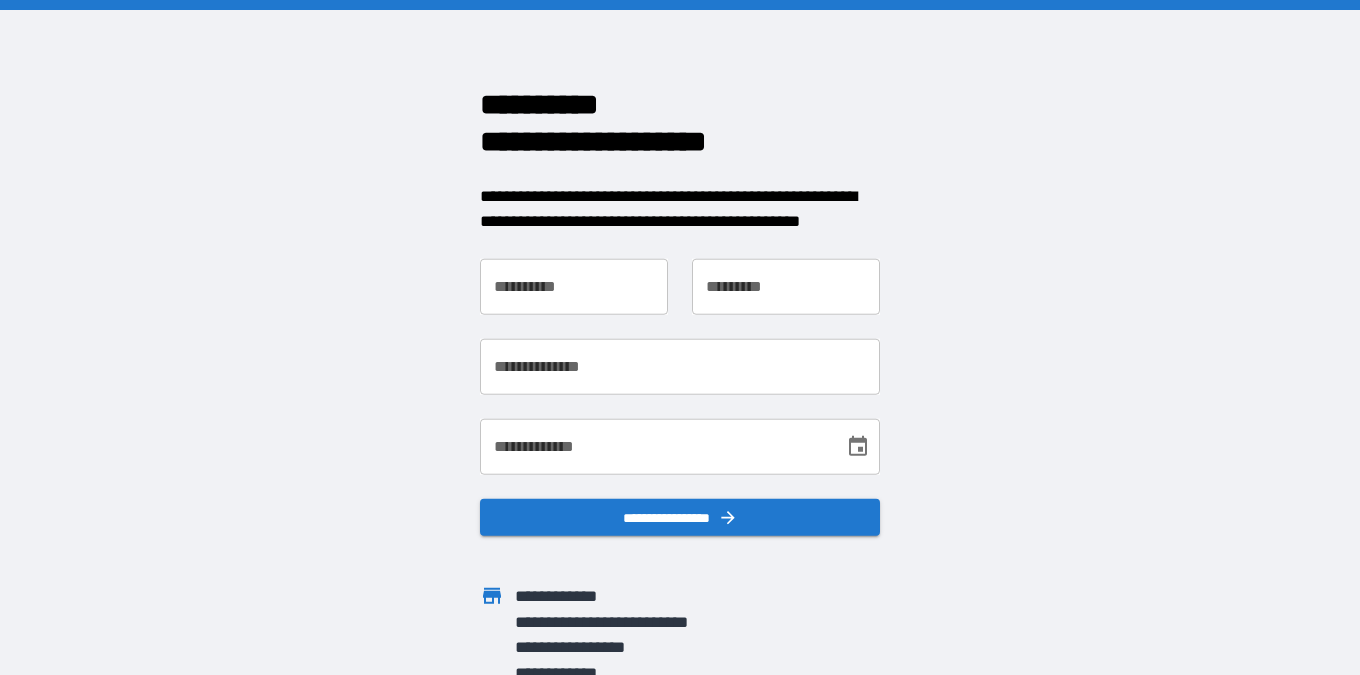 scroll, scrollTop: 0, scrollLeft: 0, axis: both 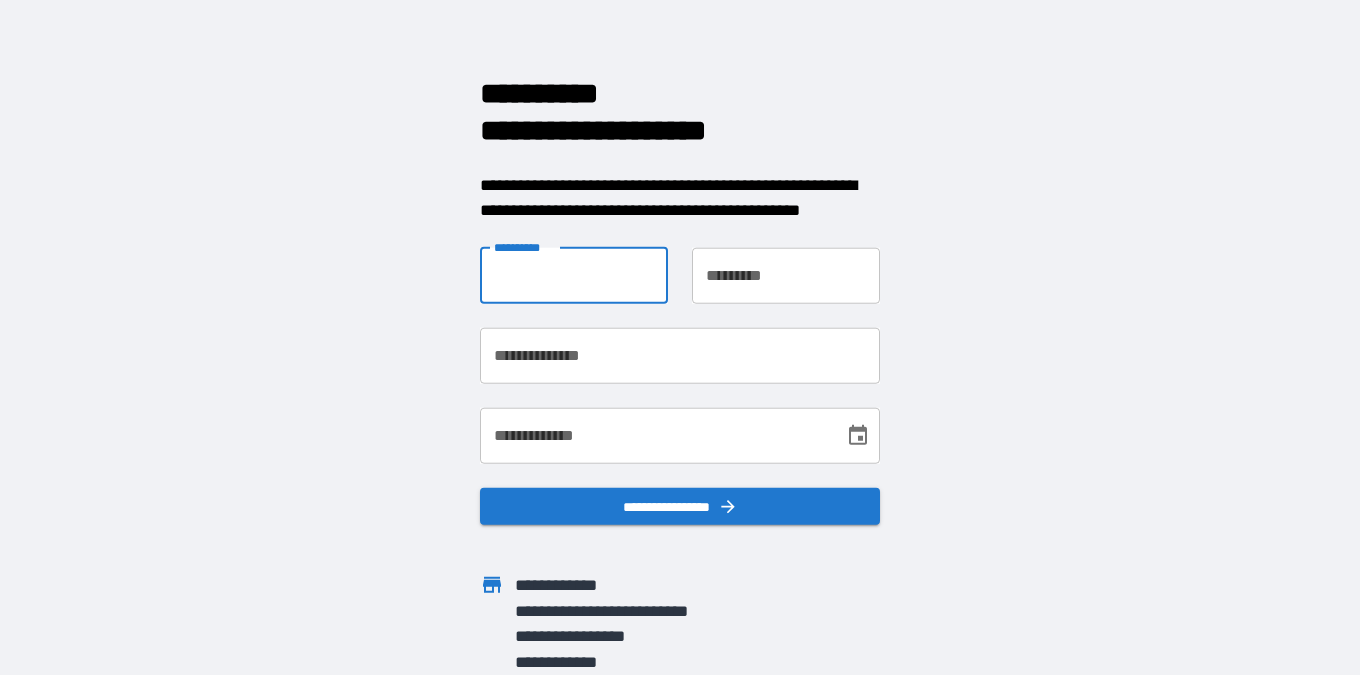 click on "**********" at bounding box center (574, 275) 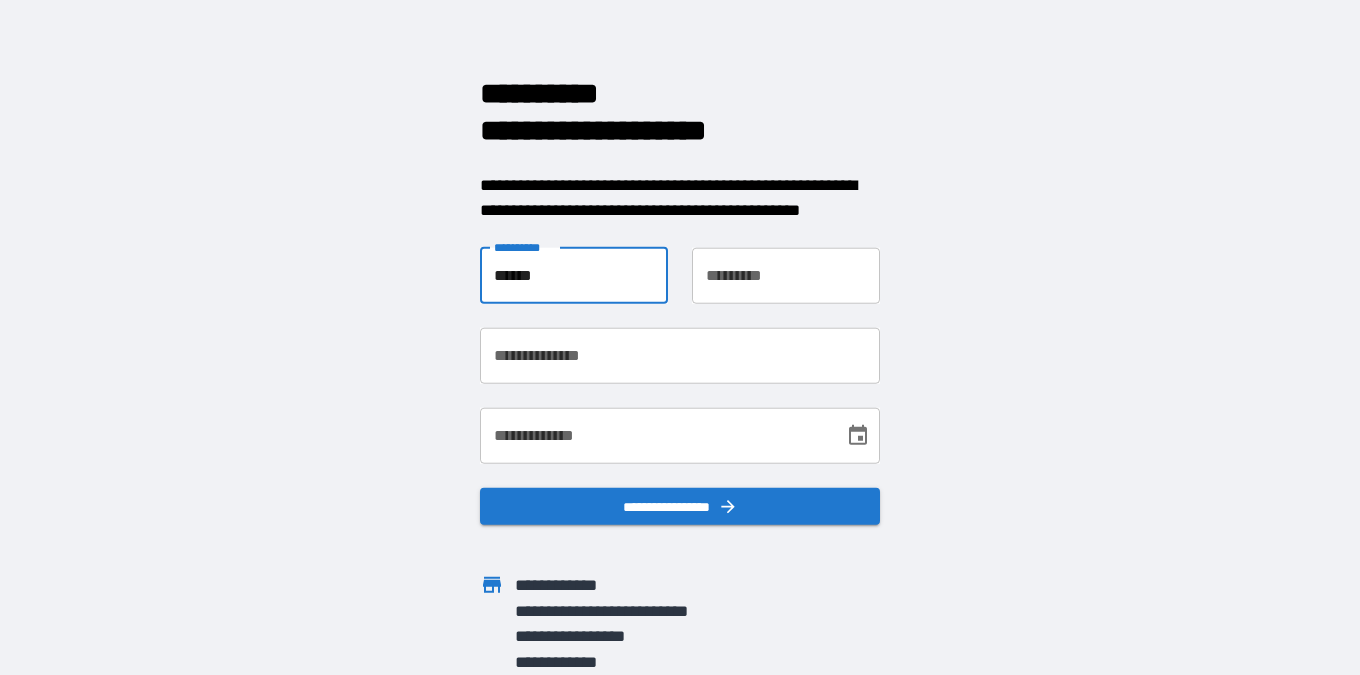 type on "*****" 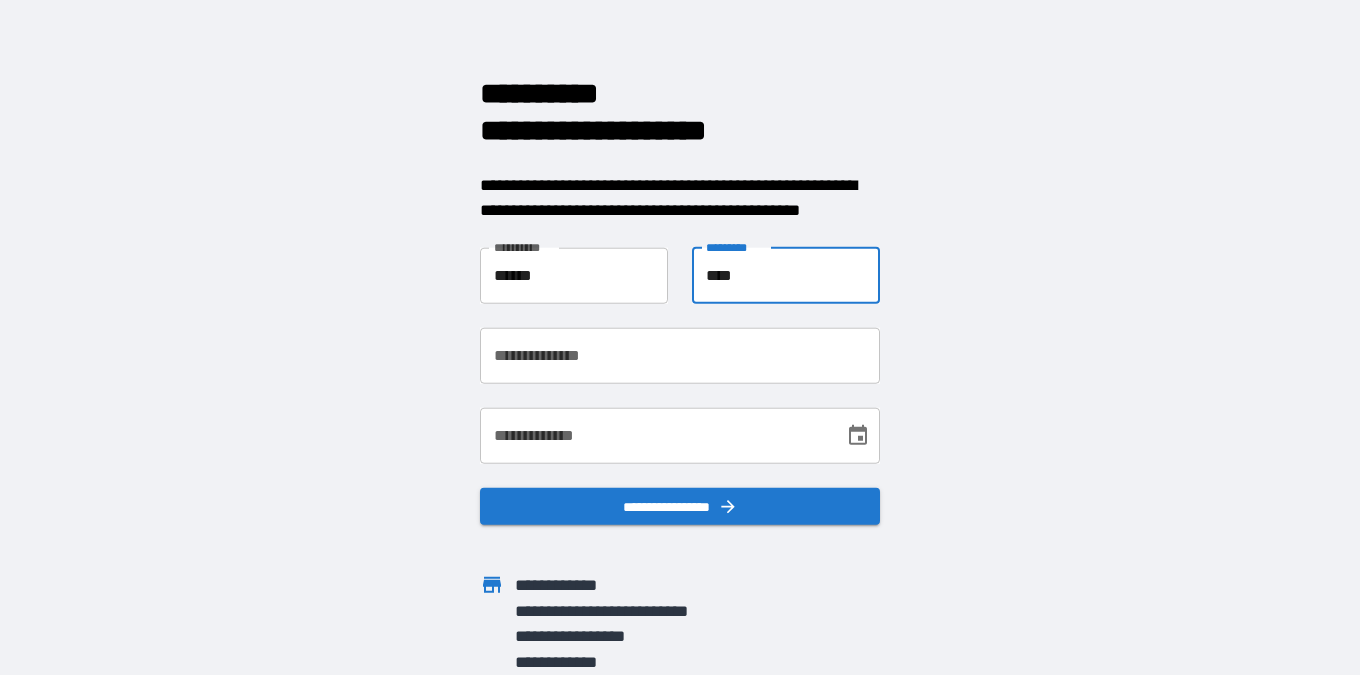 type on "****" 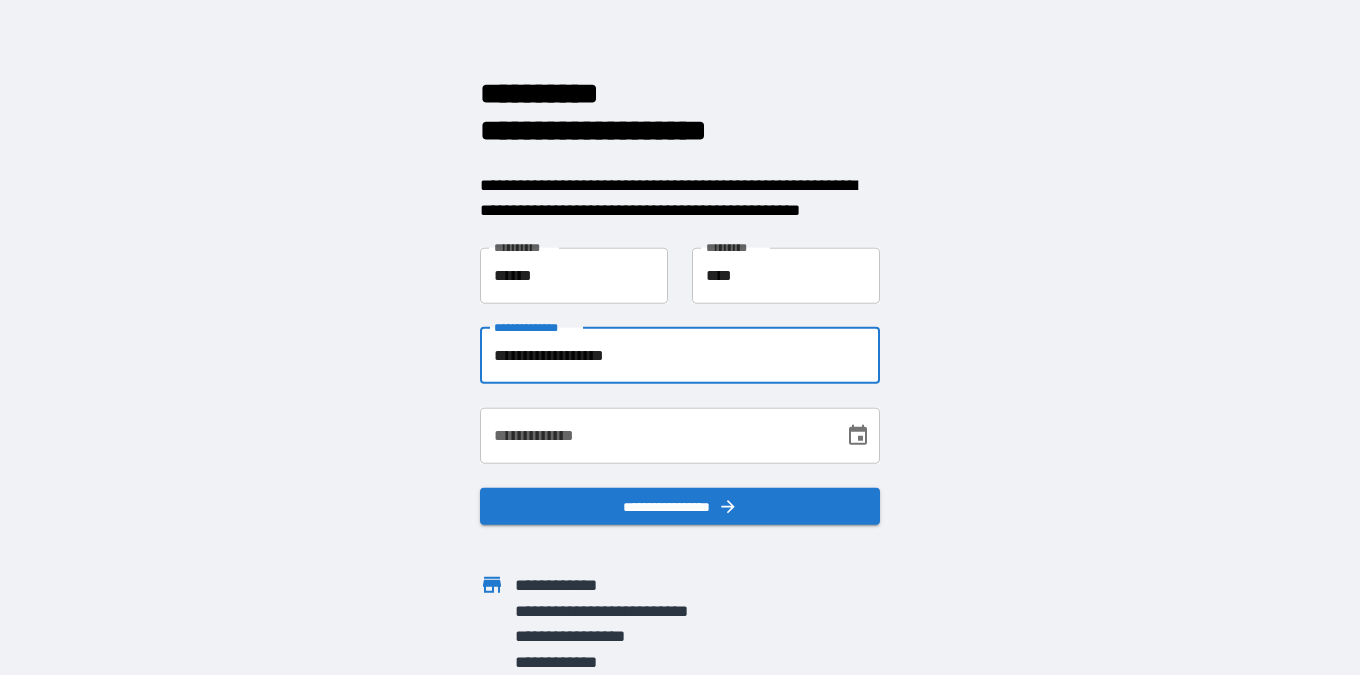 type on "**********" 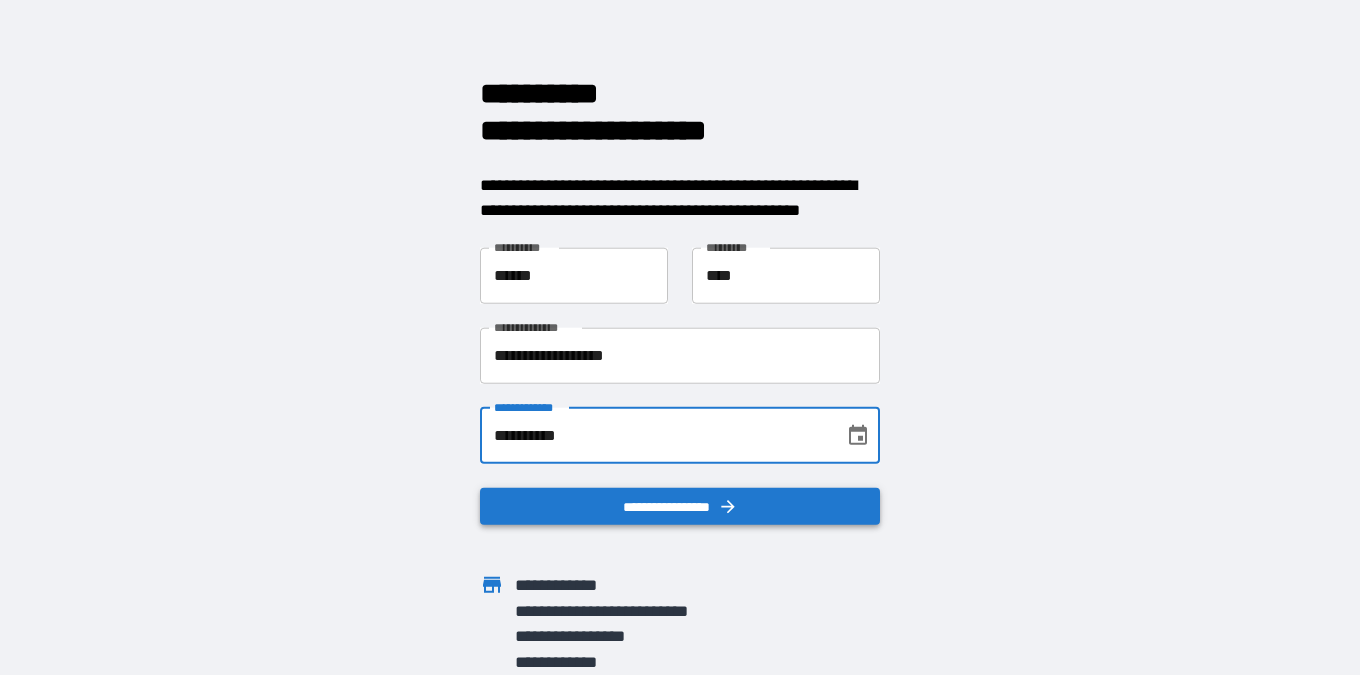 type on "**********" 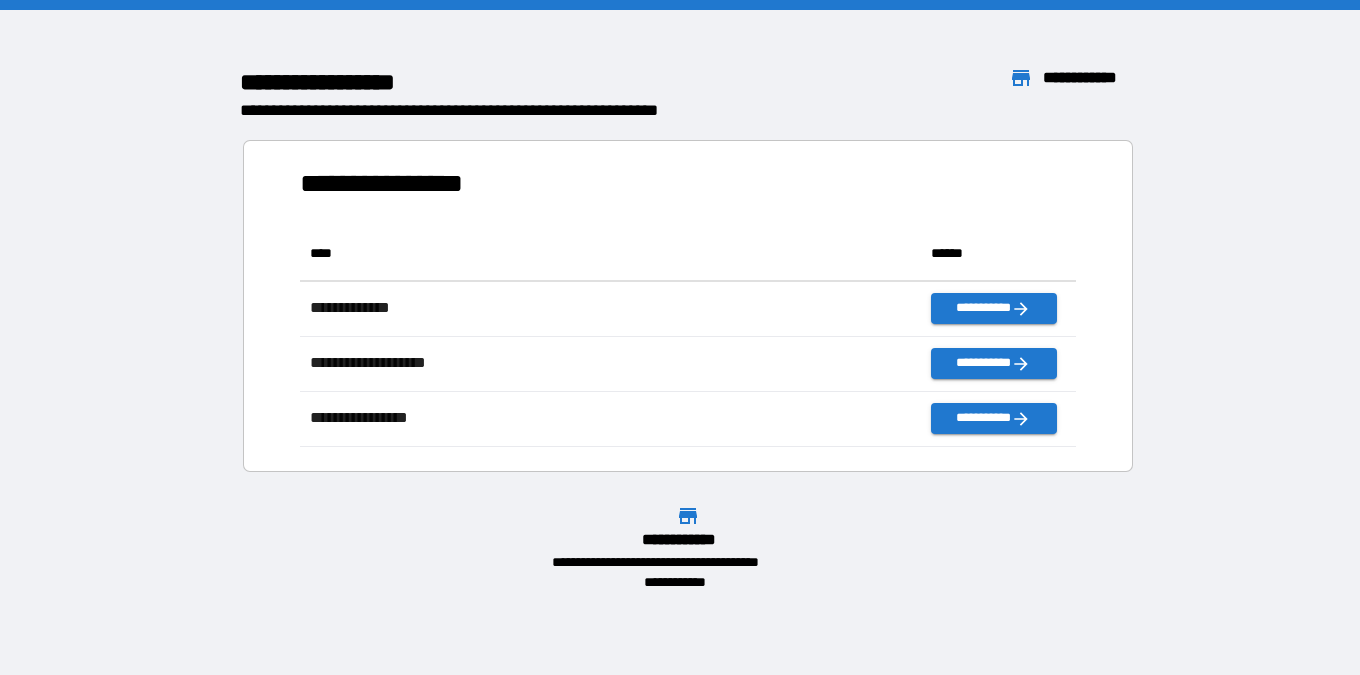 scroll, scrollTop: 1, scrollLeft: 1, axis: both 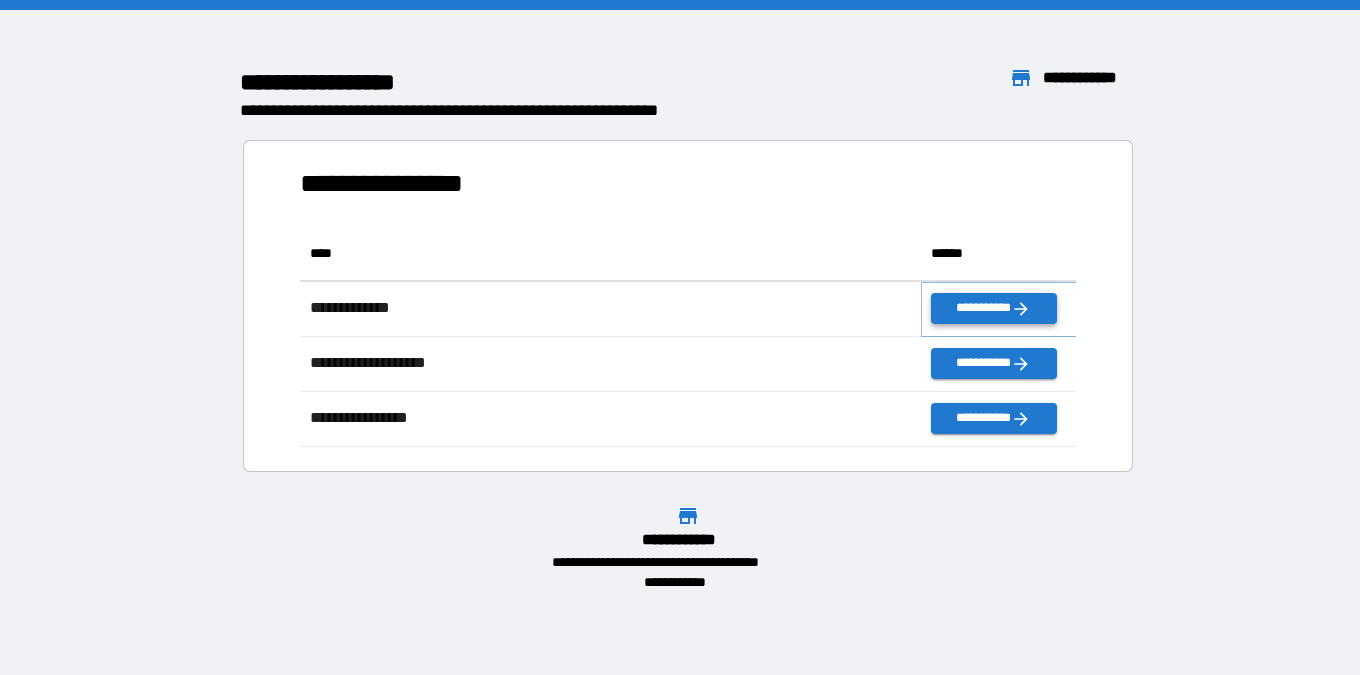 click on "**********" at bounding box center [993, 308] 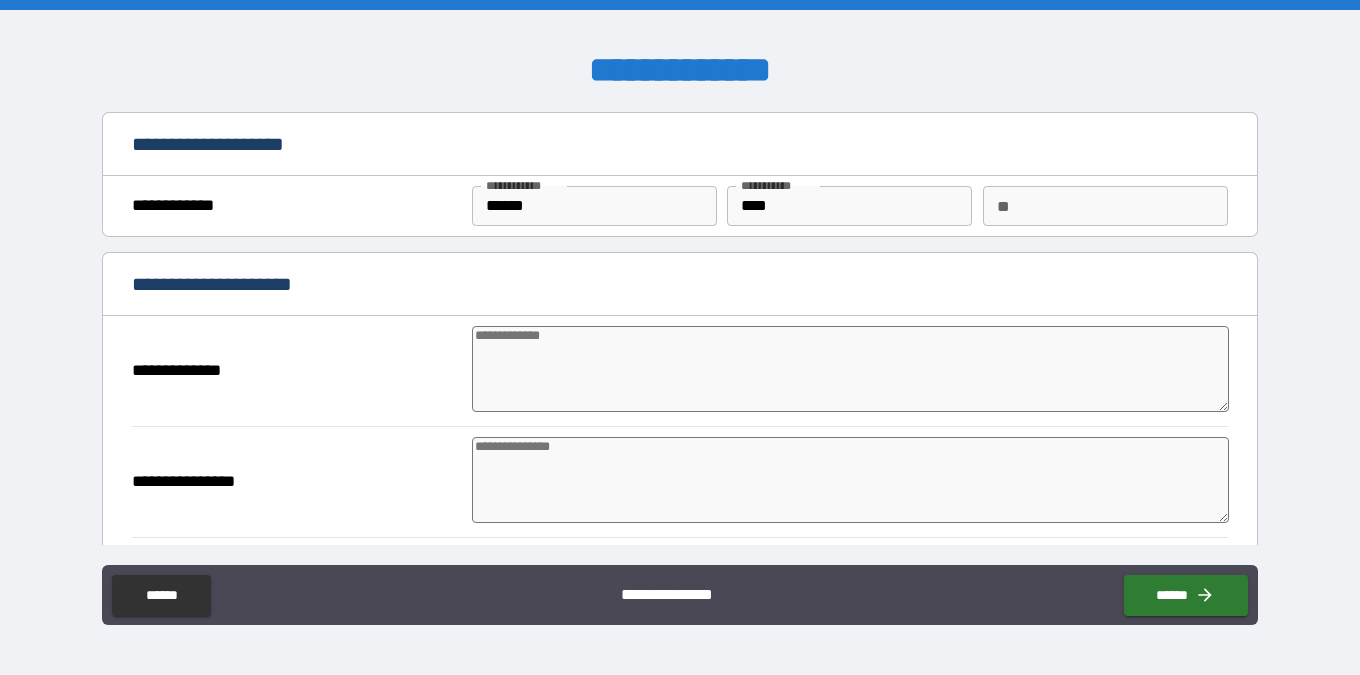 type on "*" 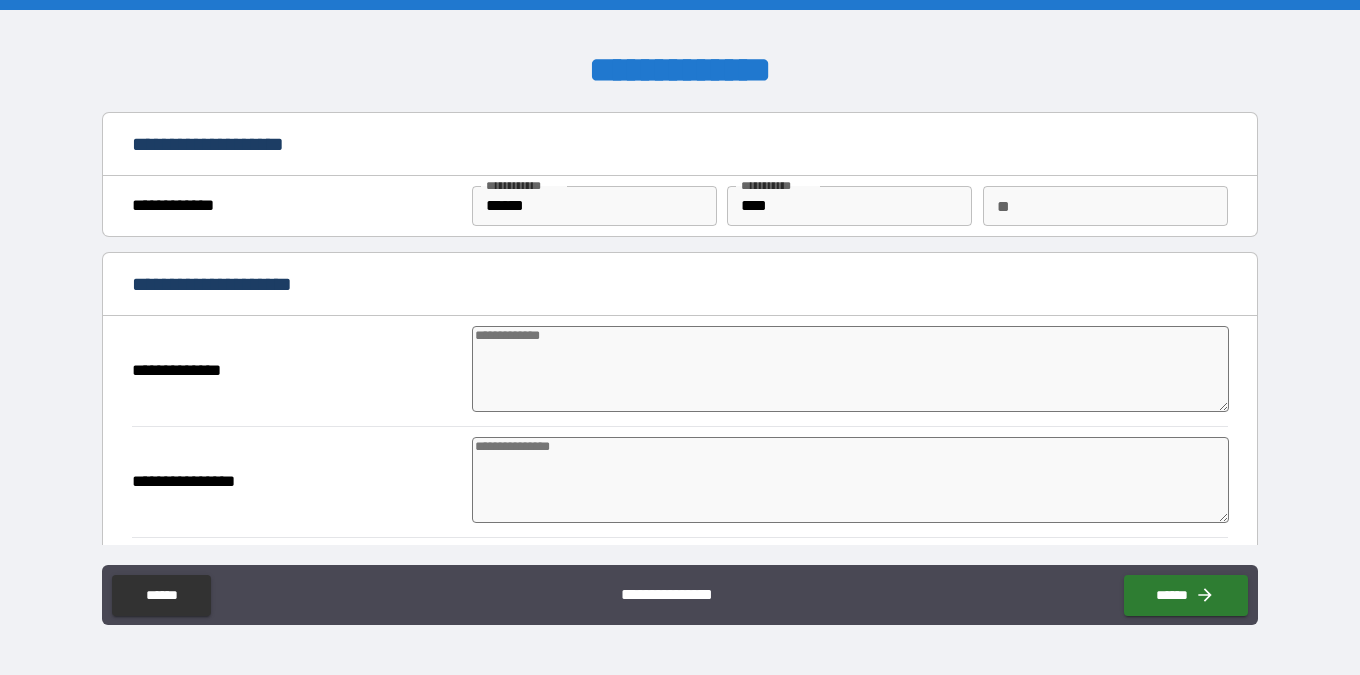 type on "*" 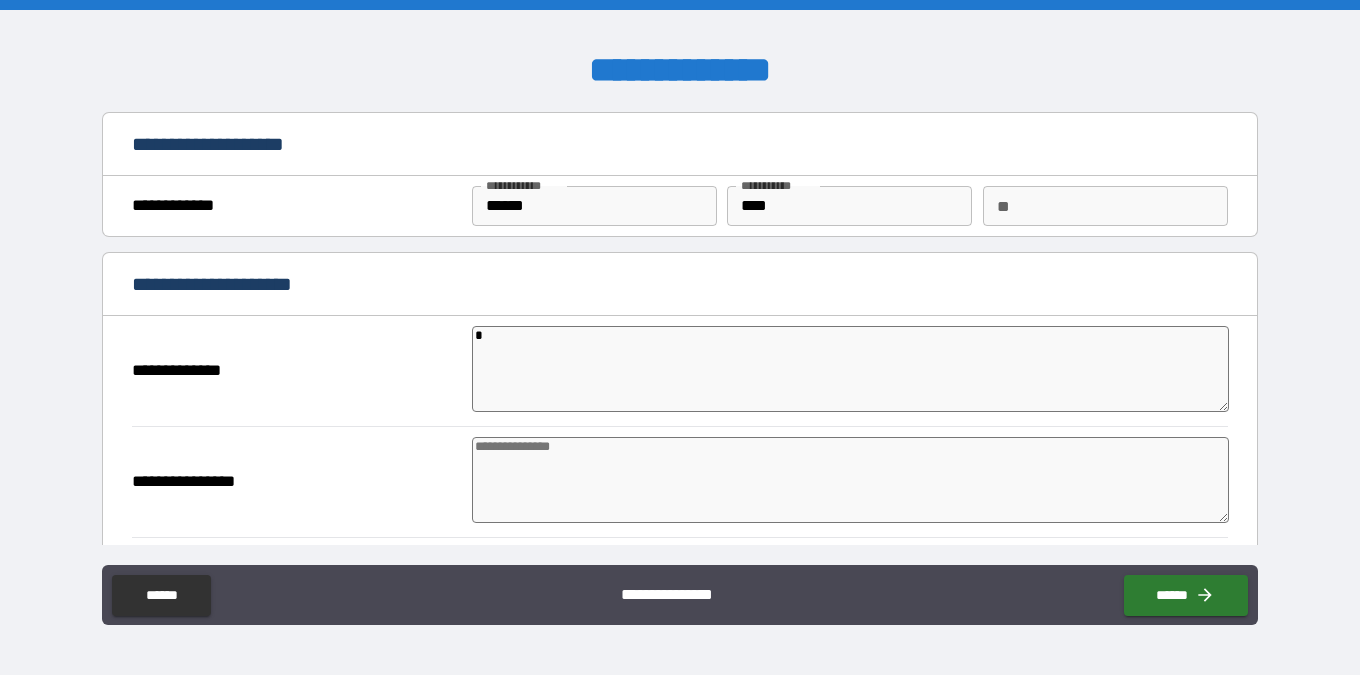type on "**" 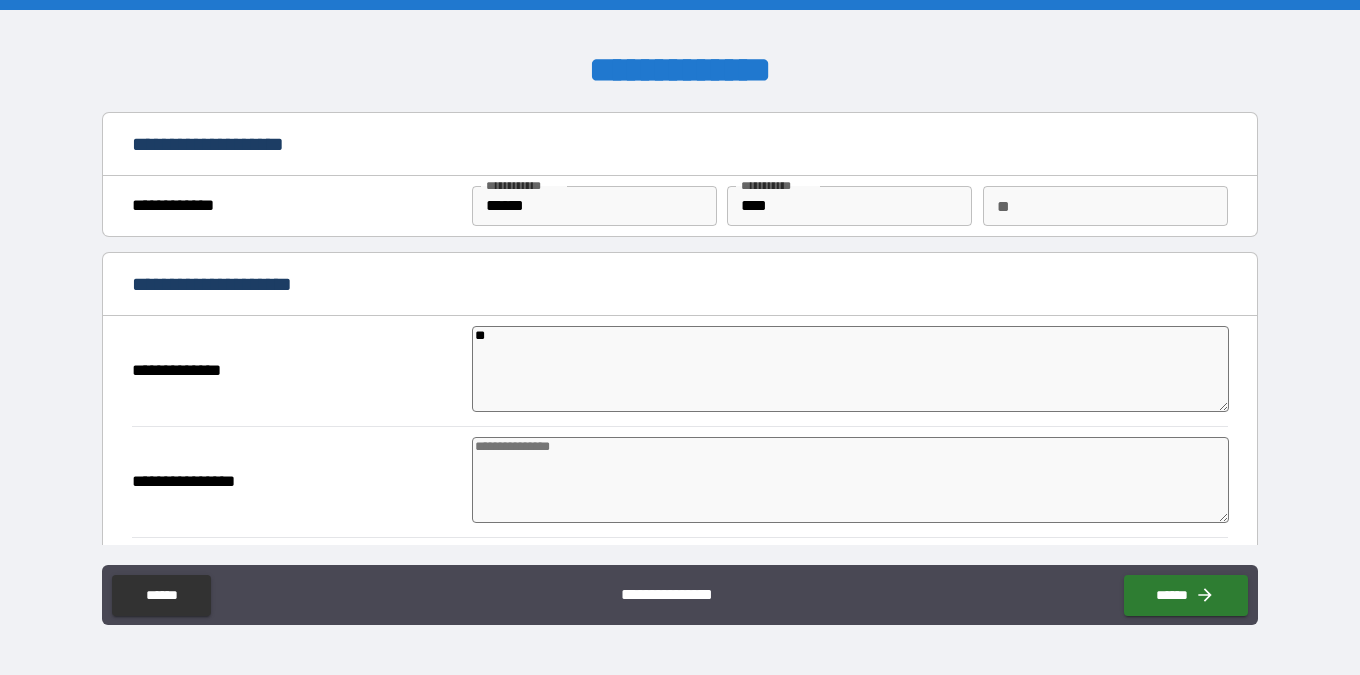 type on "*" 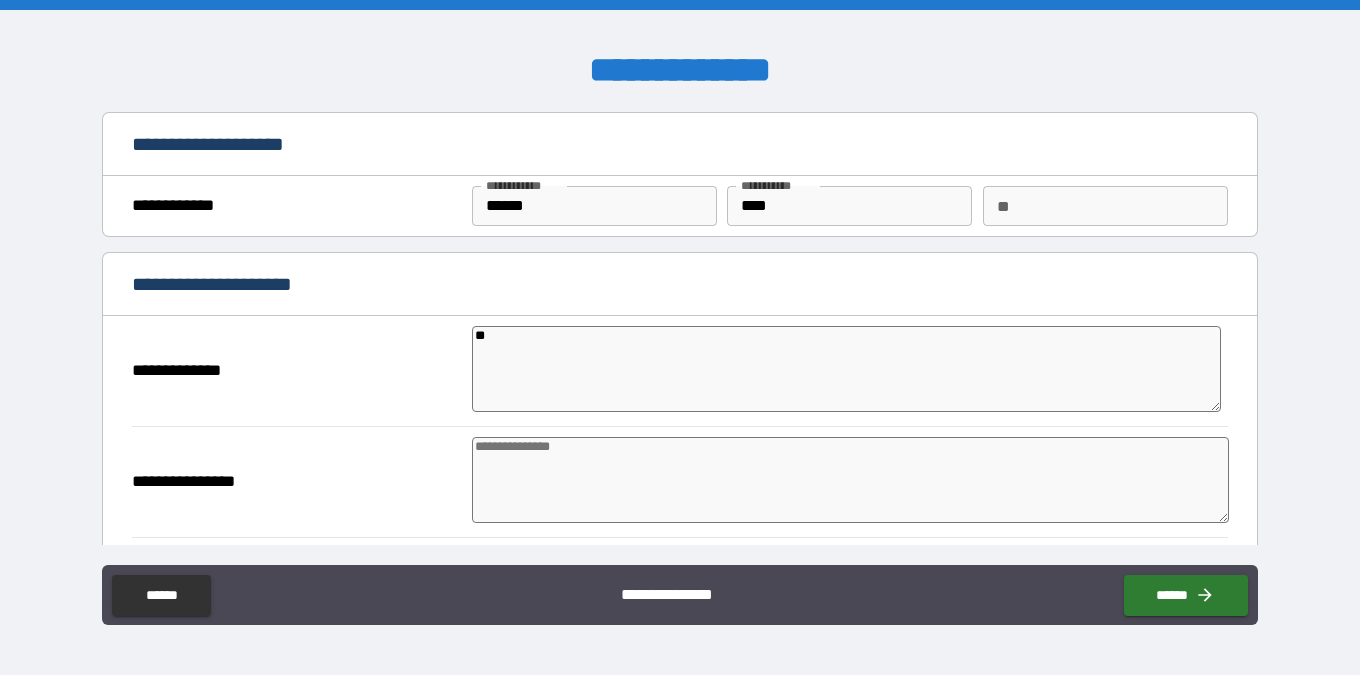 type on "***" 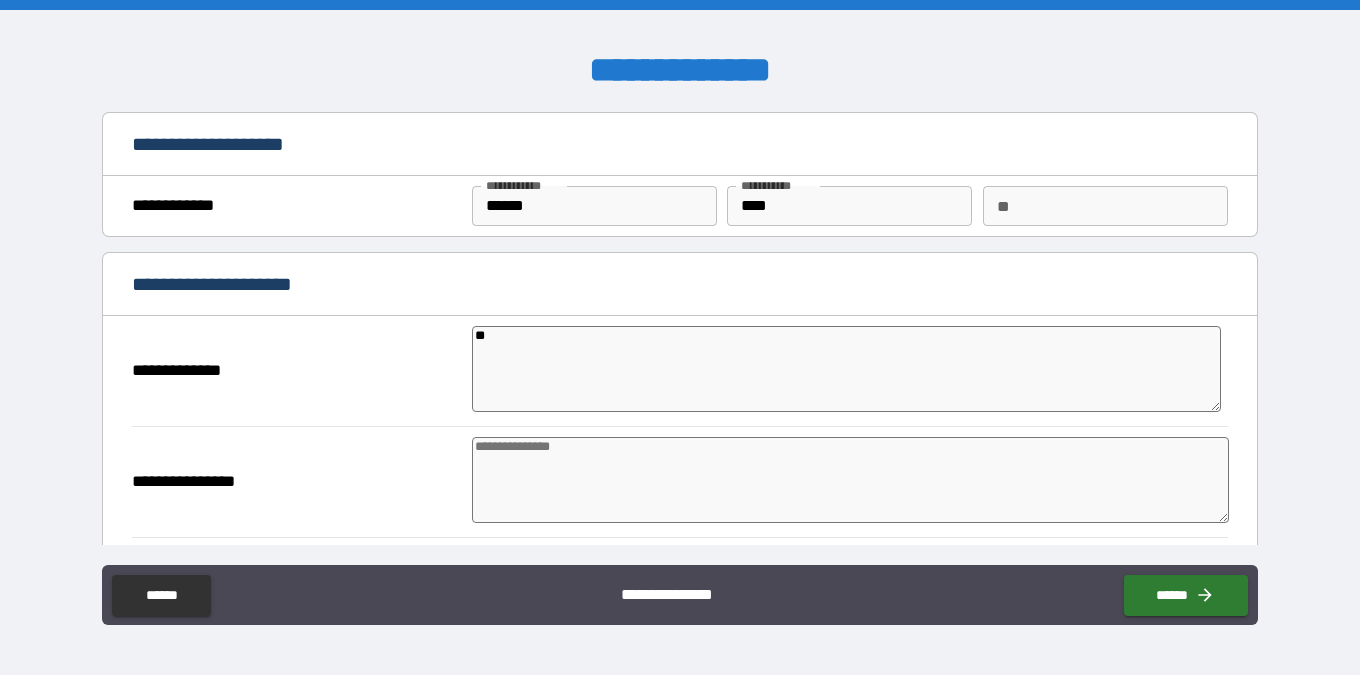 type on "*" 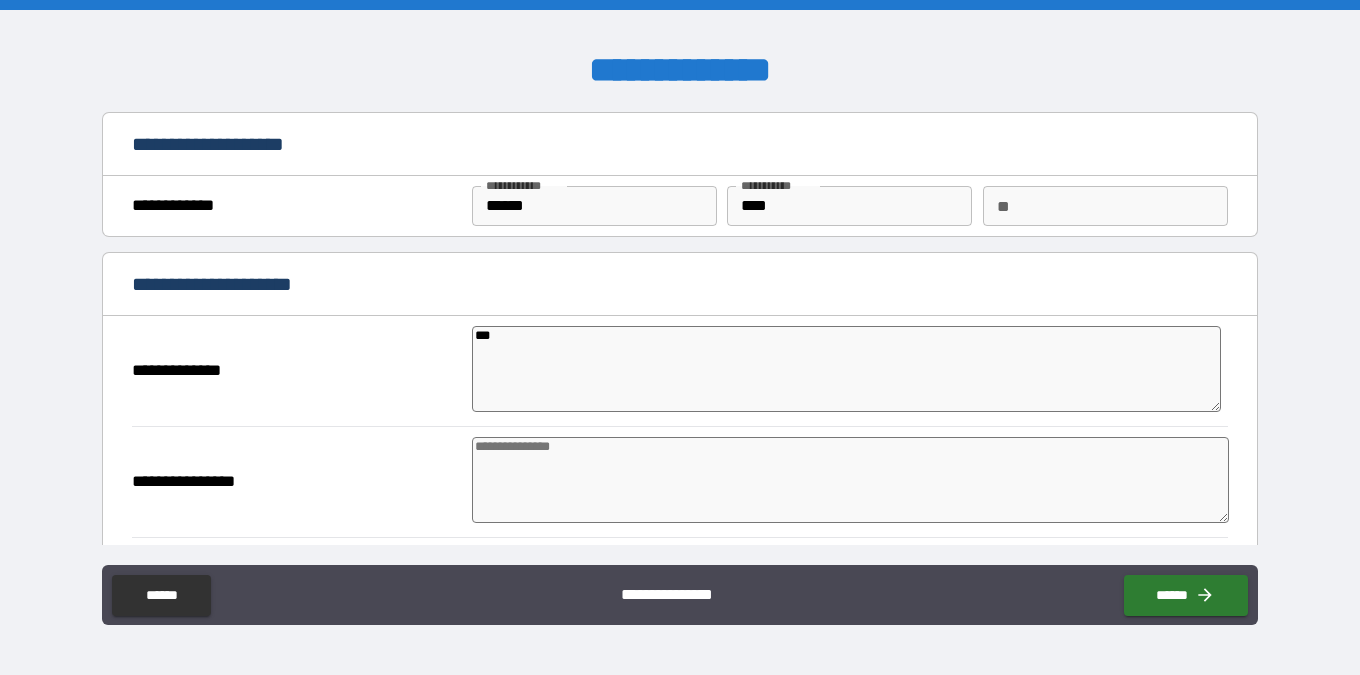 type on "****" 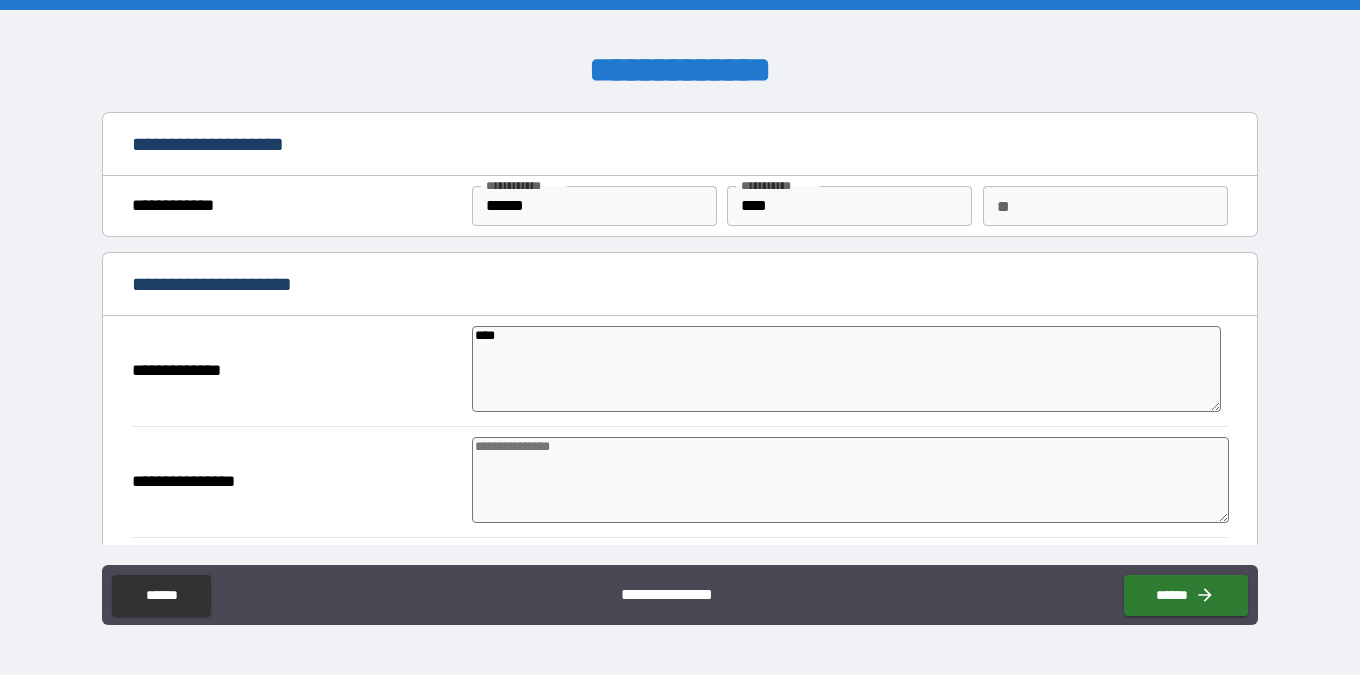 type on "*****" 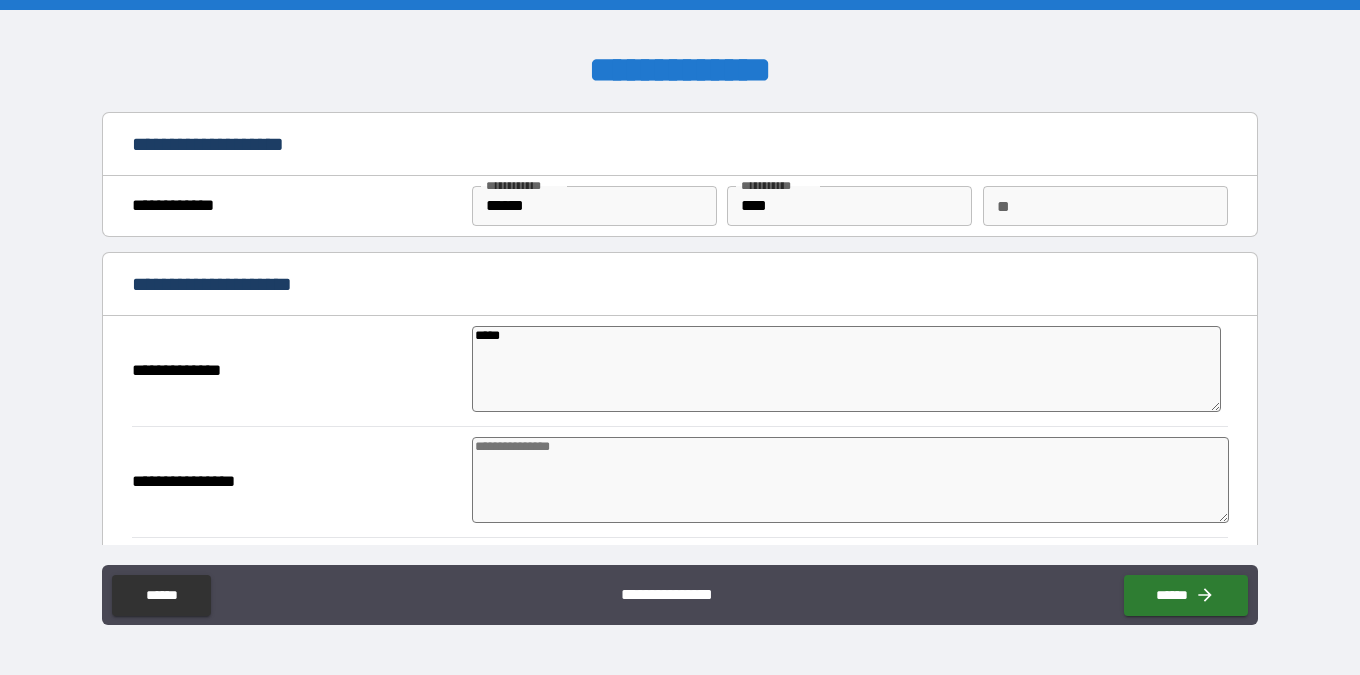 type on "*" 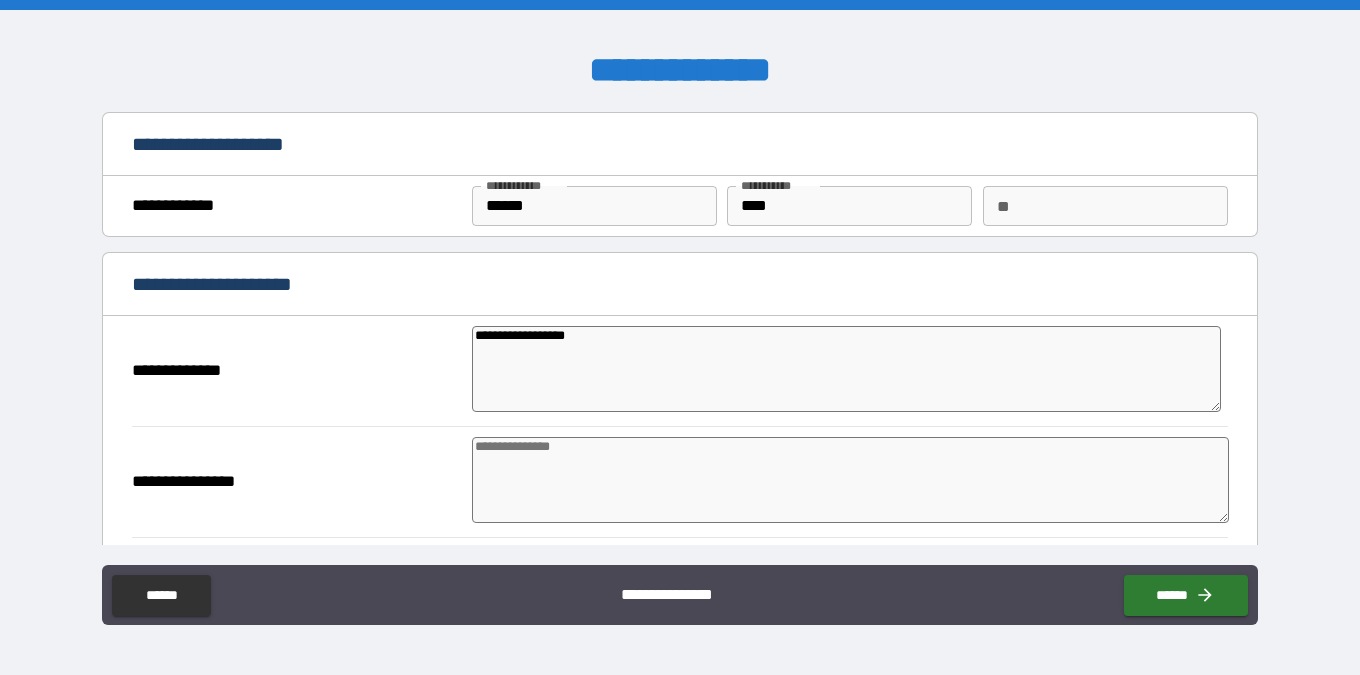click at bounding box center [850, 480] 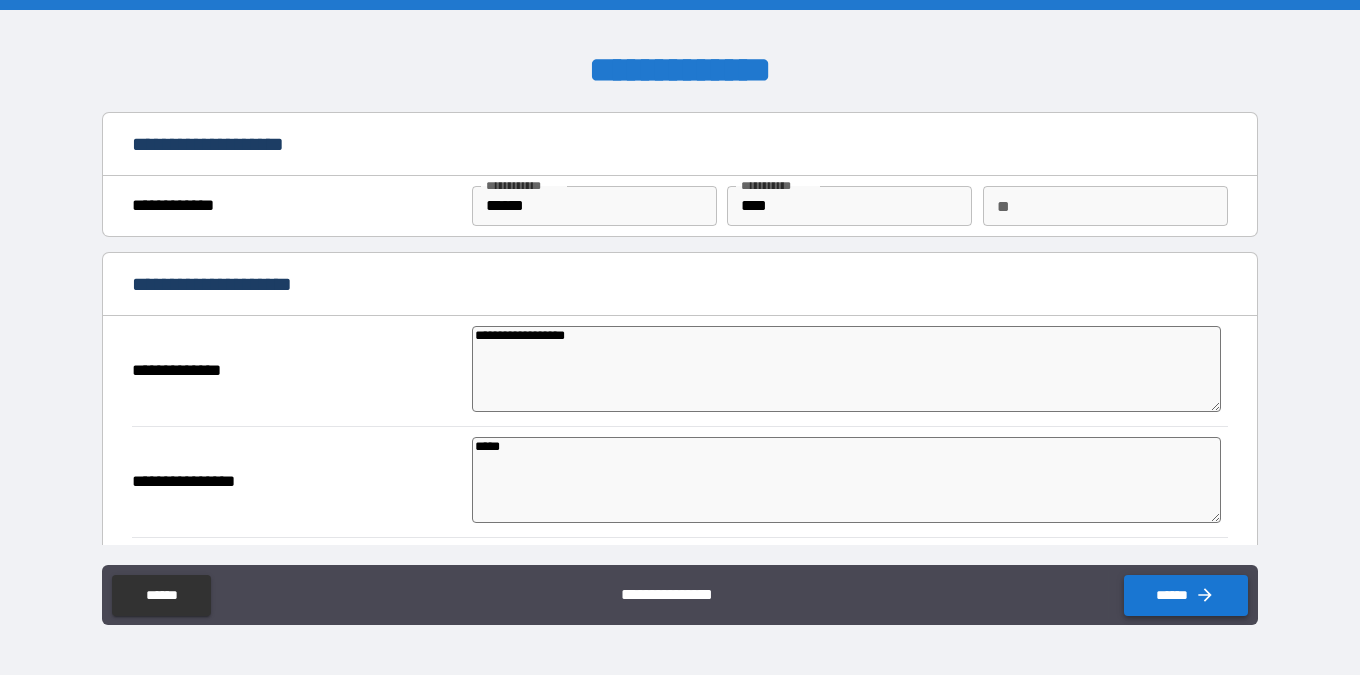 click on "******" at bounding box center [1186, 595] 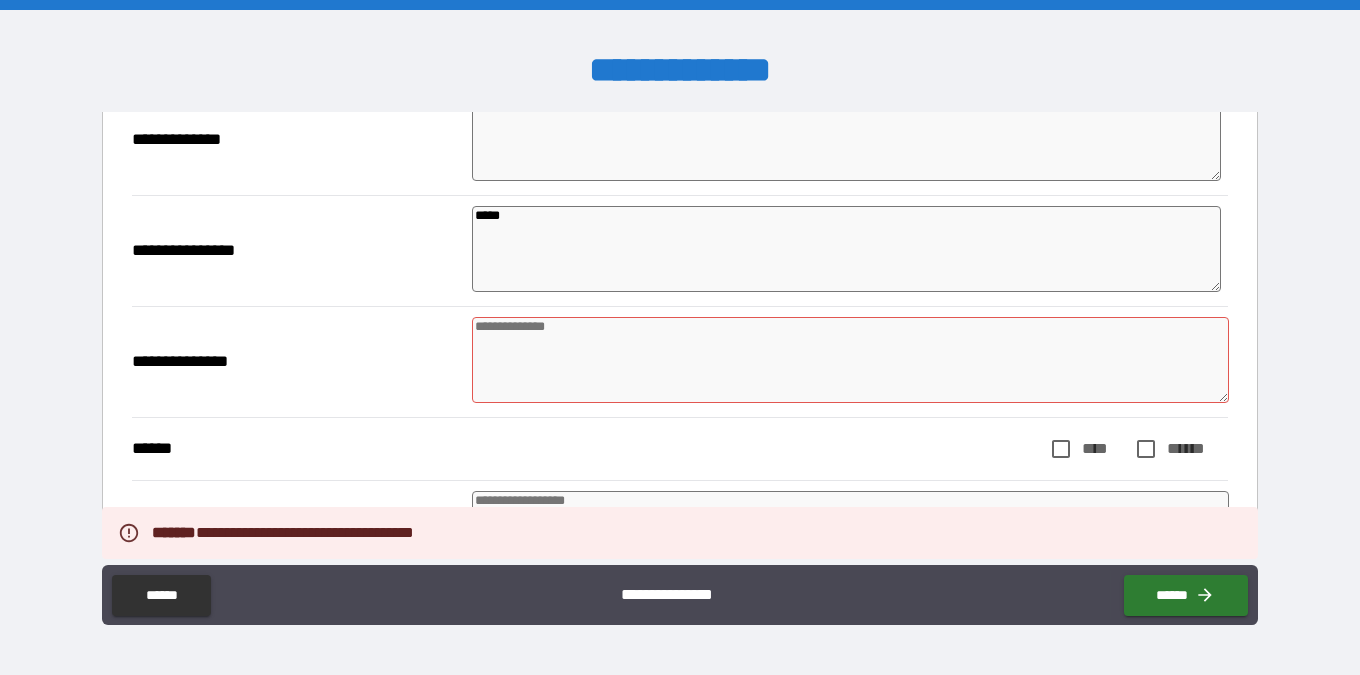 scroll, scrollTop: 228, scrollLeft: 0, axis: vertical 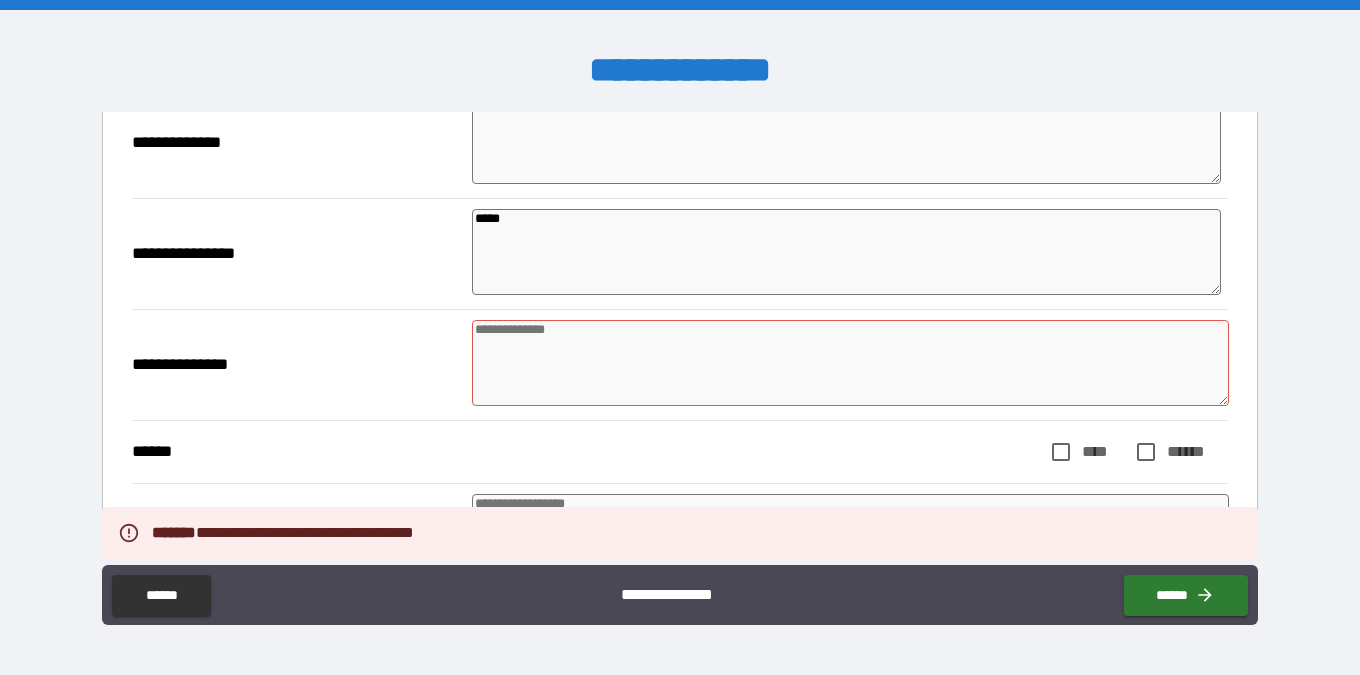 click at bounding box center (850, 363) 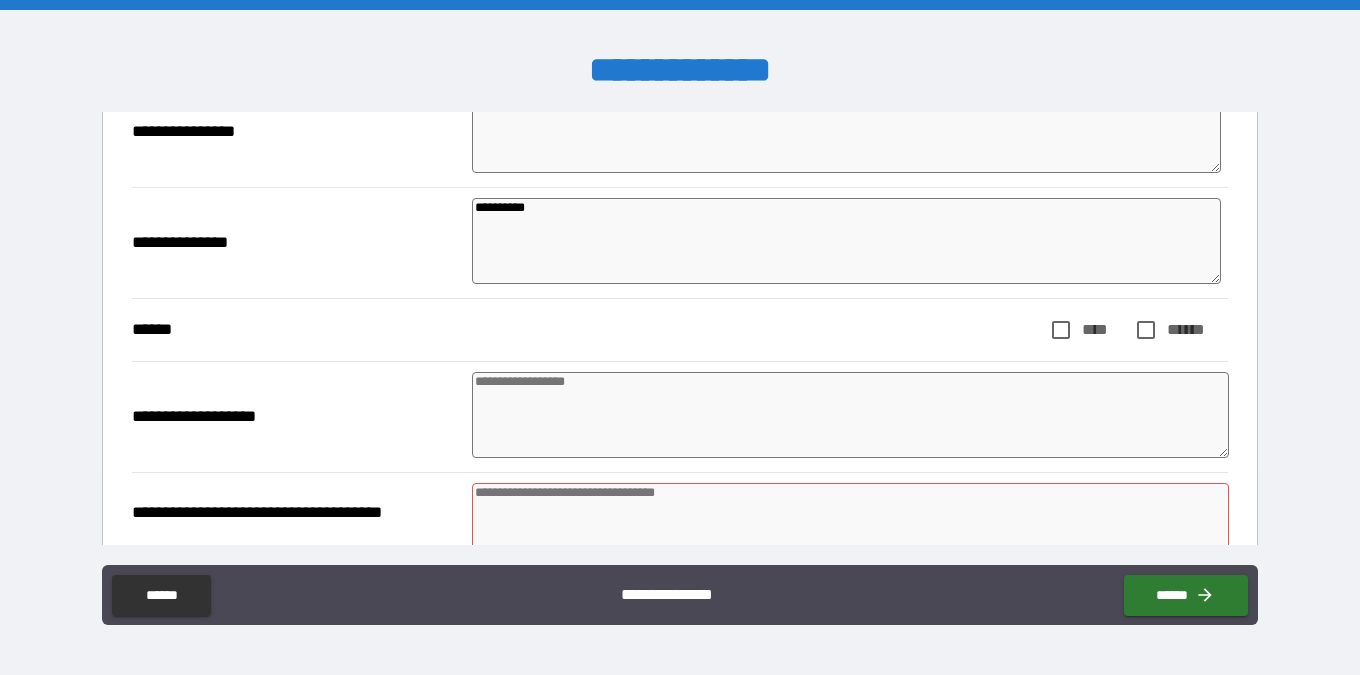 scroll, scrollTop: 349, scrollLeft: 0, axis: vertical 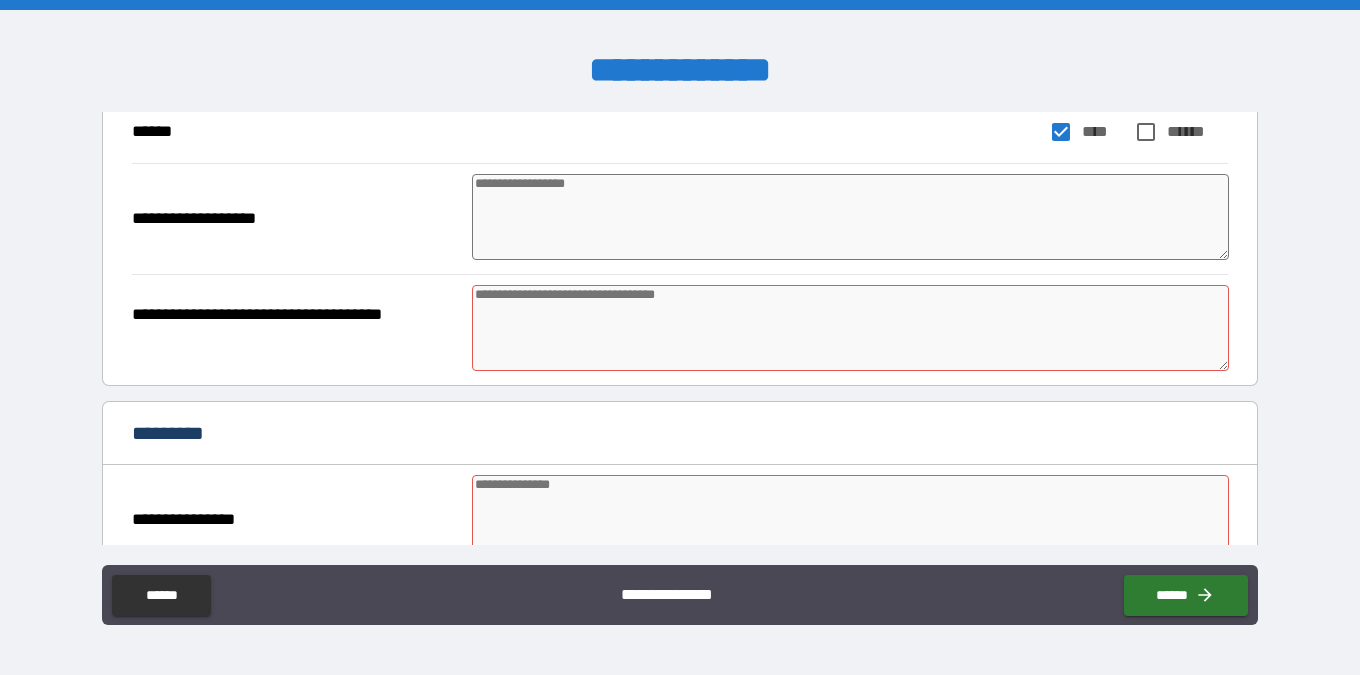 click at bounding box center (850, 328) 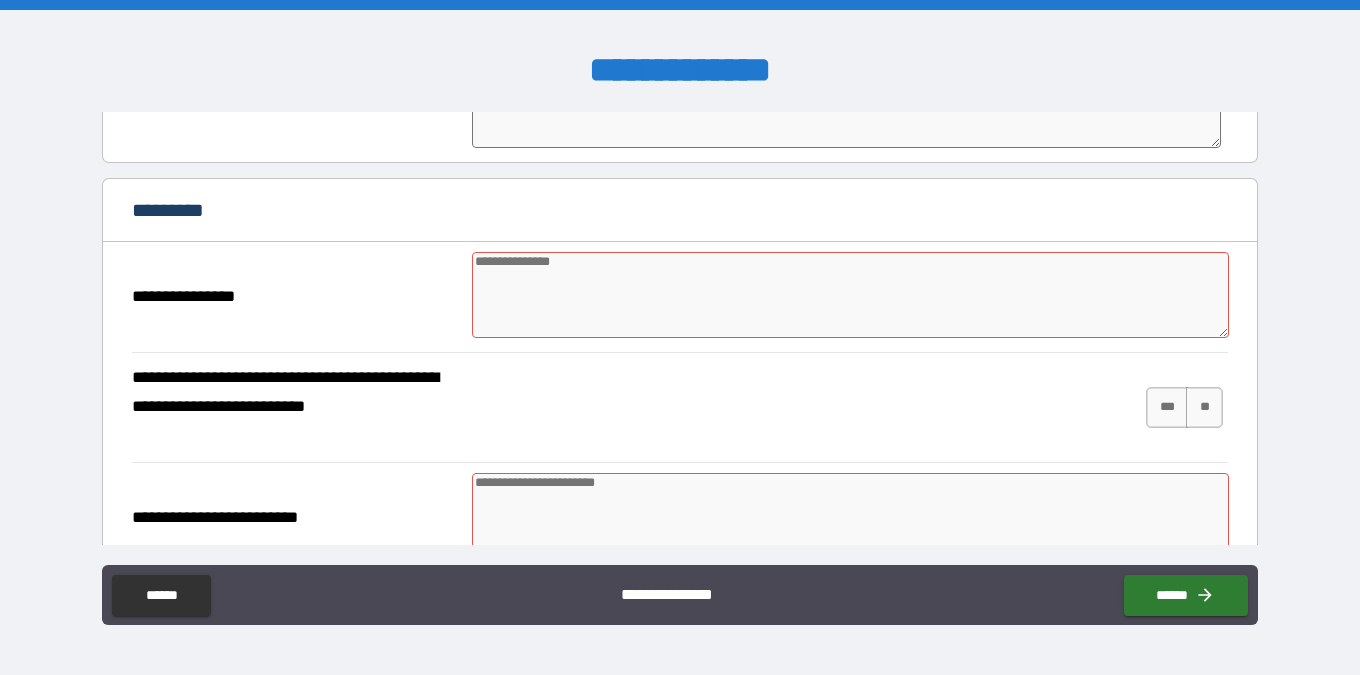 scroll, scrollTop: 770, scrollLeft: 0, axis: vertical 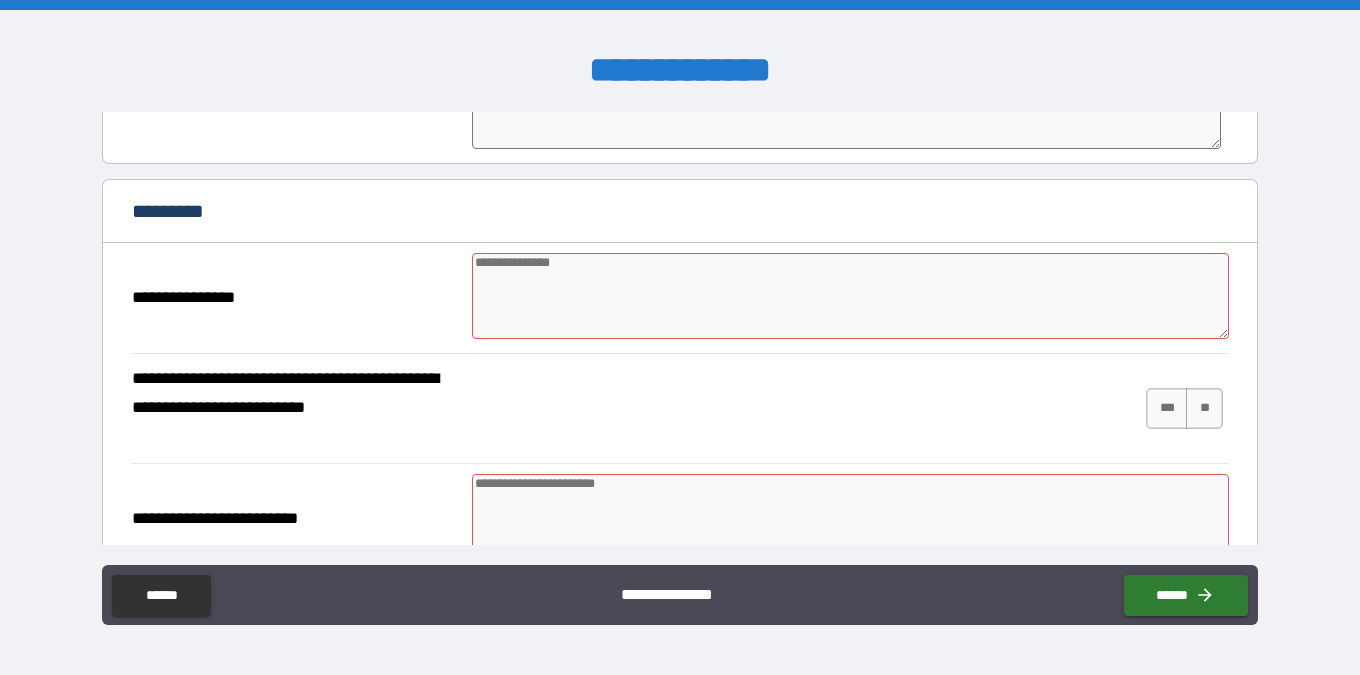 click at bounding box center [850, 296] 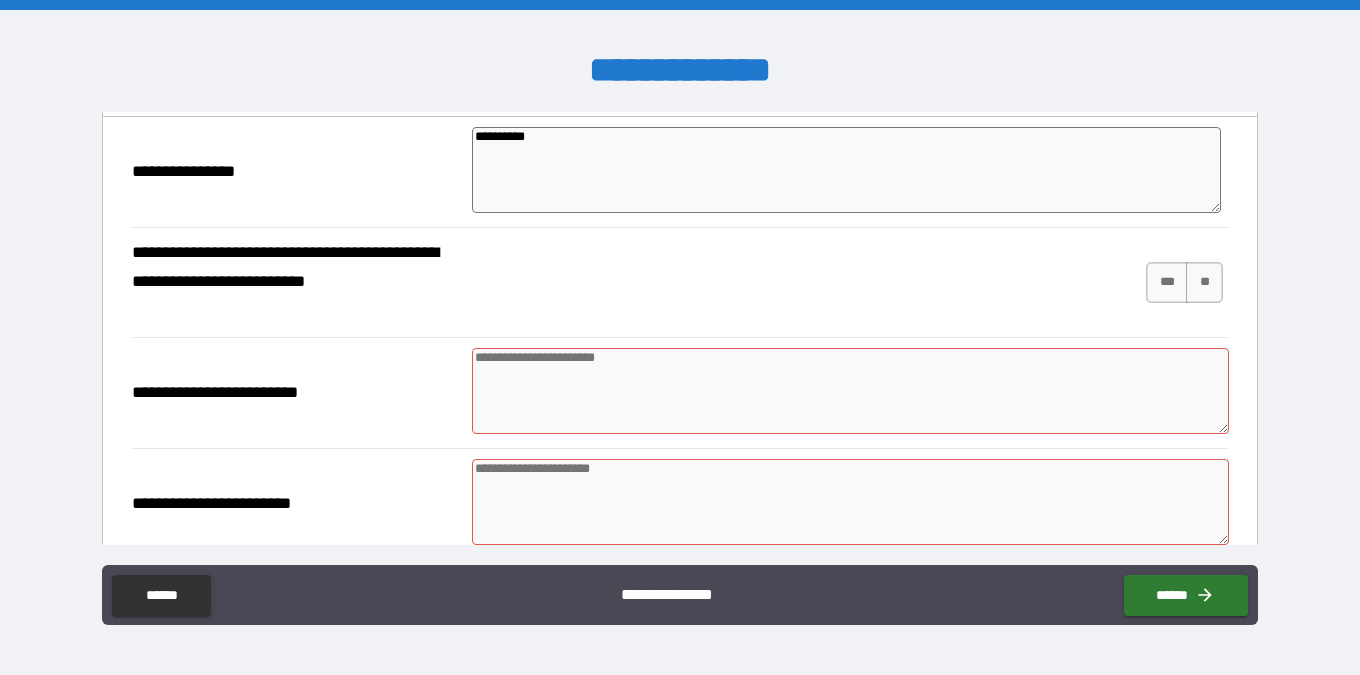 scroll, scrollTop: 895, scrollLeft: 0, axis: vertical 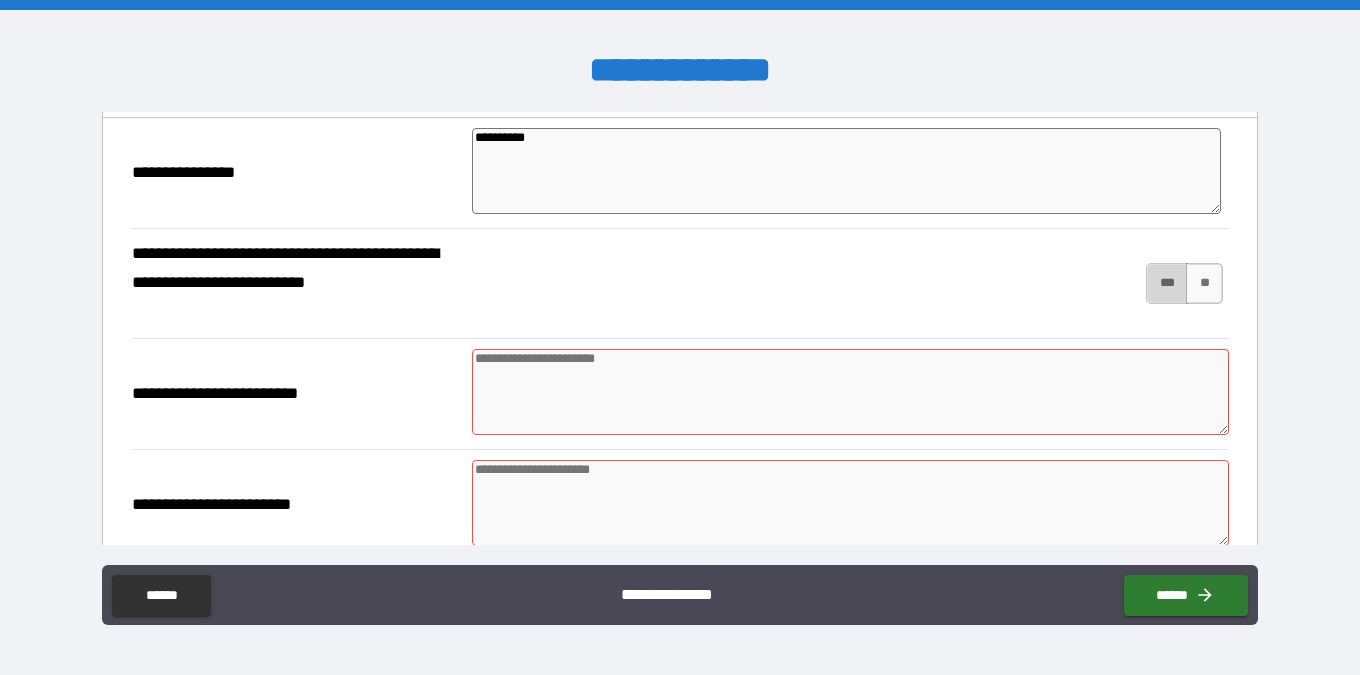 click on "***" at bounding box center [1167, 283] 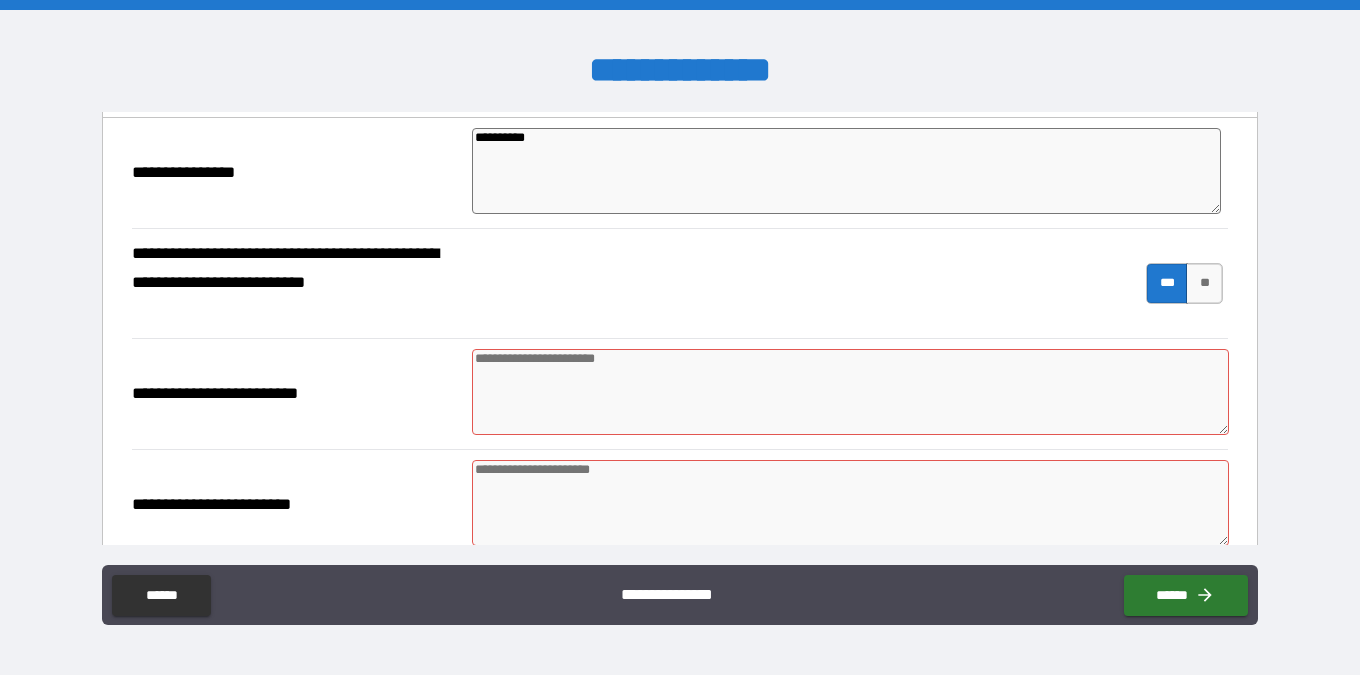 click at bounding box center (850, 392) 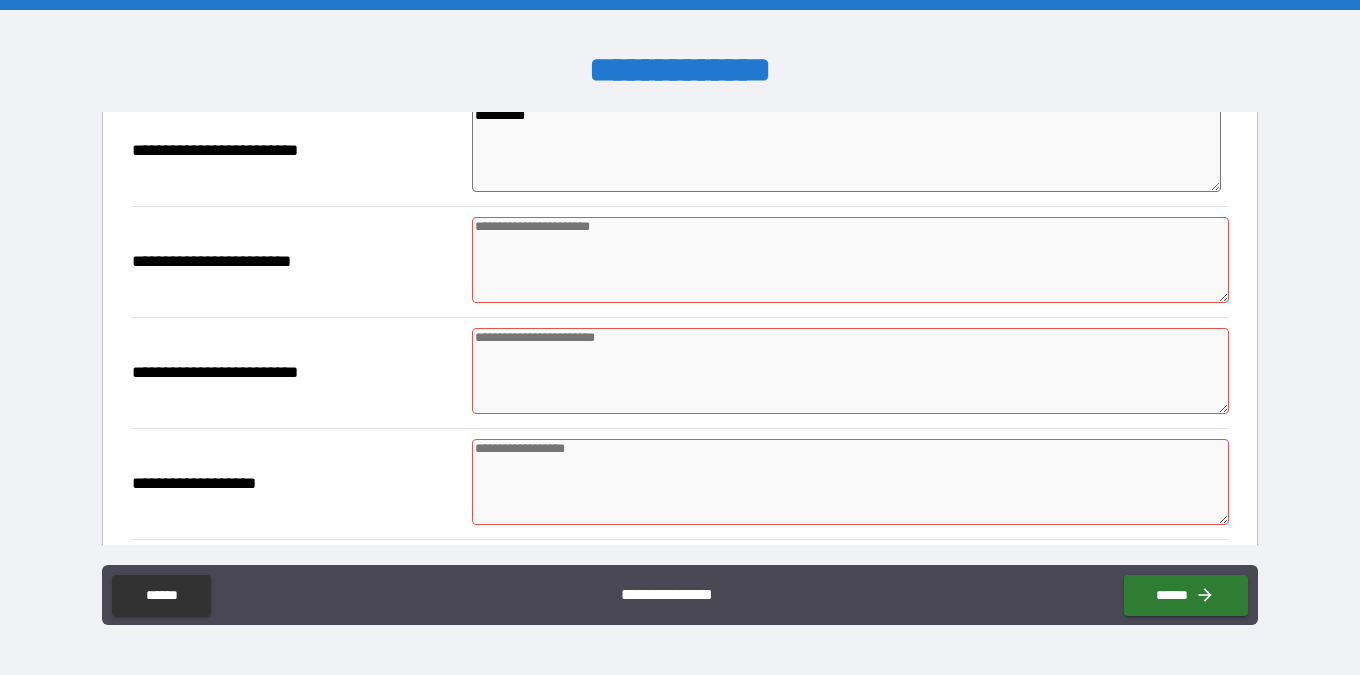 scroll, scrollTop: 1138, scrollLeft: 0, axis: vertical 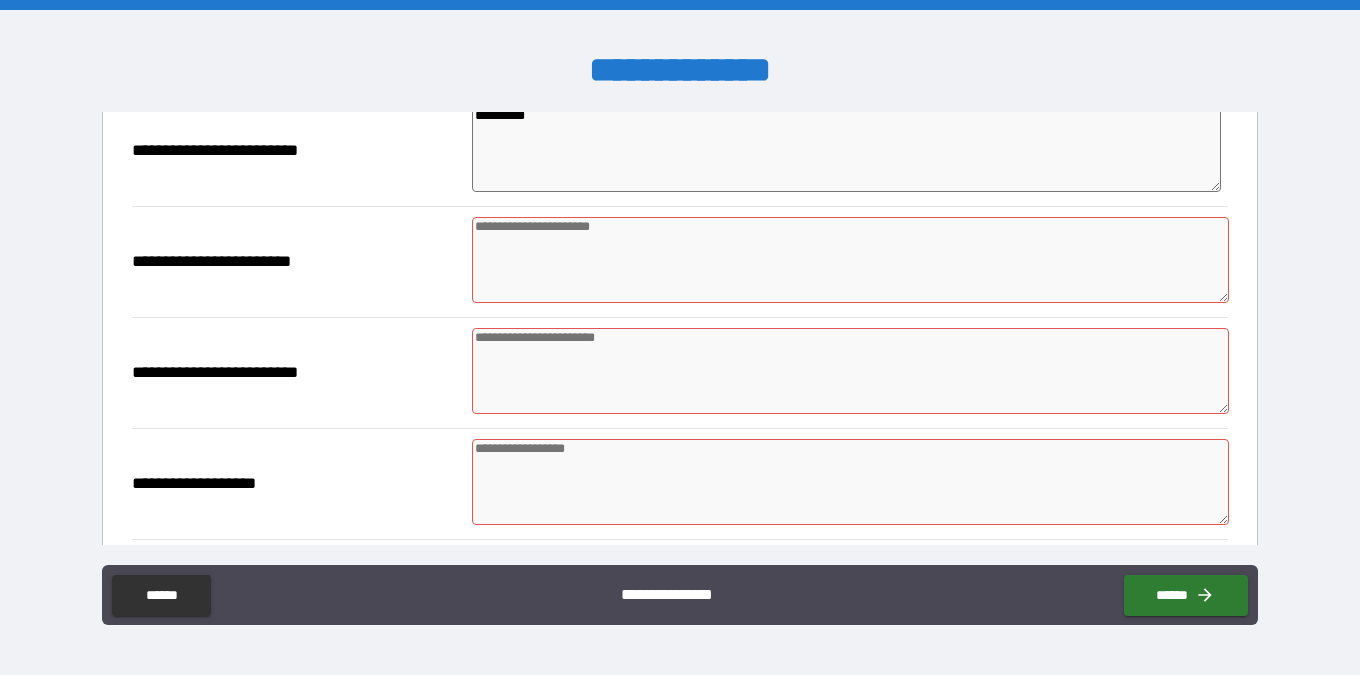 click at bounding box center [850, 260] 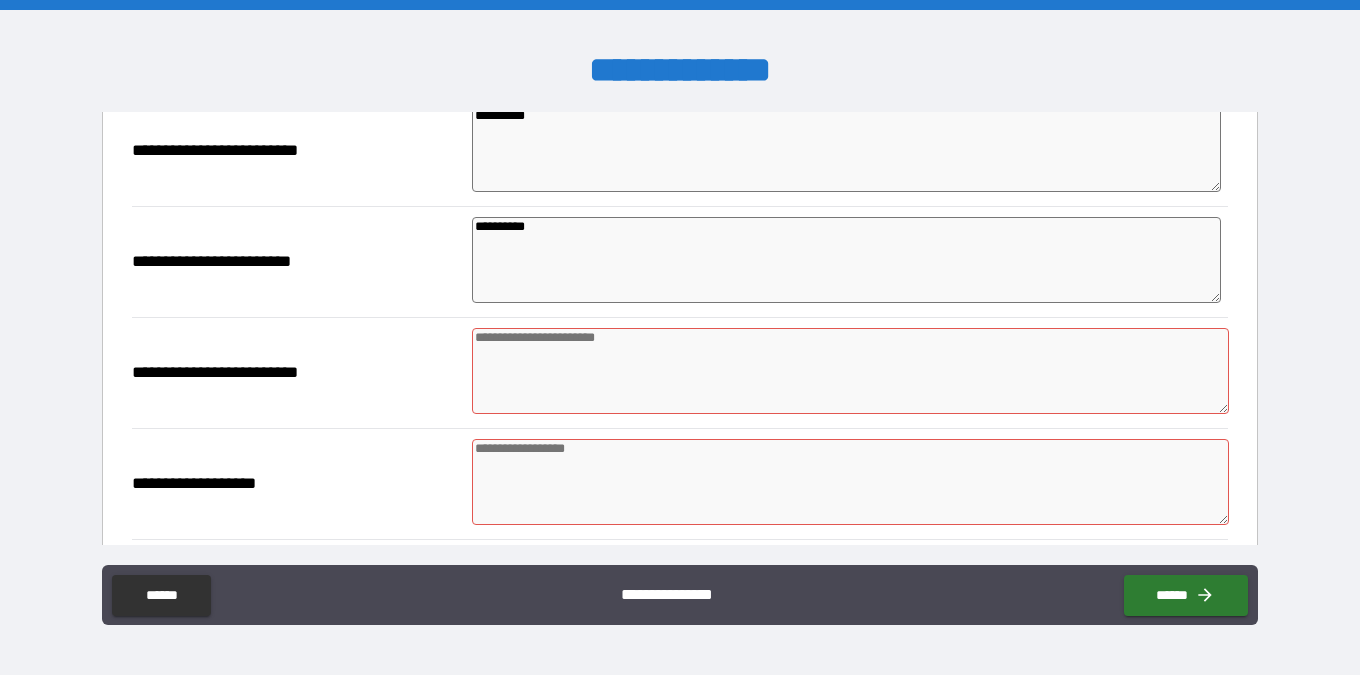 click at bounding box center (850, 371) 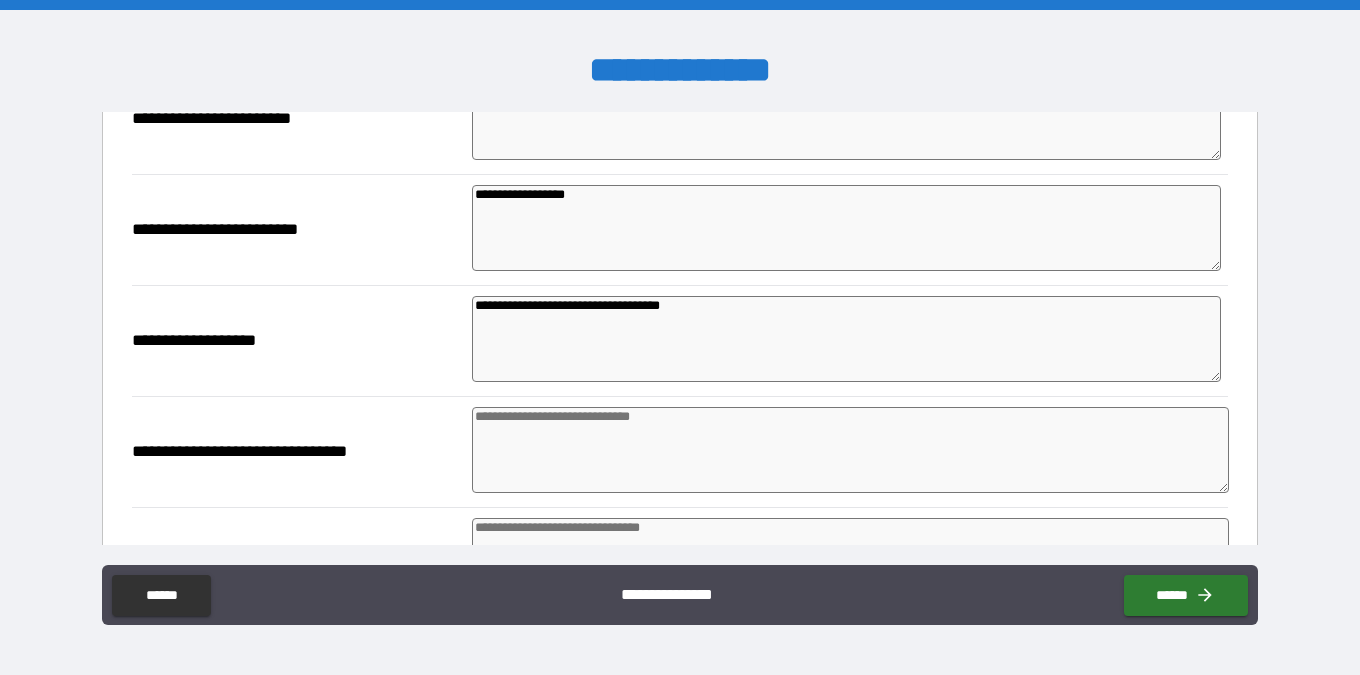 scroll, scrollTop: 1287, scrollLeft: 0, axis: vertical 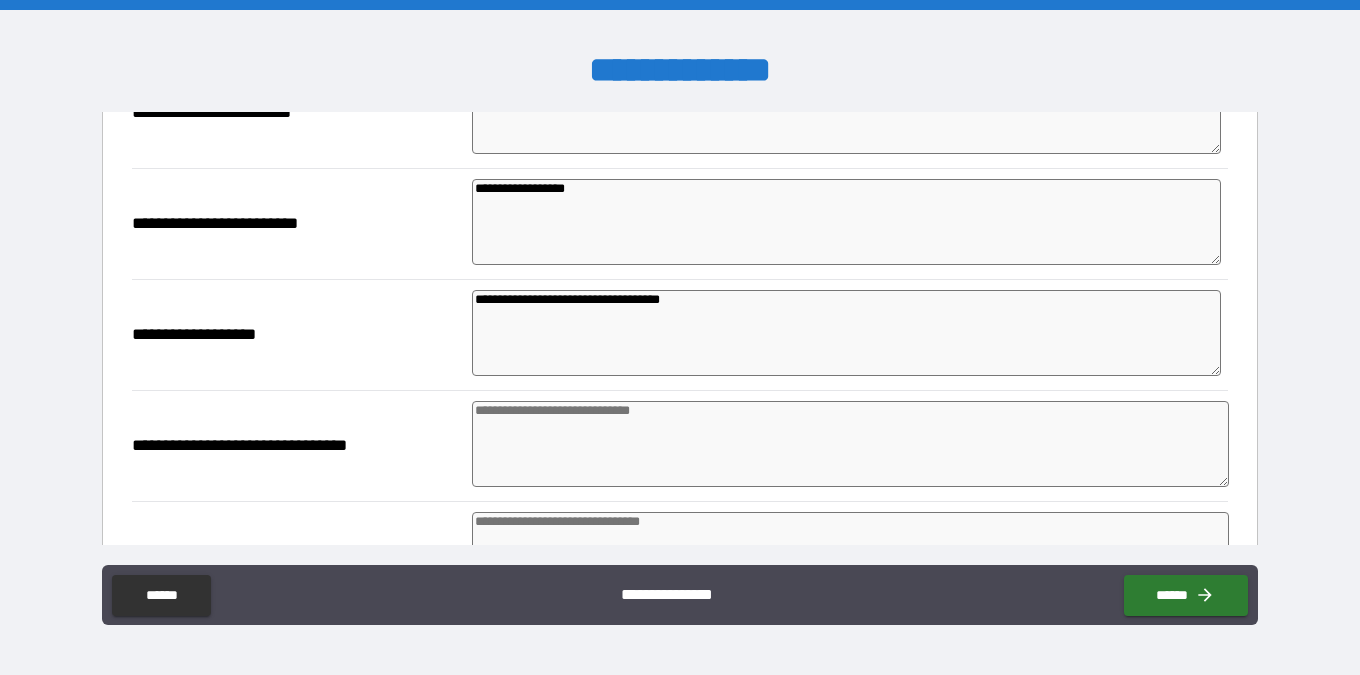 click at bounding box center [850, 444] 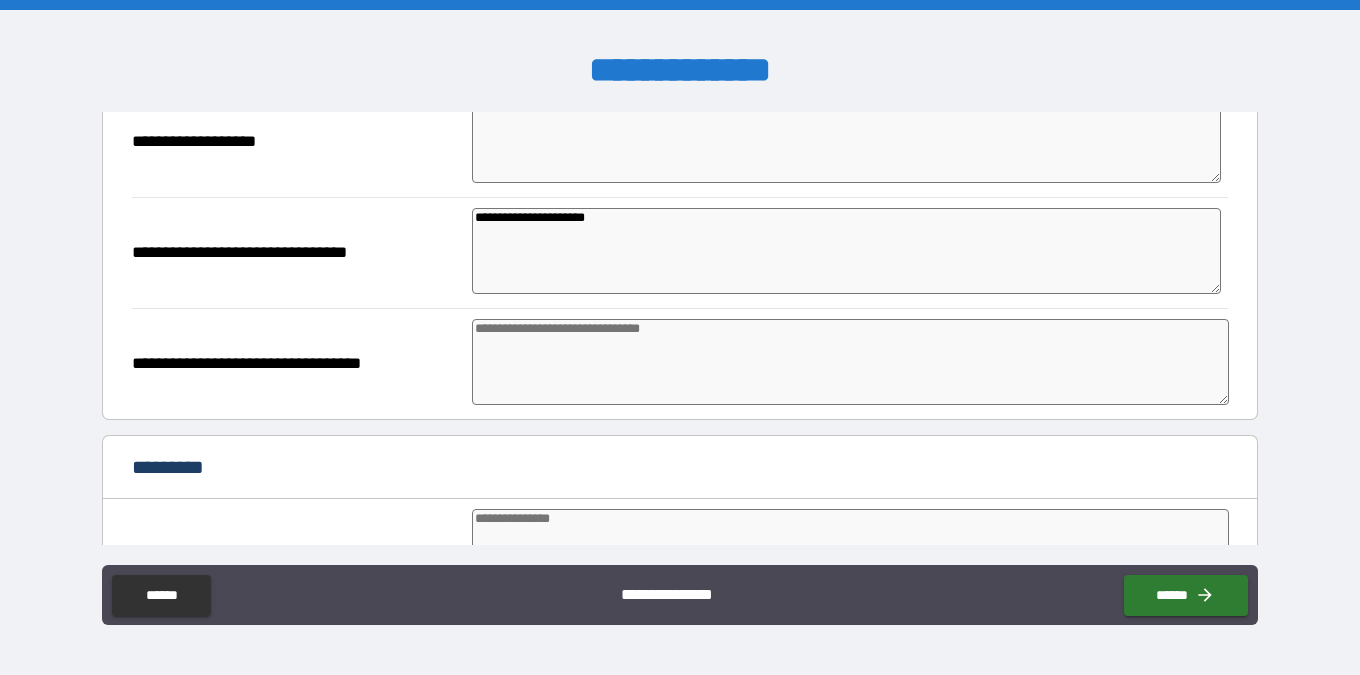 scroll, scrollTop: 1482, scrollLeft: 0, axis: vertical 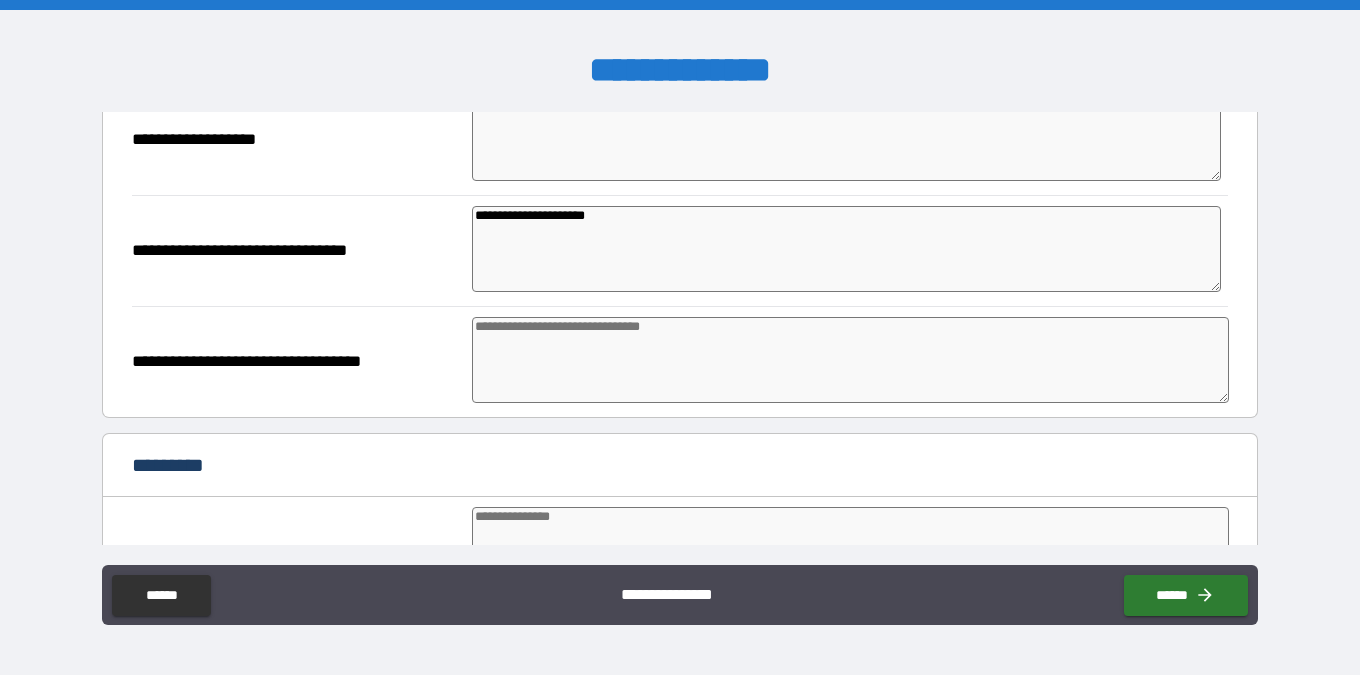 click at bounding box center (850, 360) 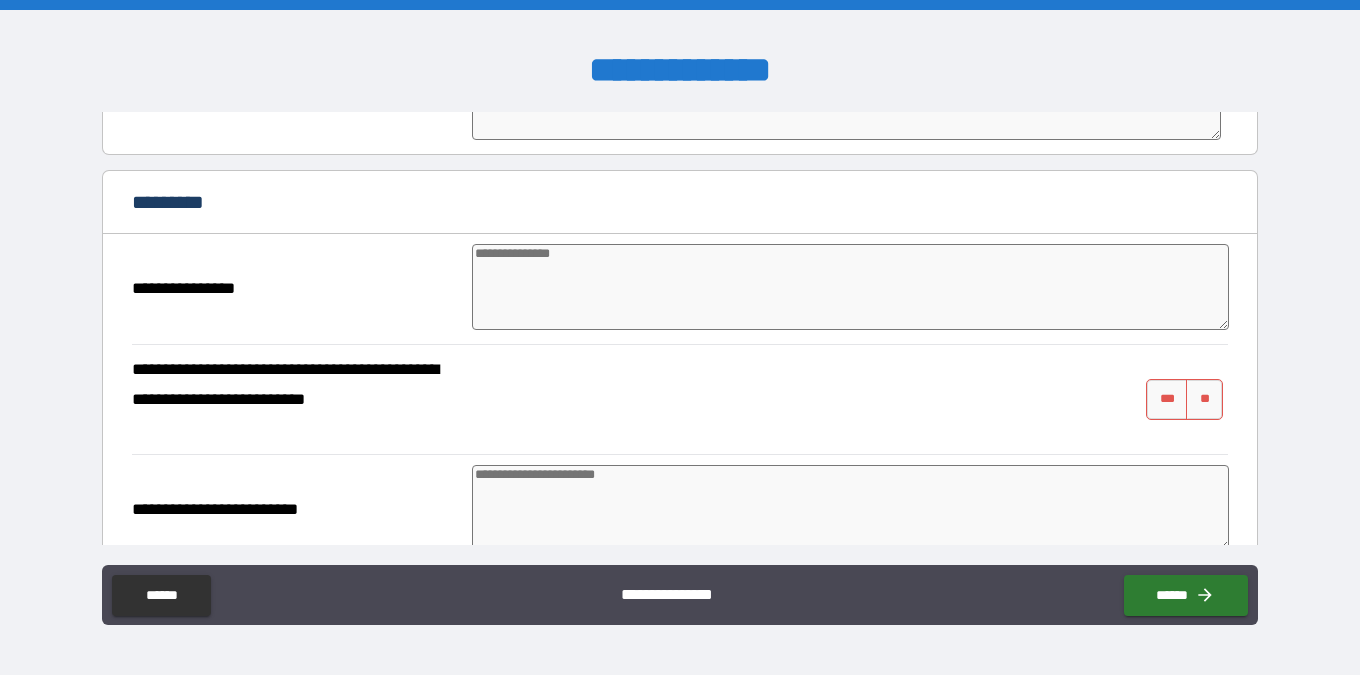 scroll, scrollTop: 1790, scrollLeft: 0, axis: vertical 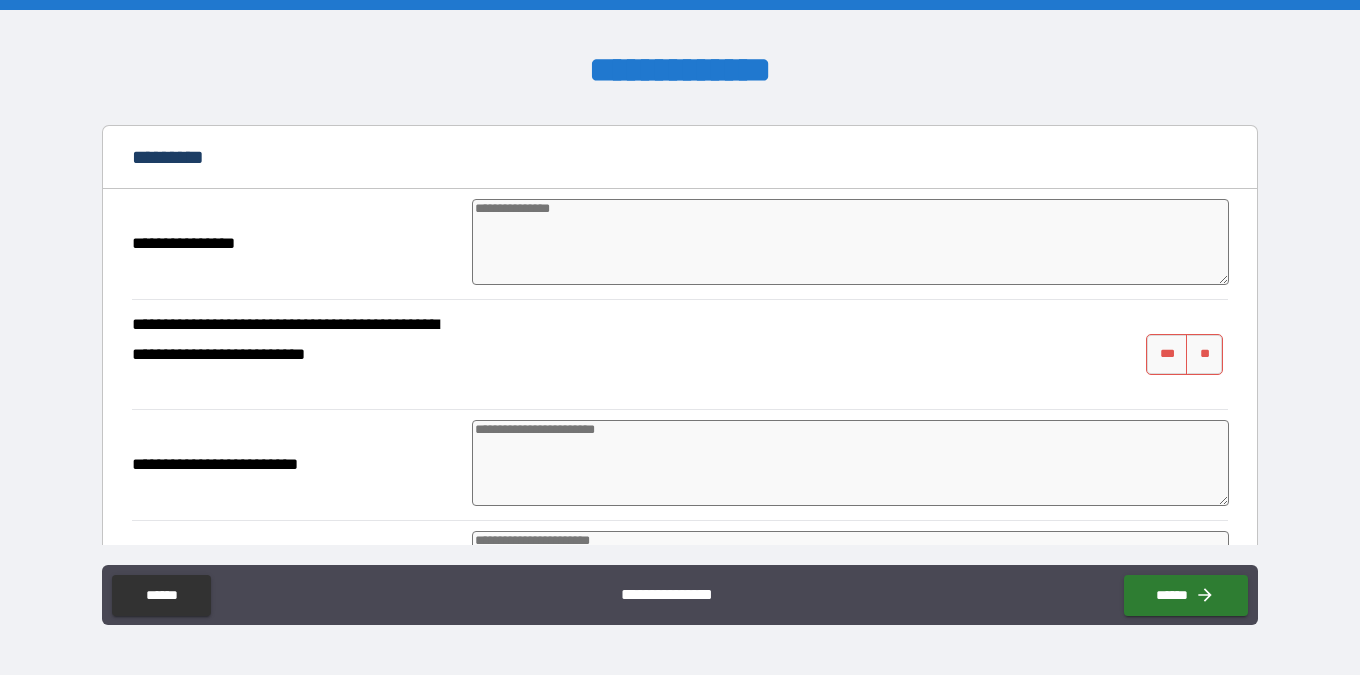 click at bounding box center [850, 242] 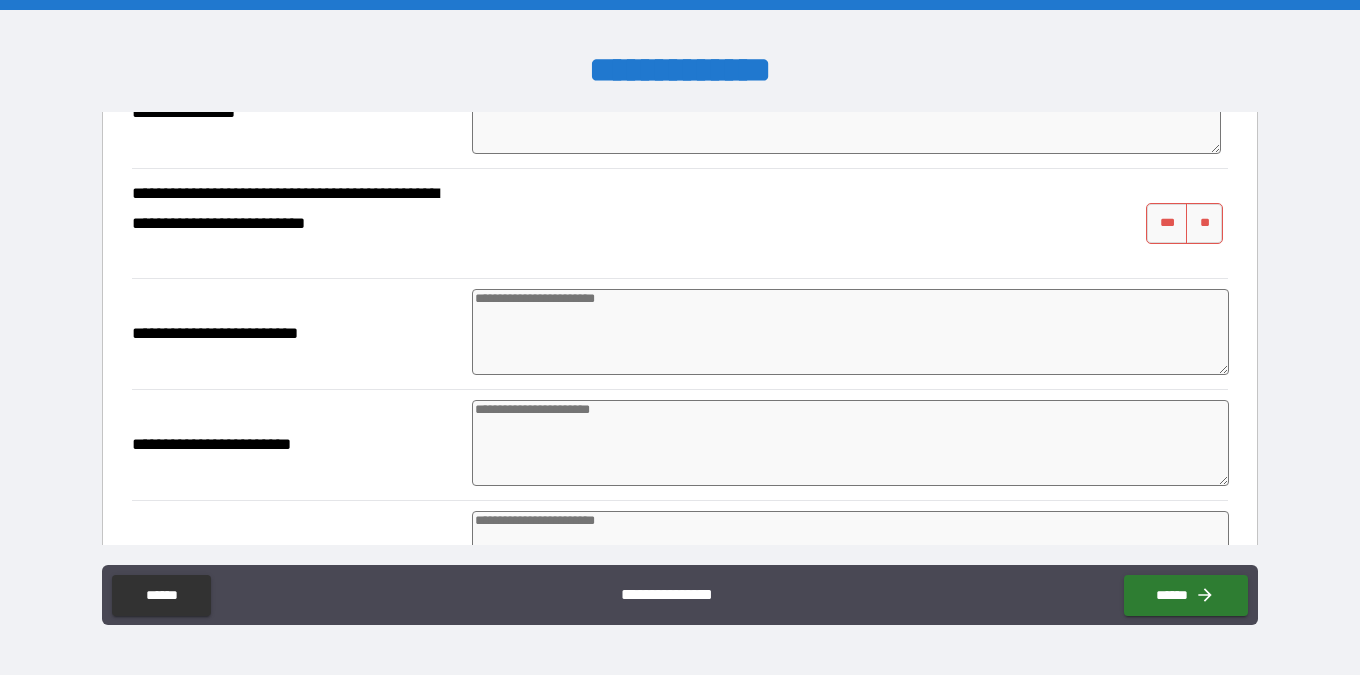 scroll, scrollTop: 1920, scrollLeft: 0, axis: vertical 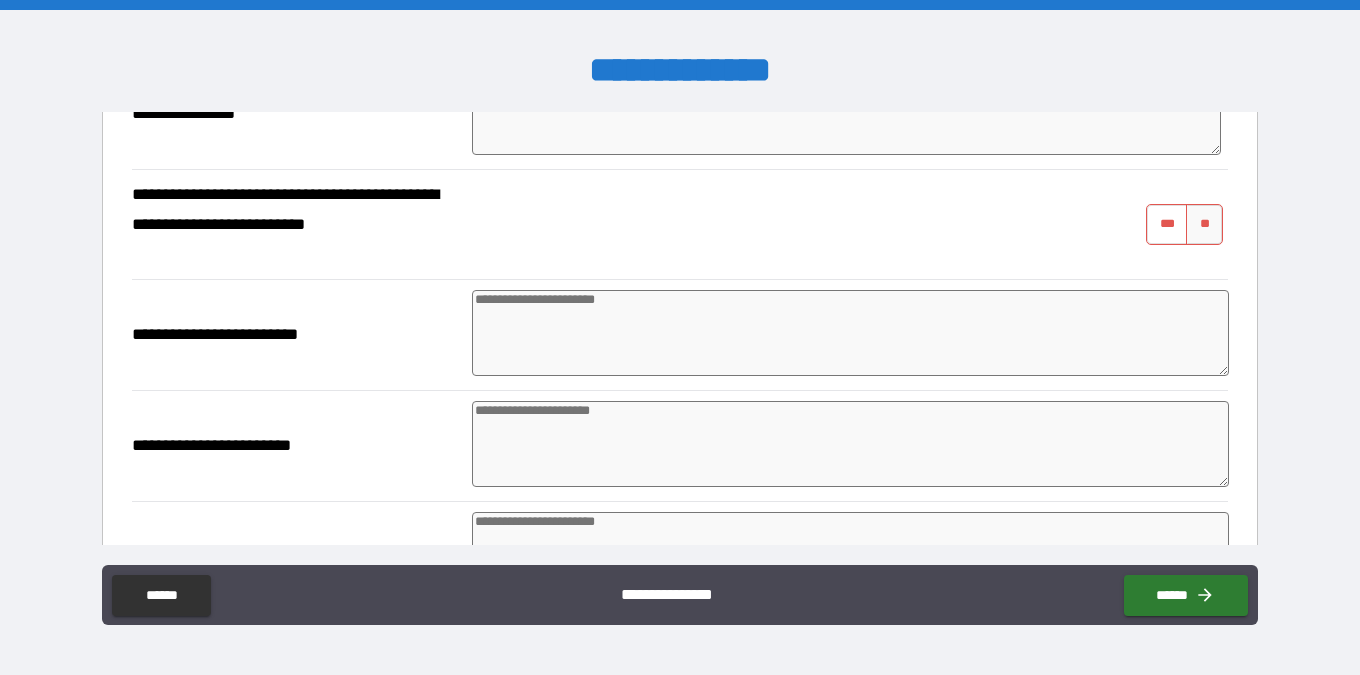 click on "***" at bounding box center [1167, 224] 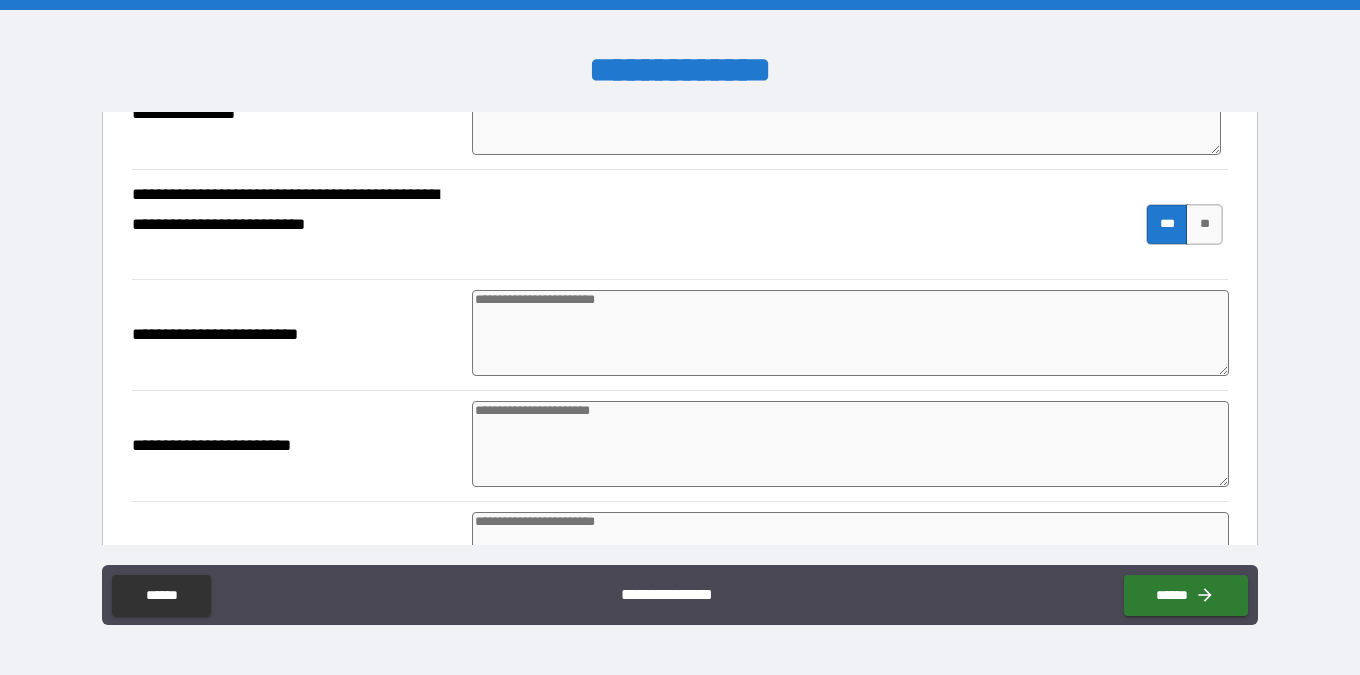 click at bounding box center (850, 333) 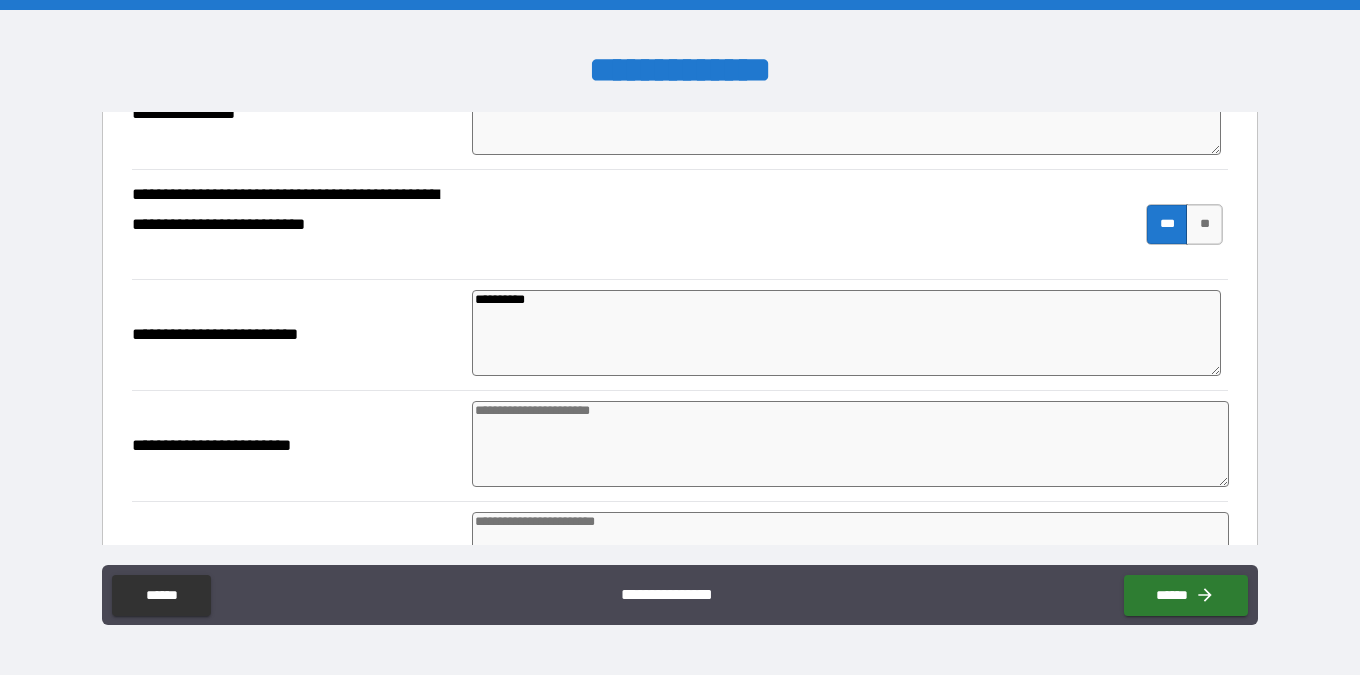 click at bounding box center (850, 444) 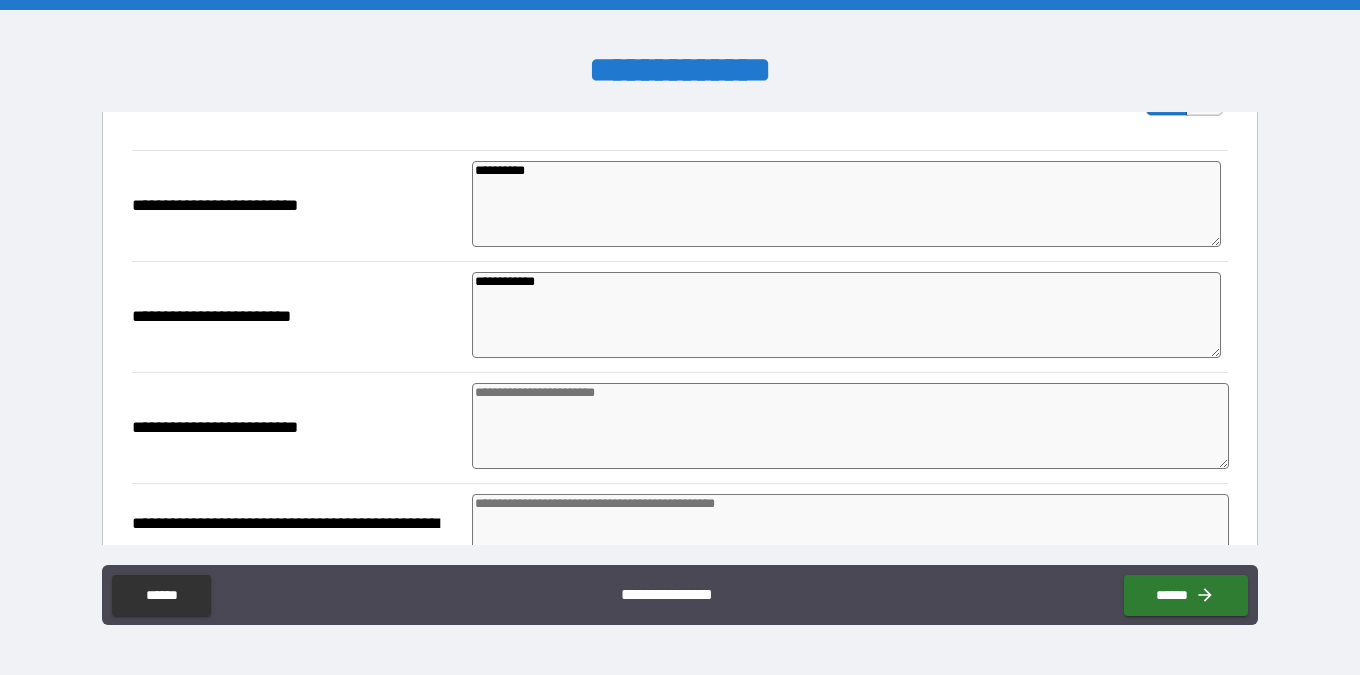 scroll, scrollTop: 2052, scrollLeft: 0, axis: vertical 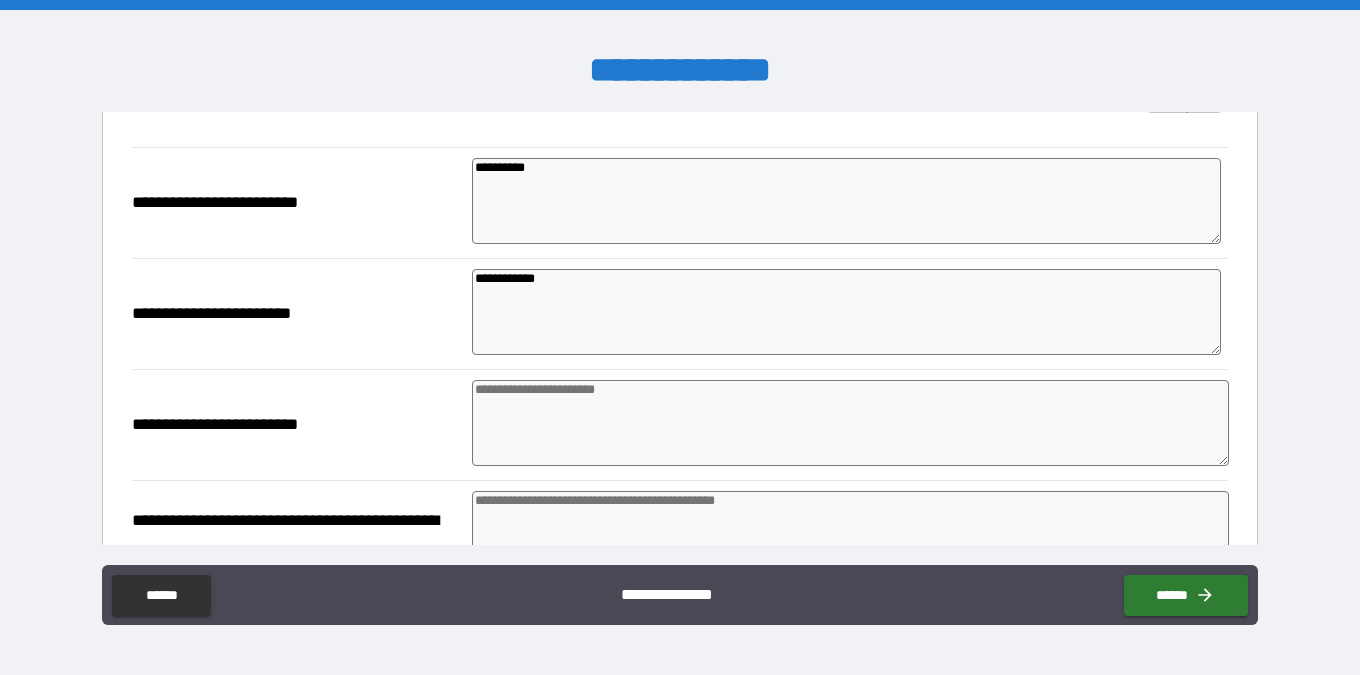 click at bounding box center [850, 423] 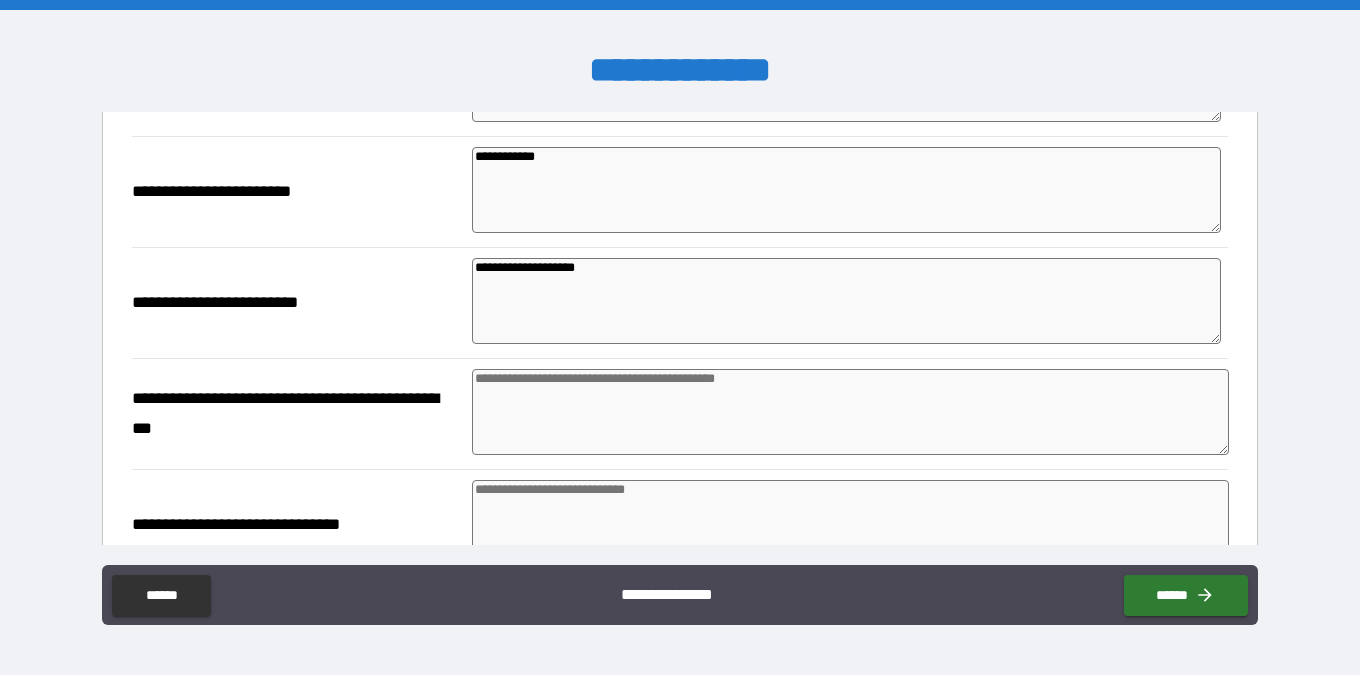 scroll, scrollTop: 2175, scrollLeft: 0, axis: vertical 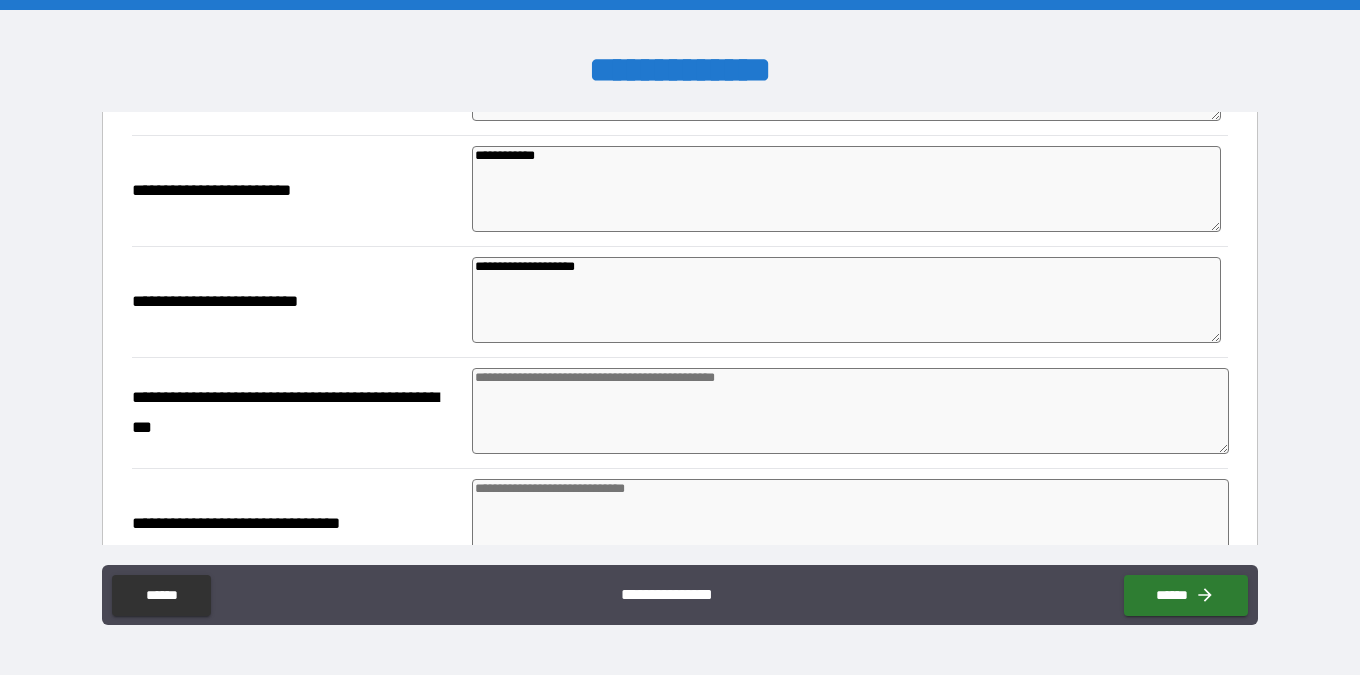 click at bounding box center [850, 411] 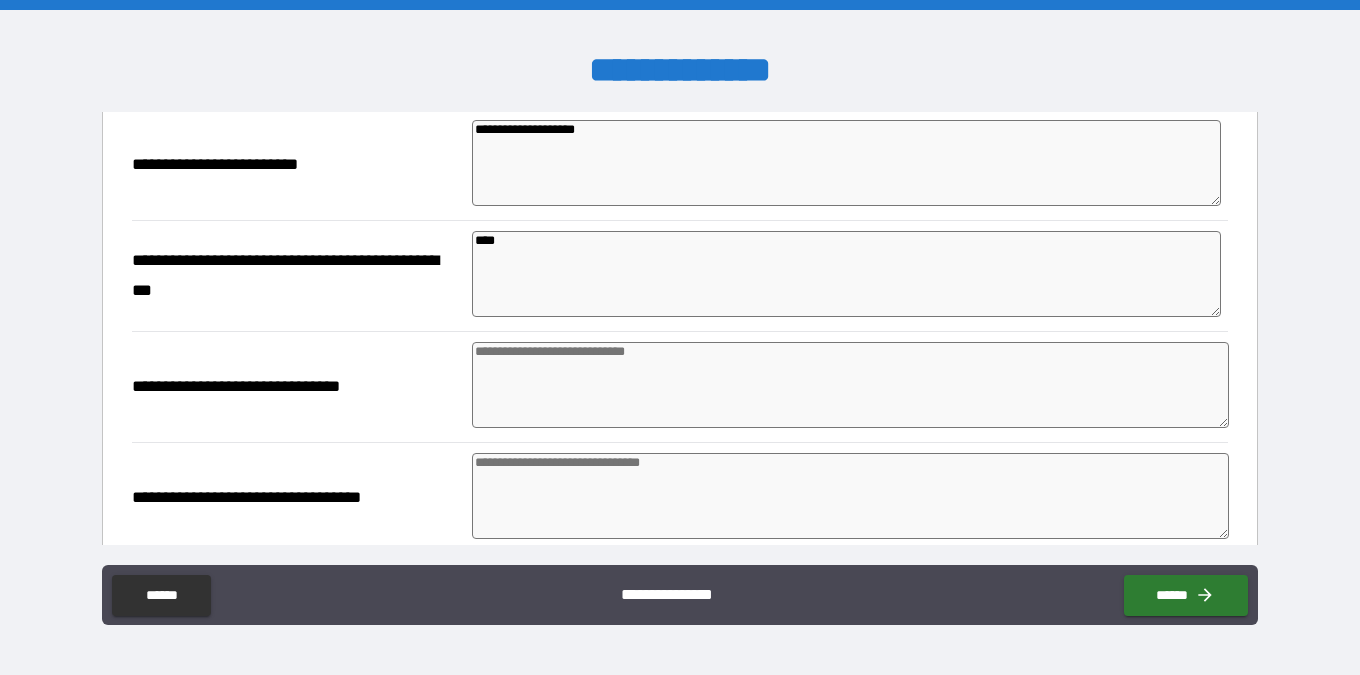 scroll, scrollTop: 2314, scrollLeft: 0, axis: vertical 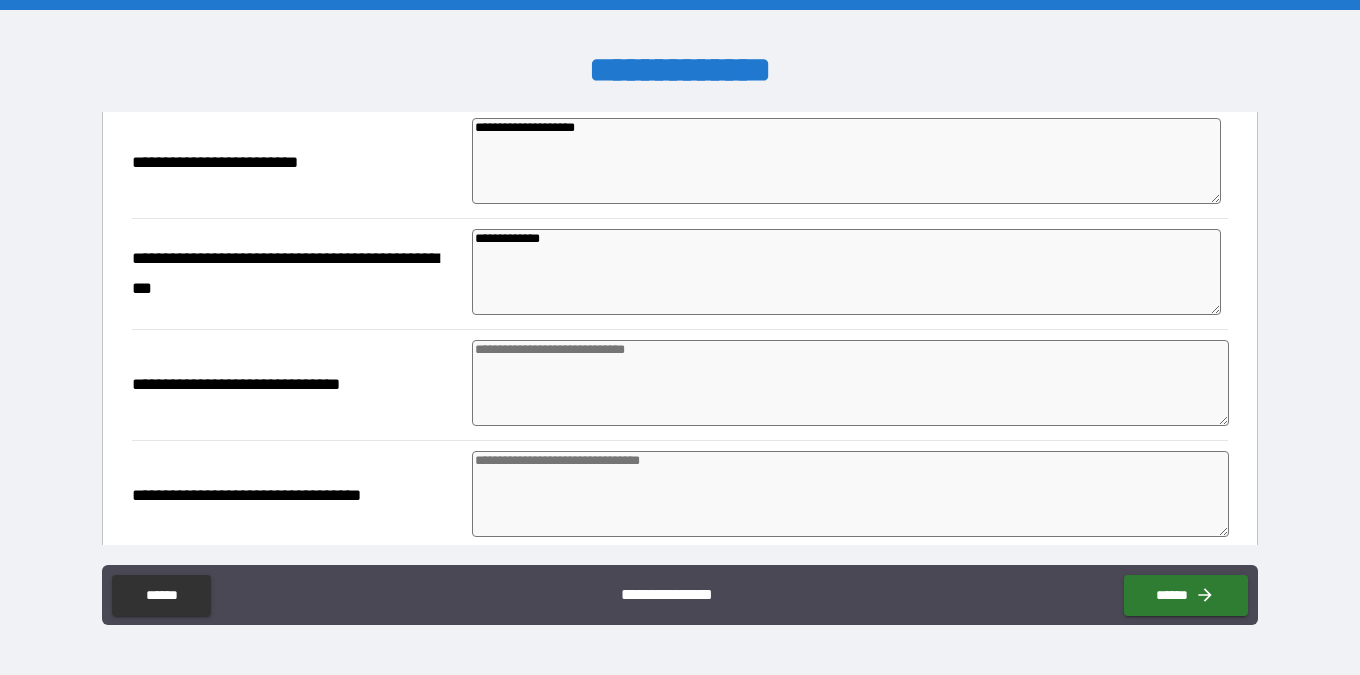 click at bounding box center [850, 383] 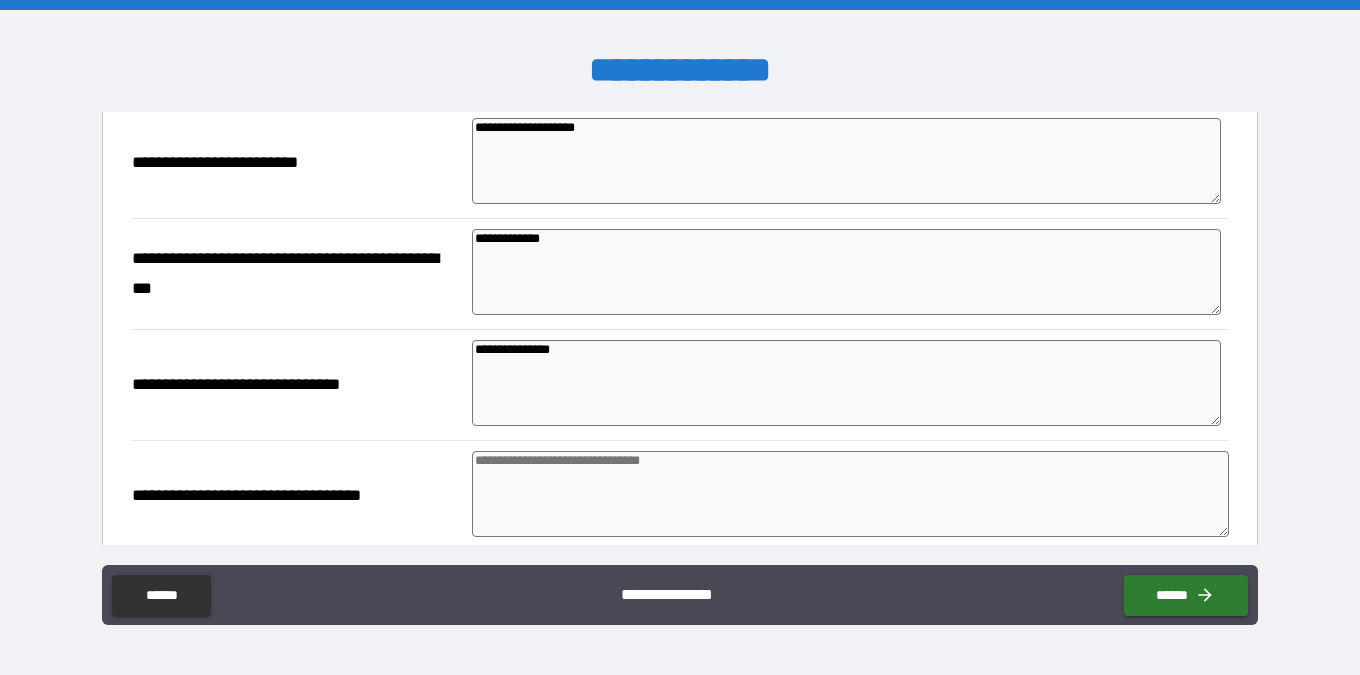 click at bounding box center [850, 494] 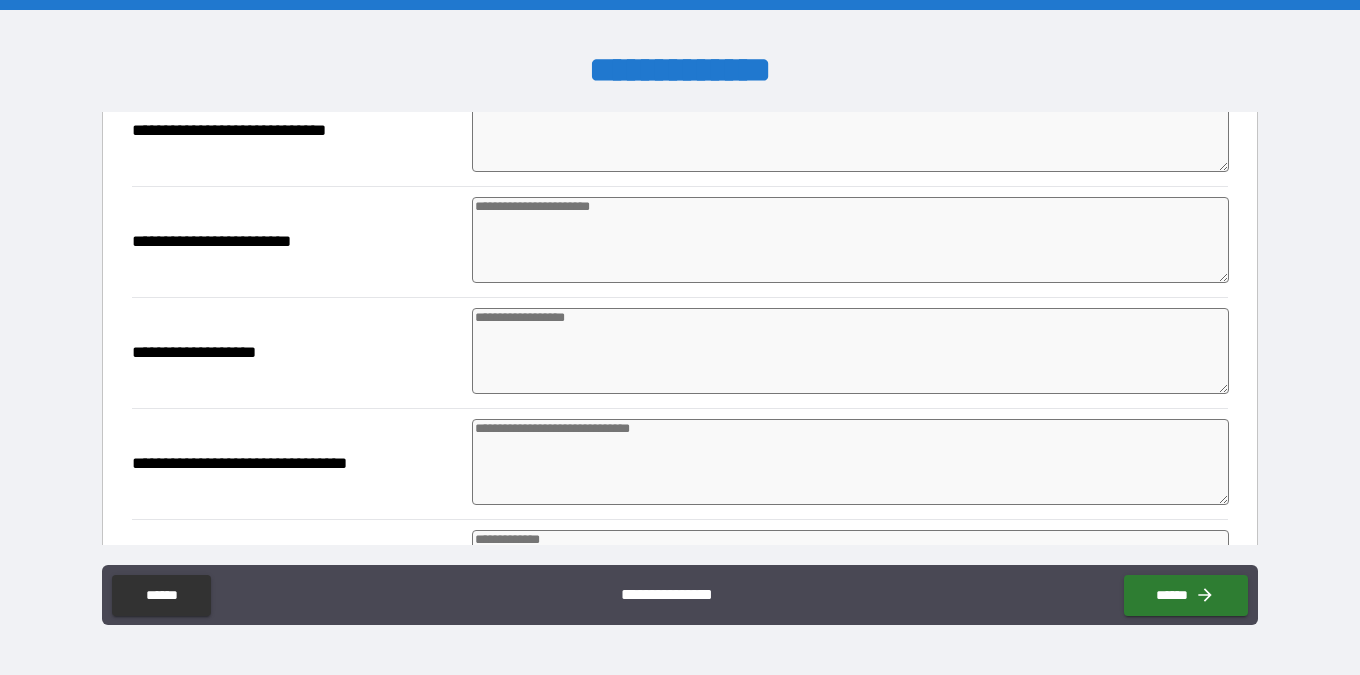 scroll, scrollTop: 2965, scrollLeft: 0, axis: vertical 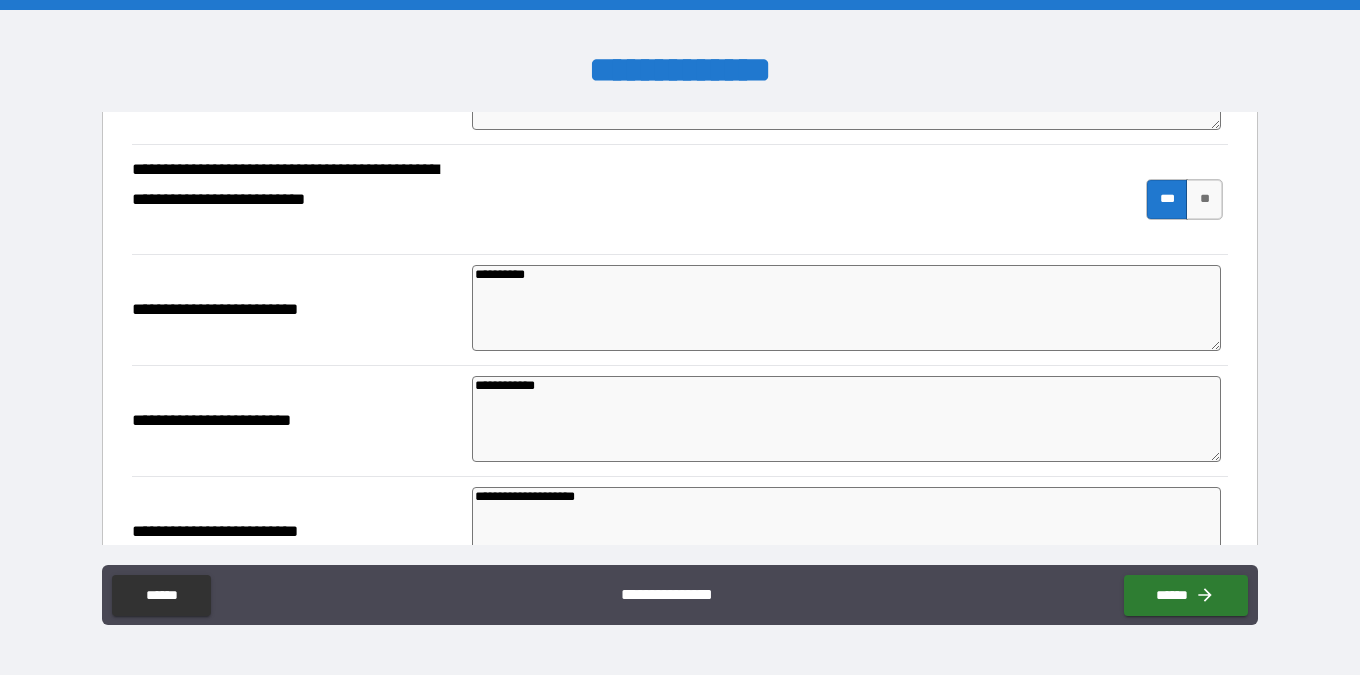 drag, startPoint x: 576, startPoint y: 392, endPoint x: 433, endPoint y: 396, distance: 143.05594 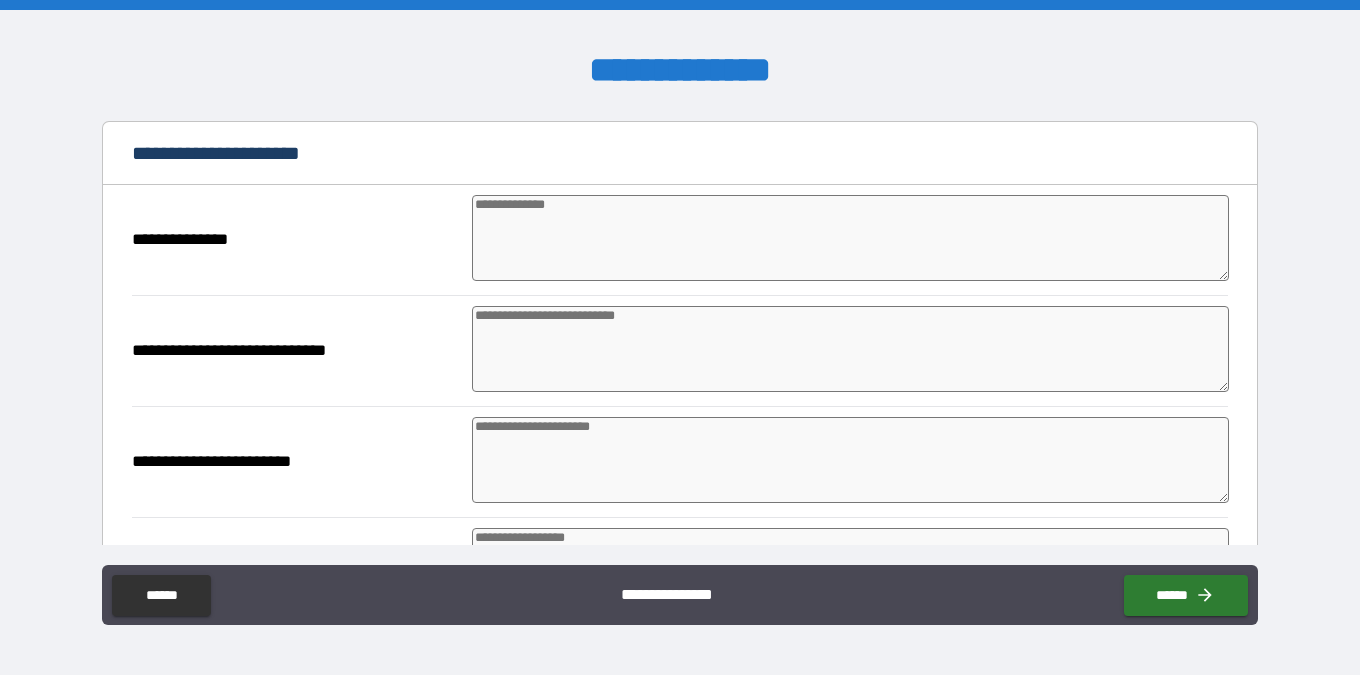 scroll, scrollTop: 2766, scrollLeft: 0, axis: vertical 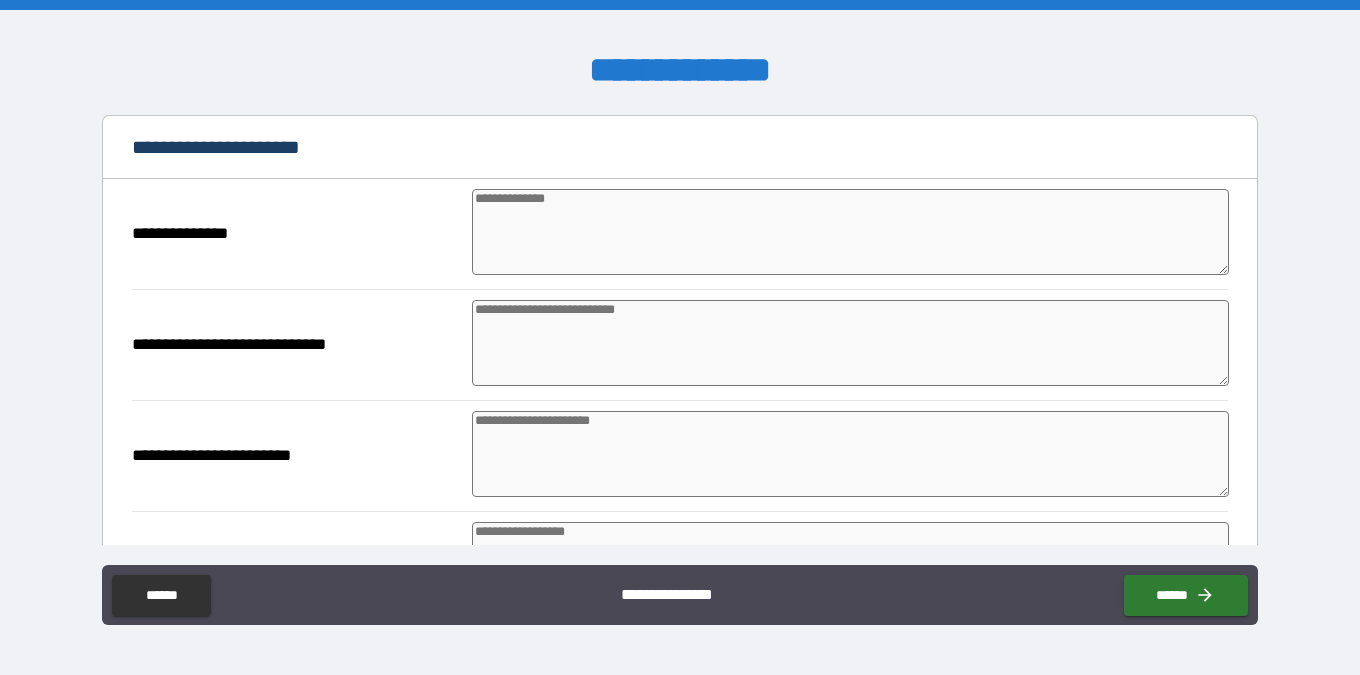 click at bounding box center (850, 232) 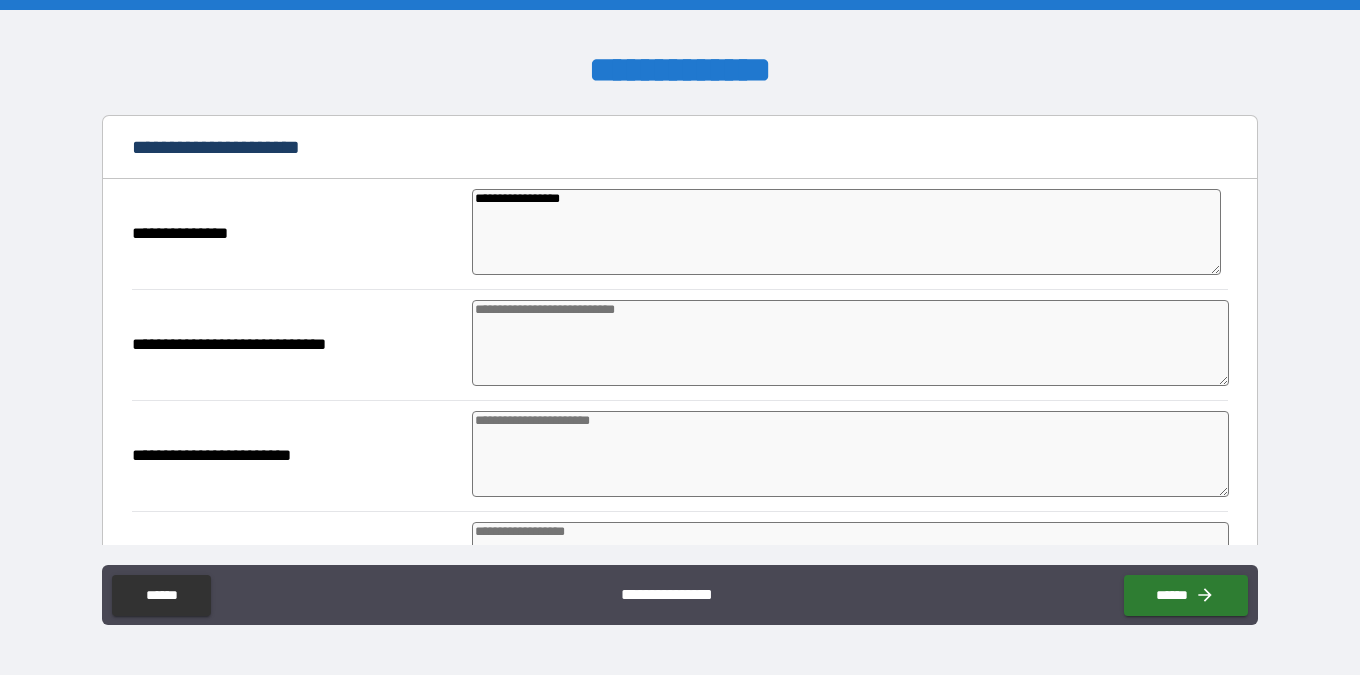 click at bounding box center [850, 343] 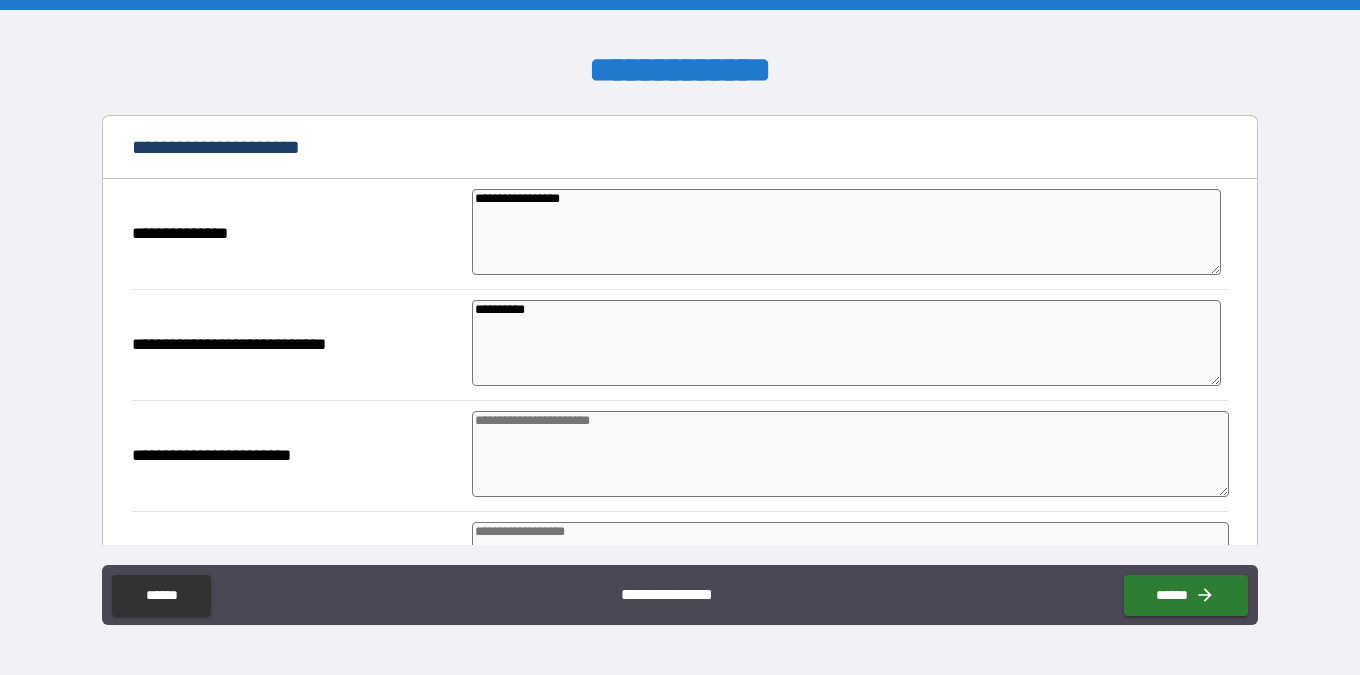 scroll, scrollTop: 2851, scrollLeft: 0, axis: vertical 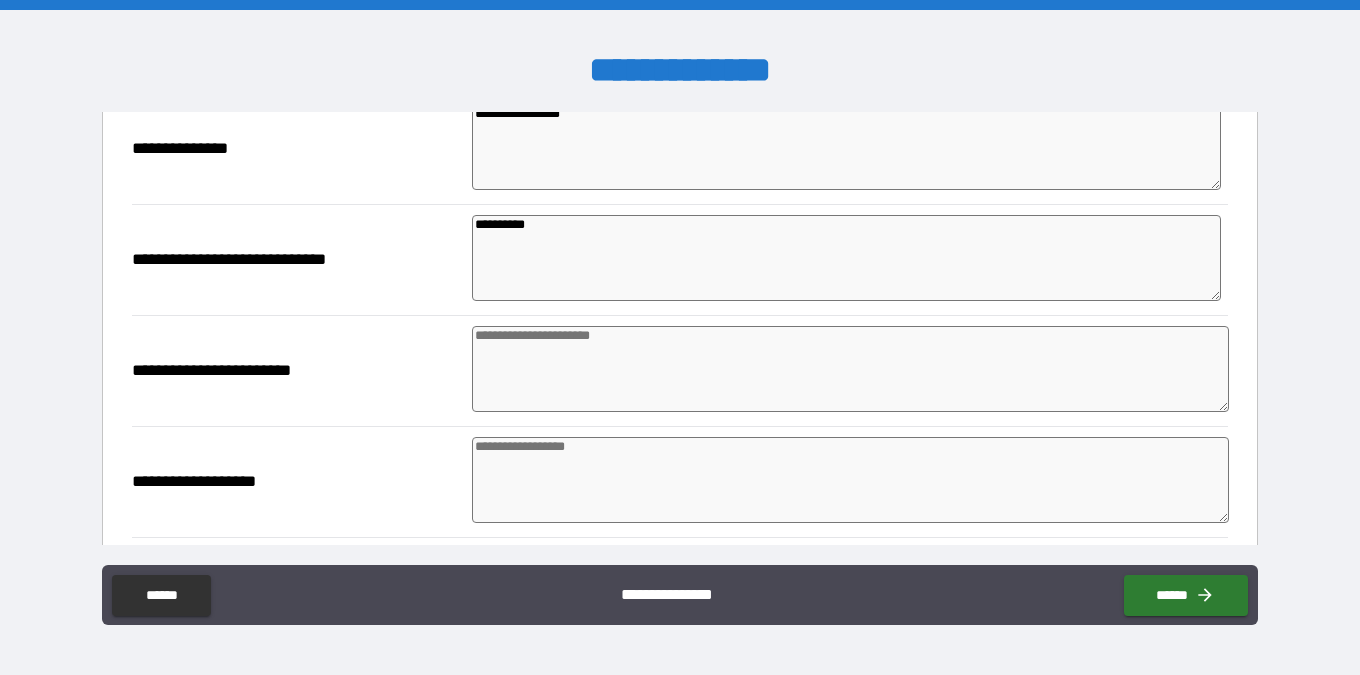 click at bounding box center (850, 369) 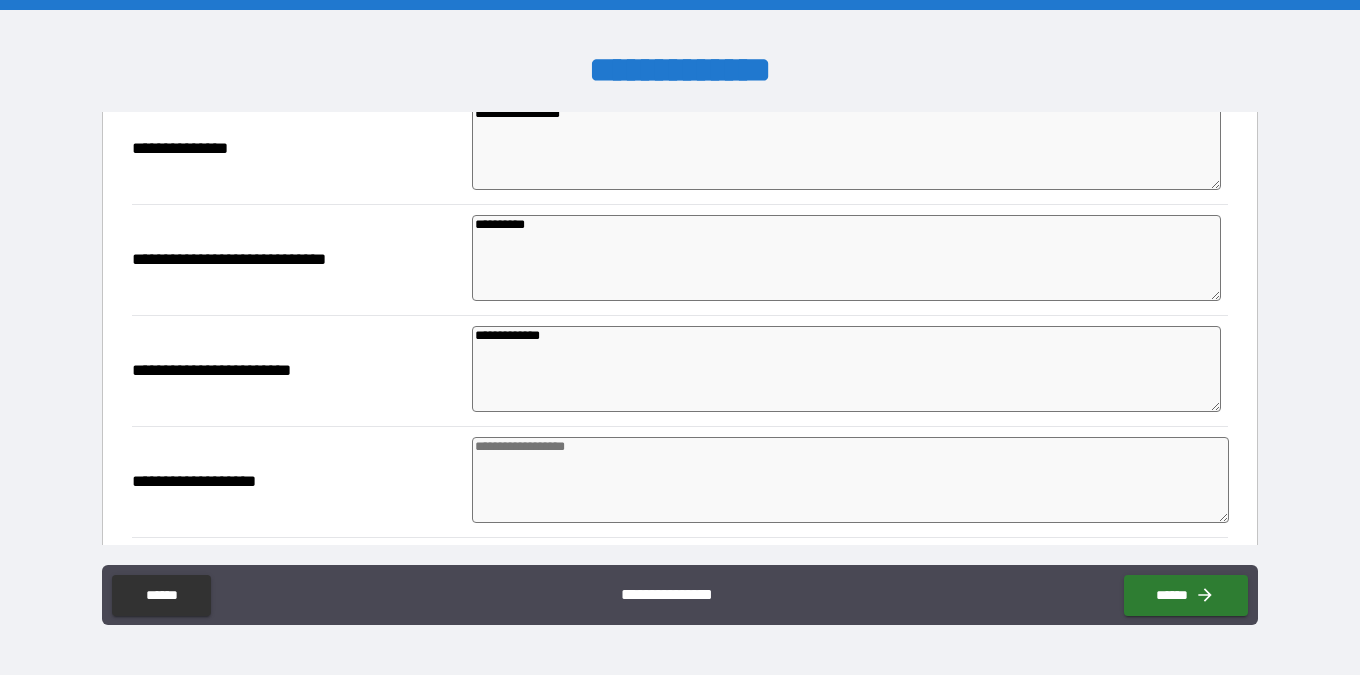 click at bounding box center [850, 480] 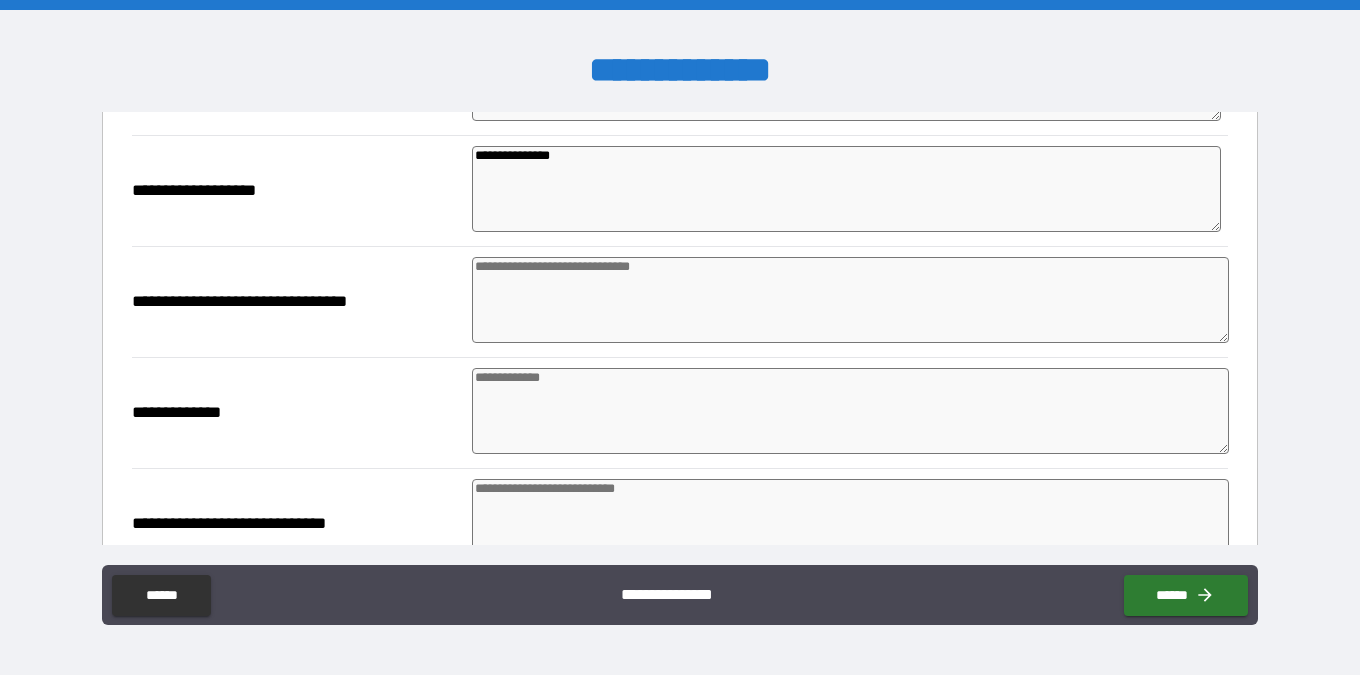 scroll, scrollTop: 3180, scrollLeft: 0, axis: vertical 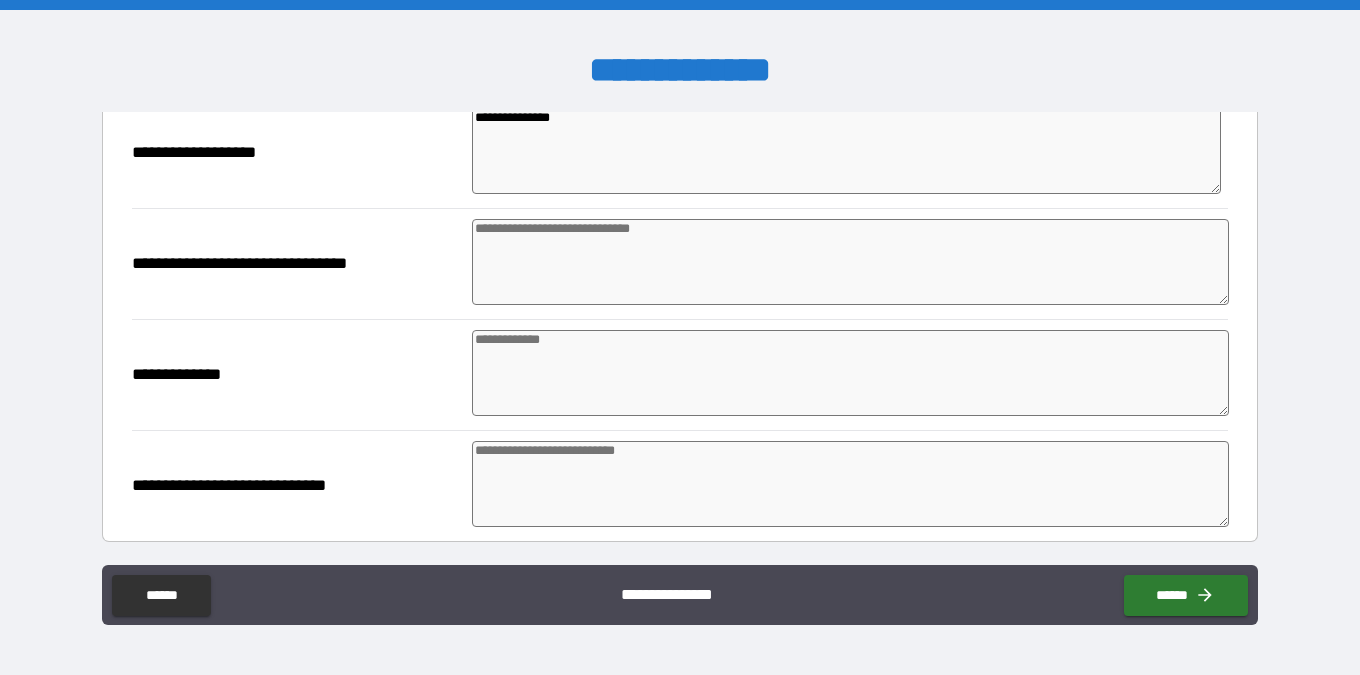 click at bounding box center (850, 373) 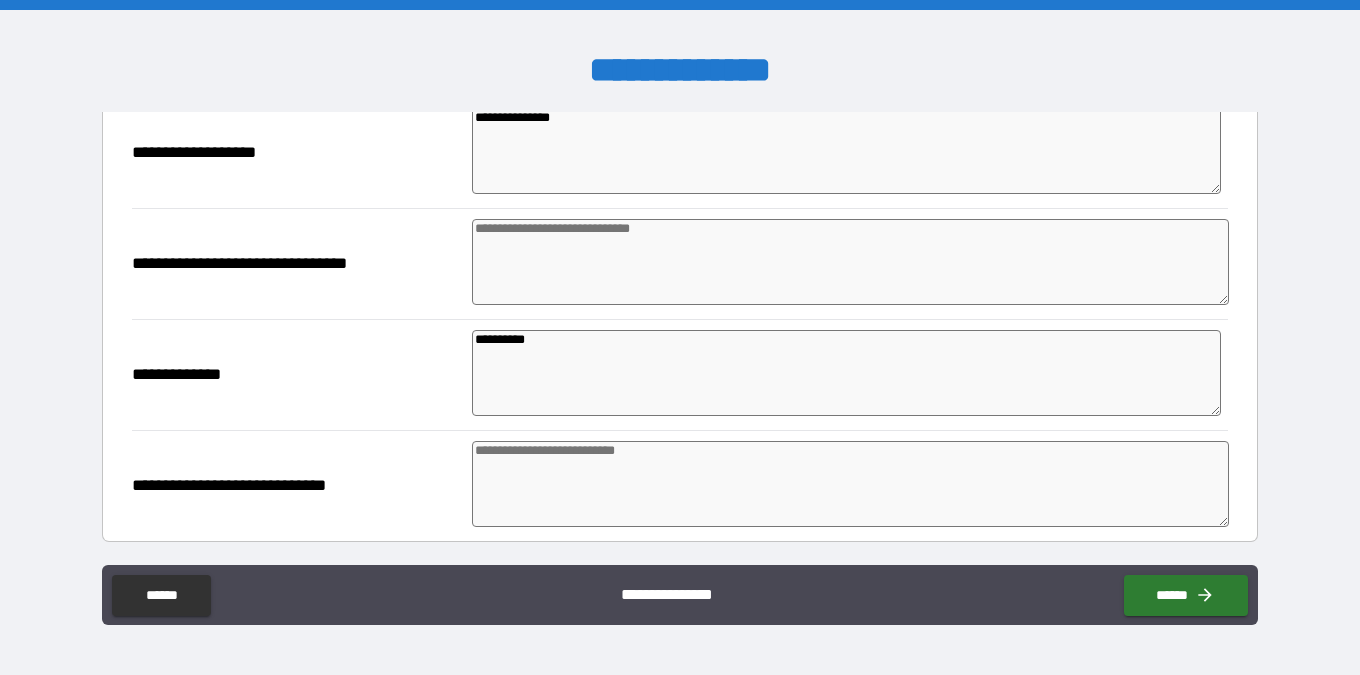 click on "**********" at bounding box center [846, 373] 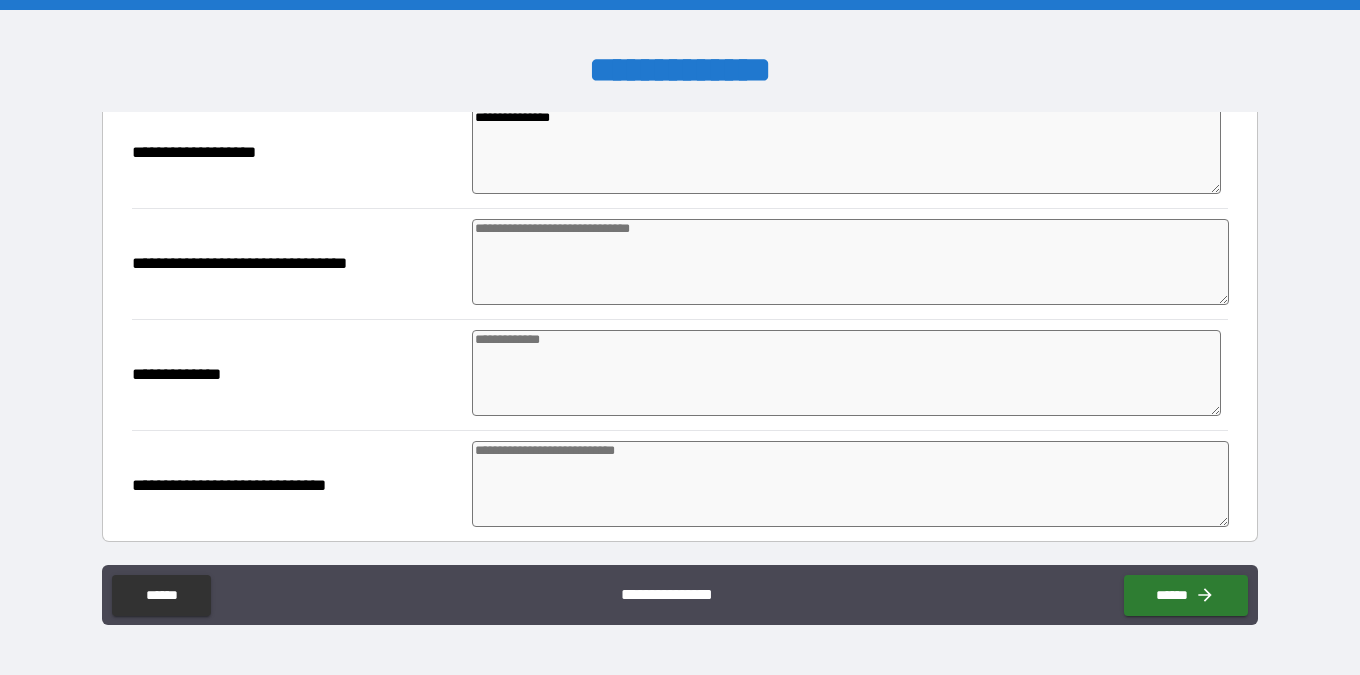 click at bounding box center (850, 484) 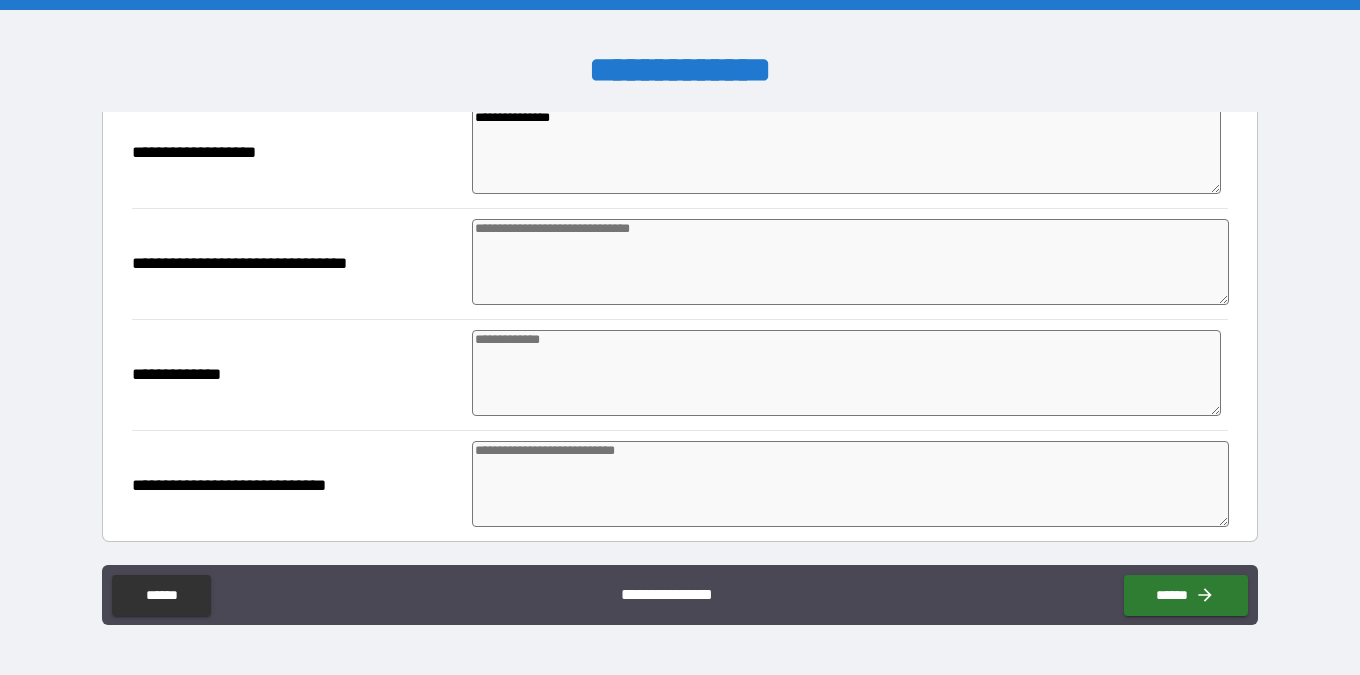 paste on "**********" 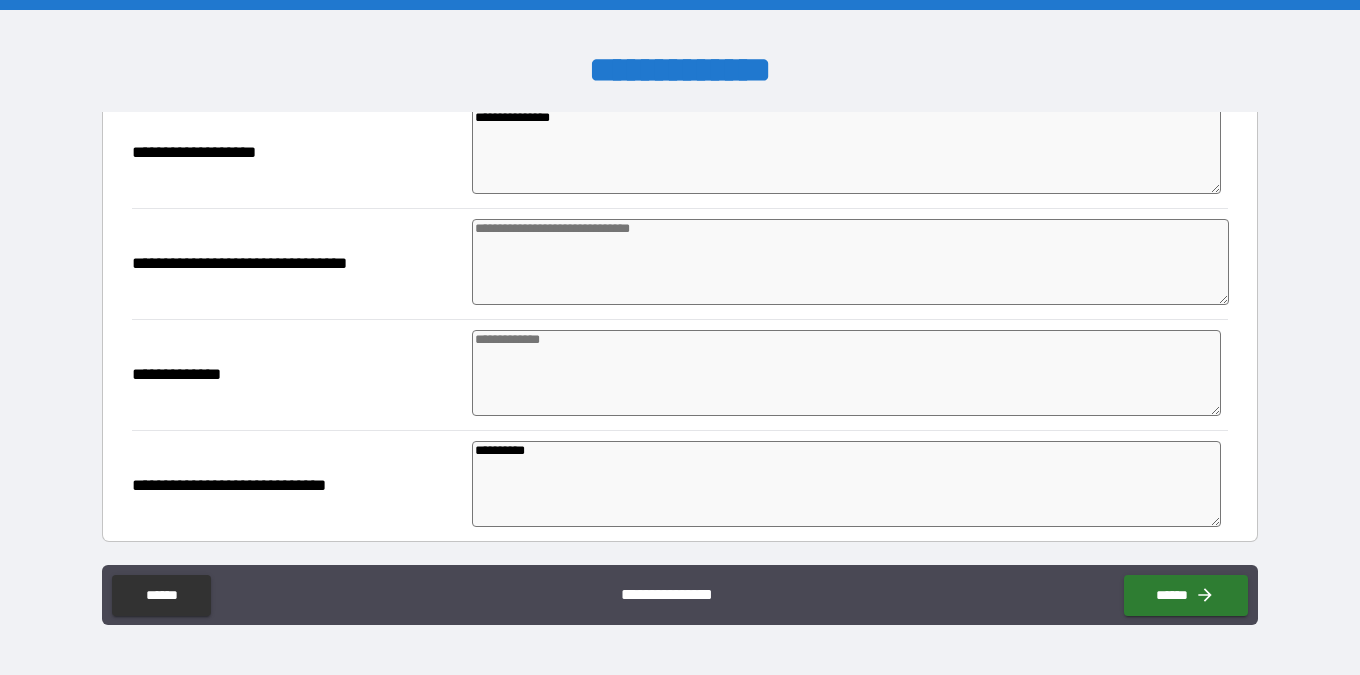 click at bounding box center [846, 373] 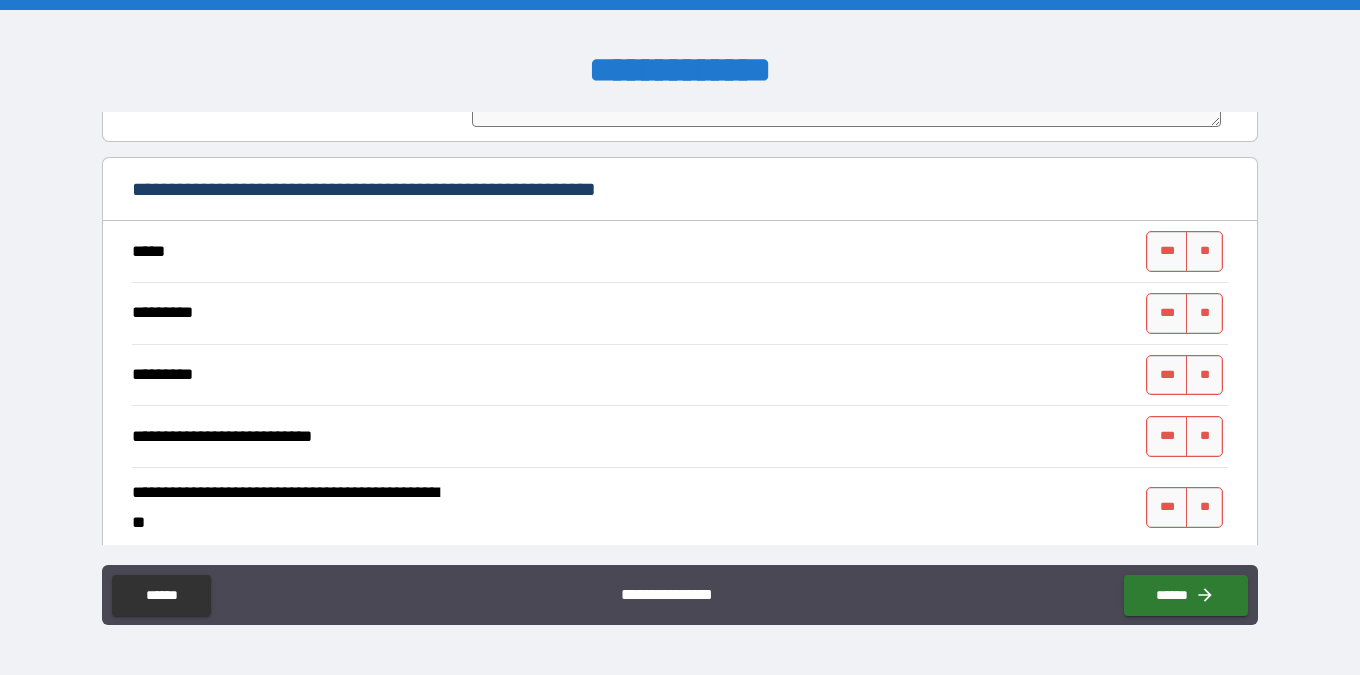 scroll, scrollTop: 3582, scrollLeft: 0, axis: vertical 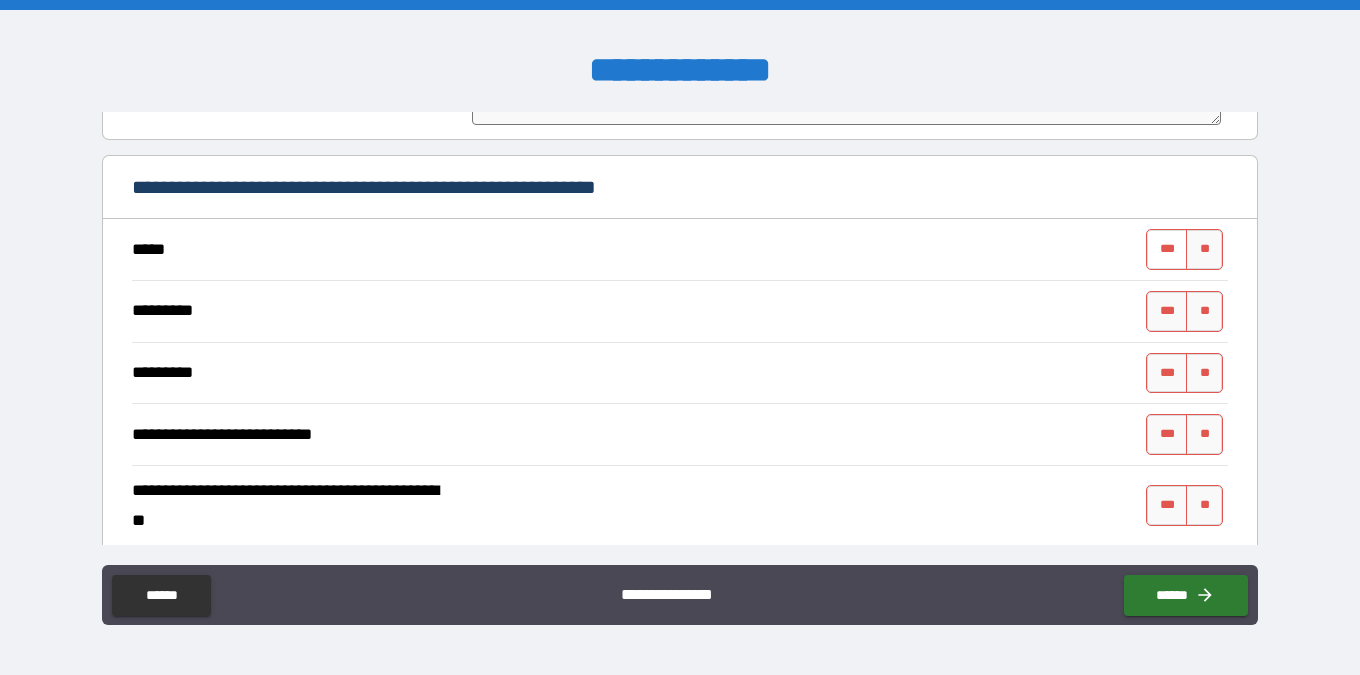 click on "***" at bounding box center (1167, 249) 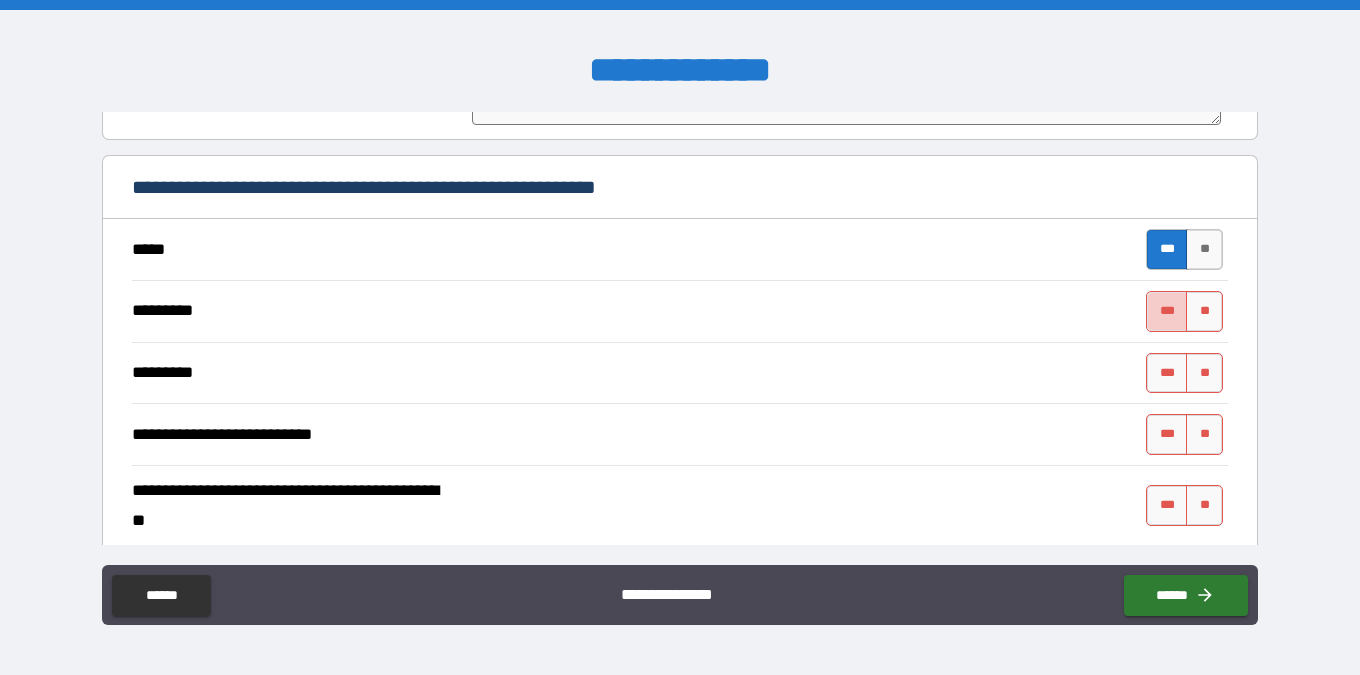 click on "***" at bounding box center [1167, 311] 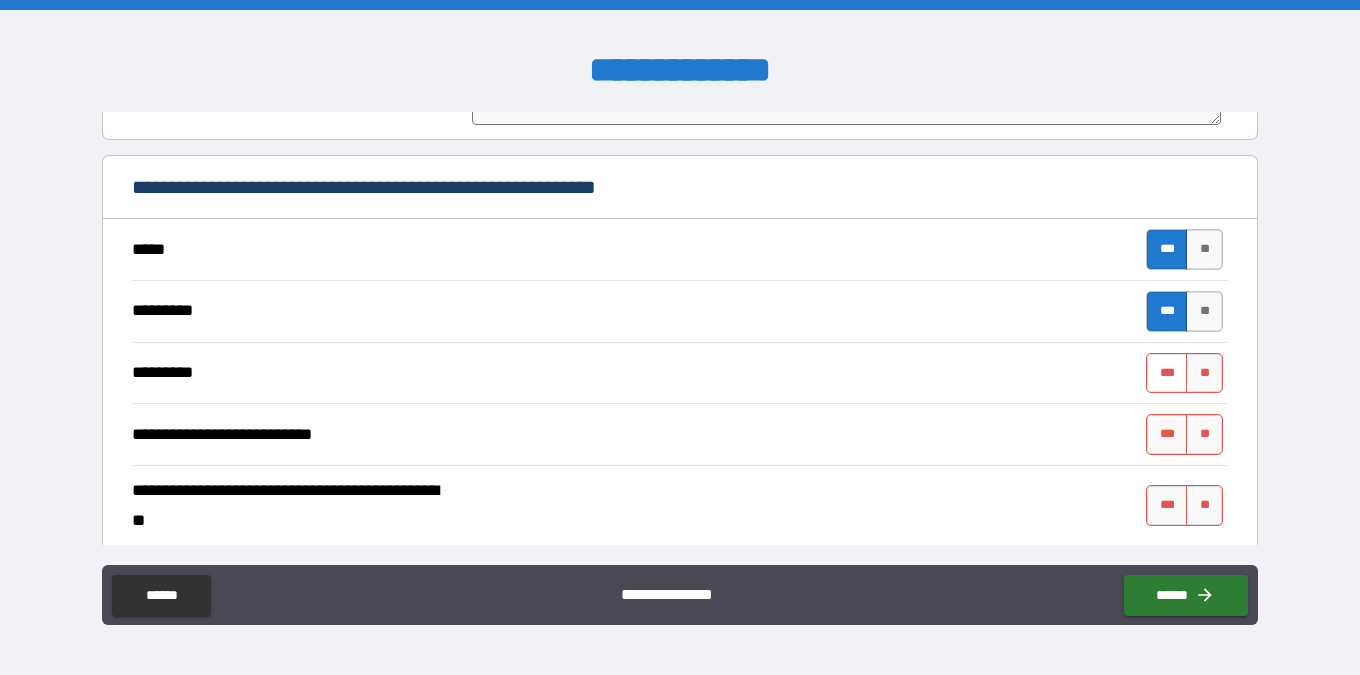 click on "***" at bounding box center (1167, 373) 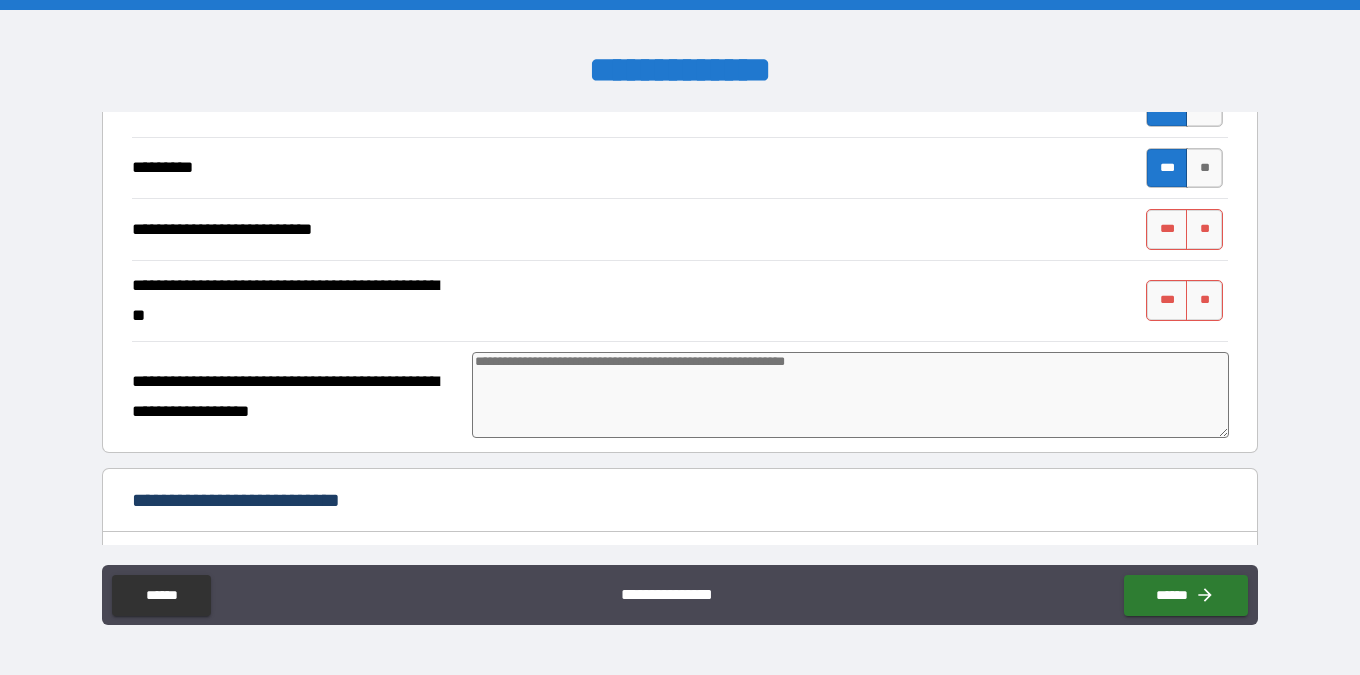 scroll, scrollTop: 3797, scrollLeft: 0, axis: vertical 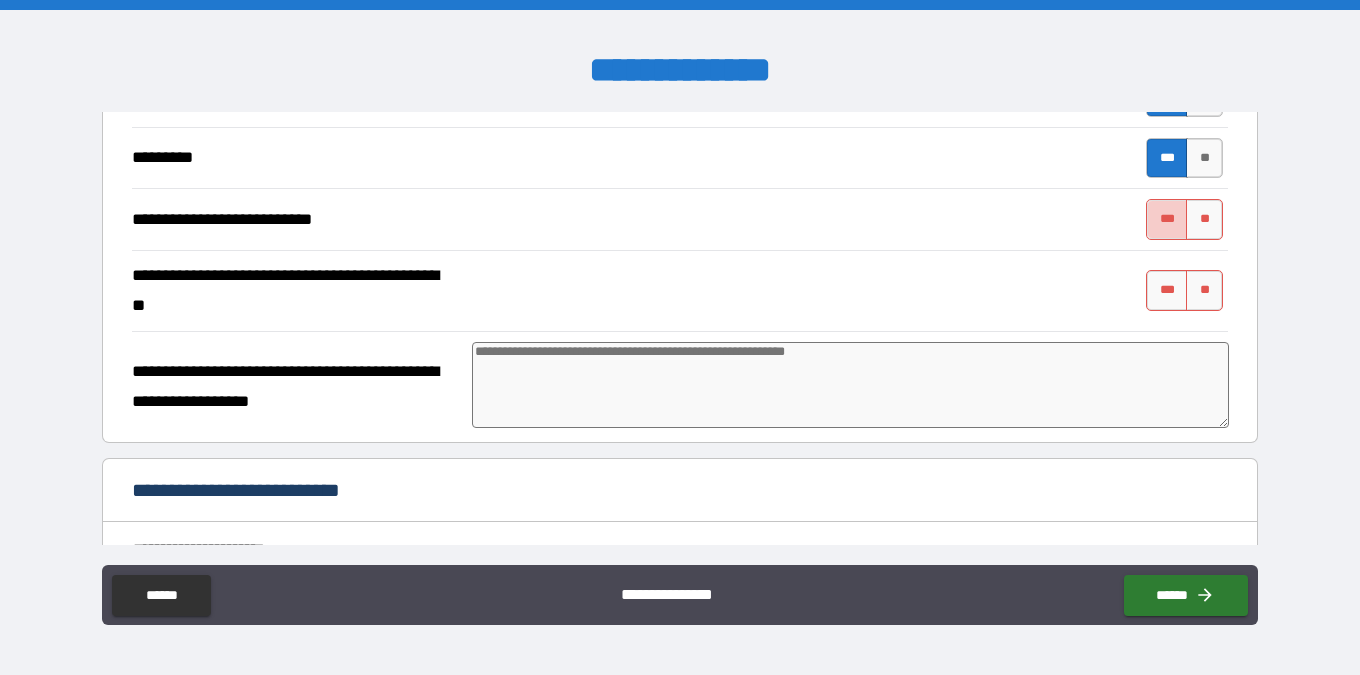 click on "***" at bounding box center [1167, 219] 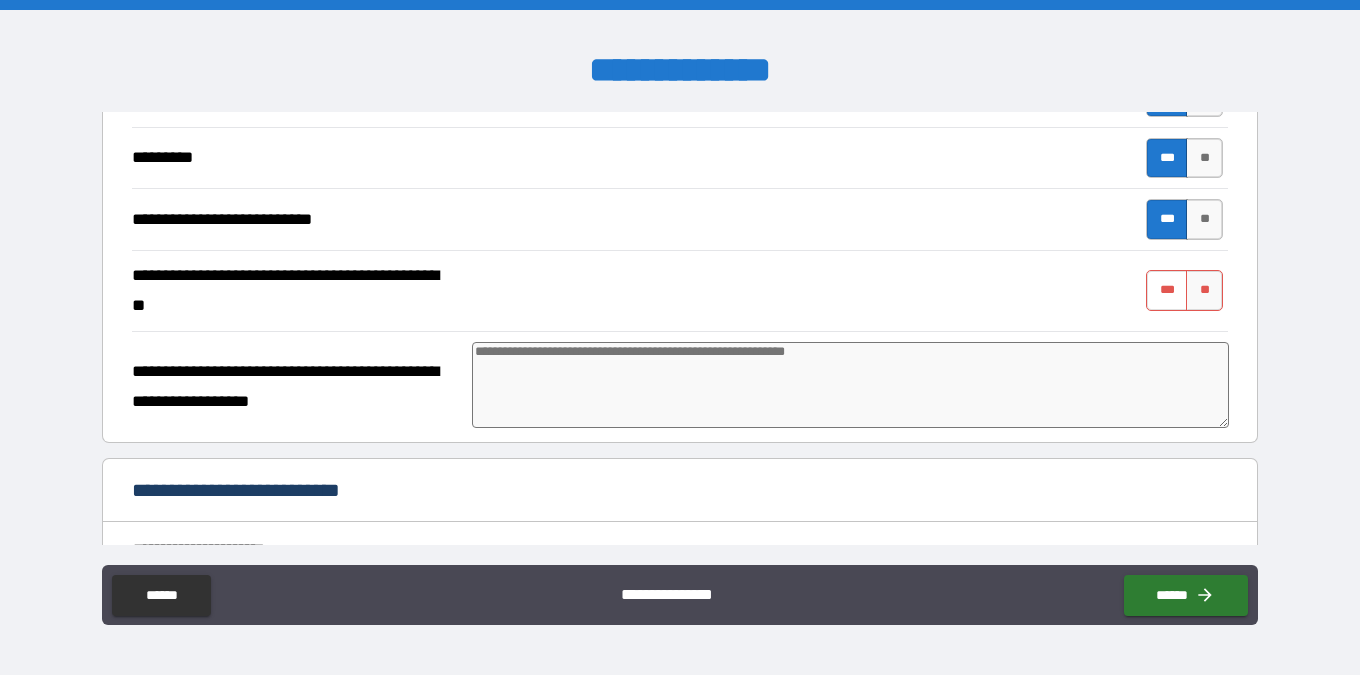 click on "***" at bounding box center [1167, 290] 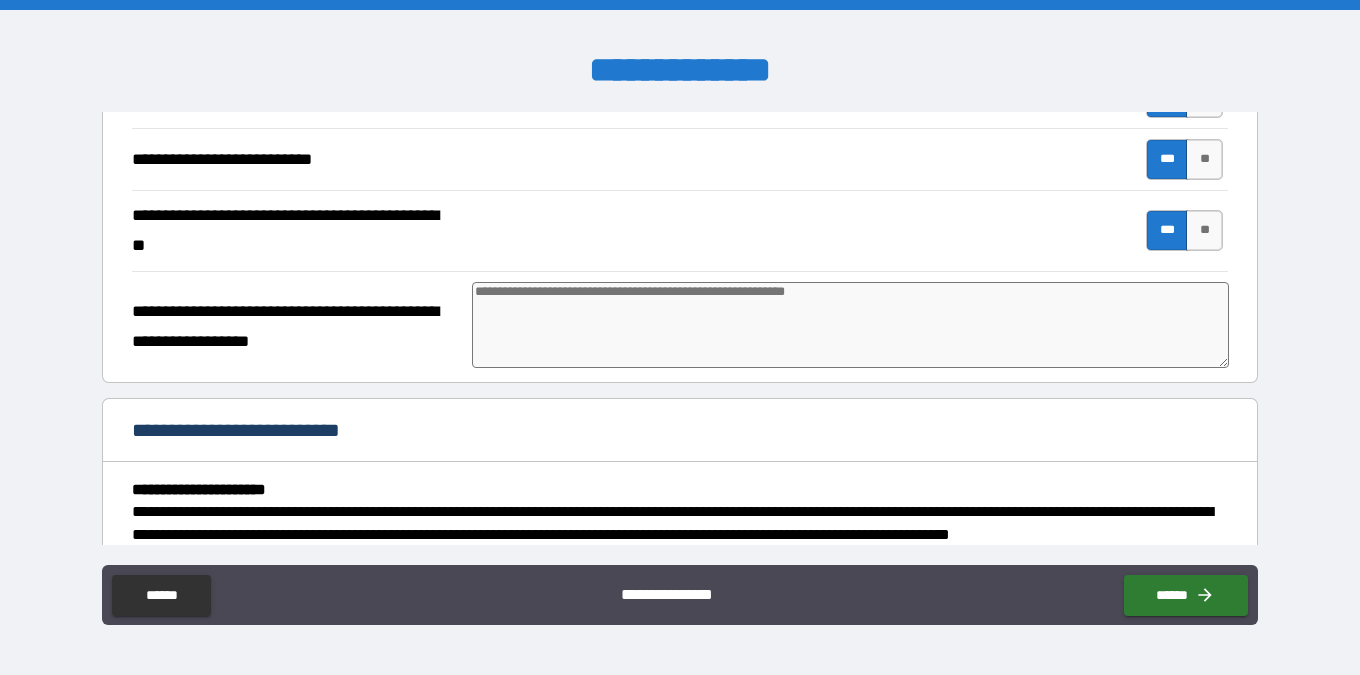 scroll, scrollTop: 3859, scrollLeft: 0, axis: vertical 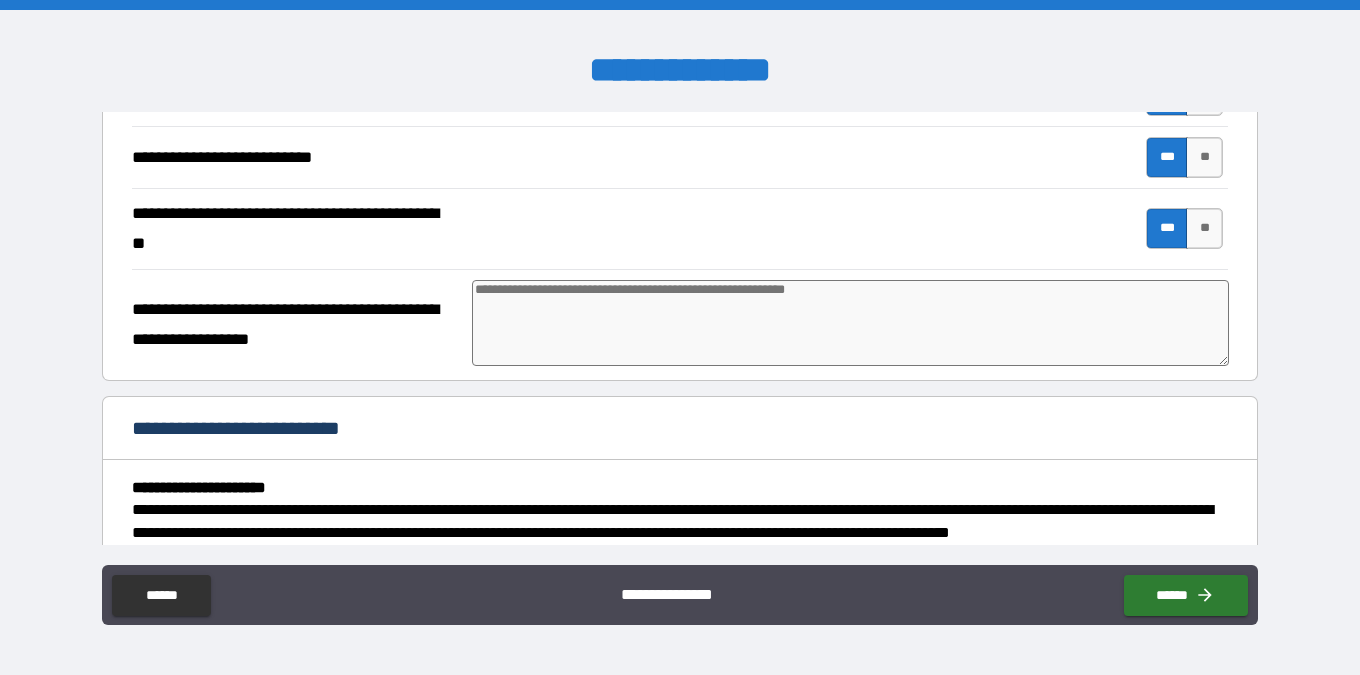 click at bounding box center (850, 323) 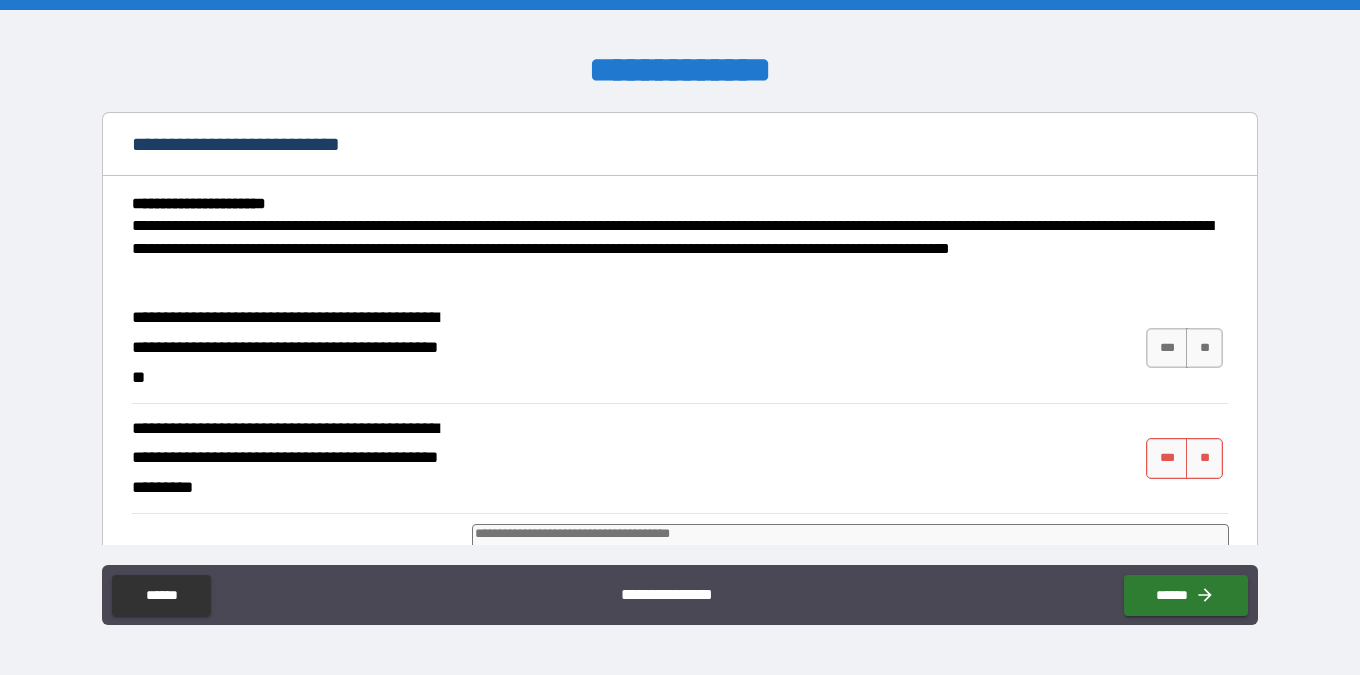 scroll, scrollTop: 4149, scrollLeft: 0, axis: vertical 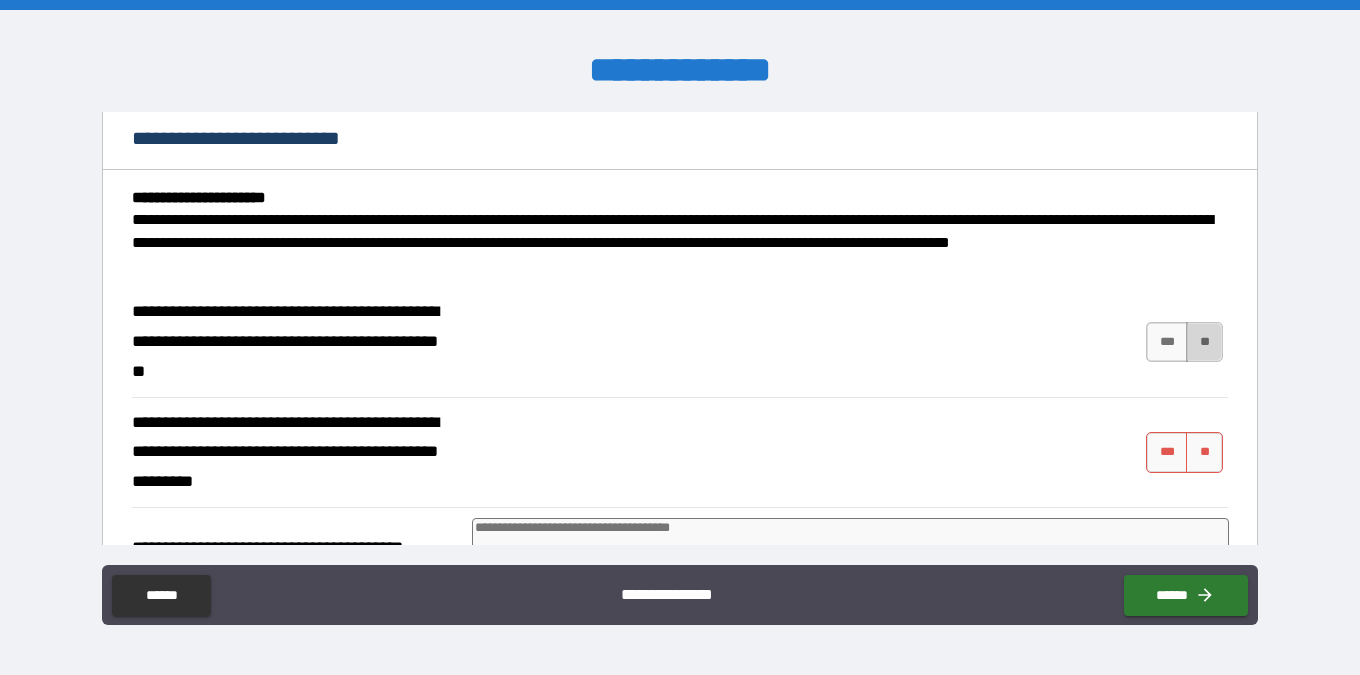 click on "**" at bounding box center [1204, 342] 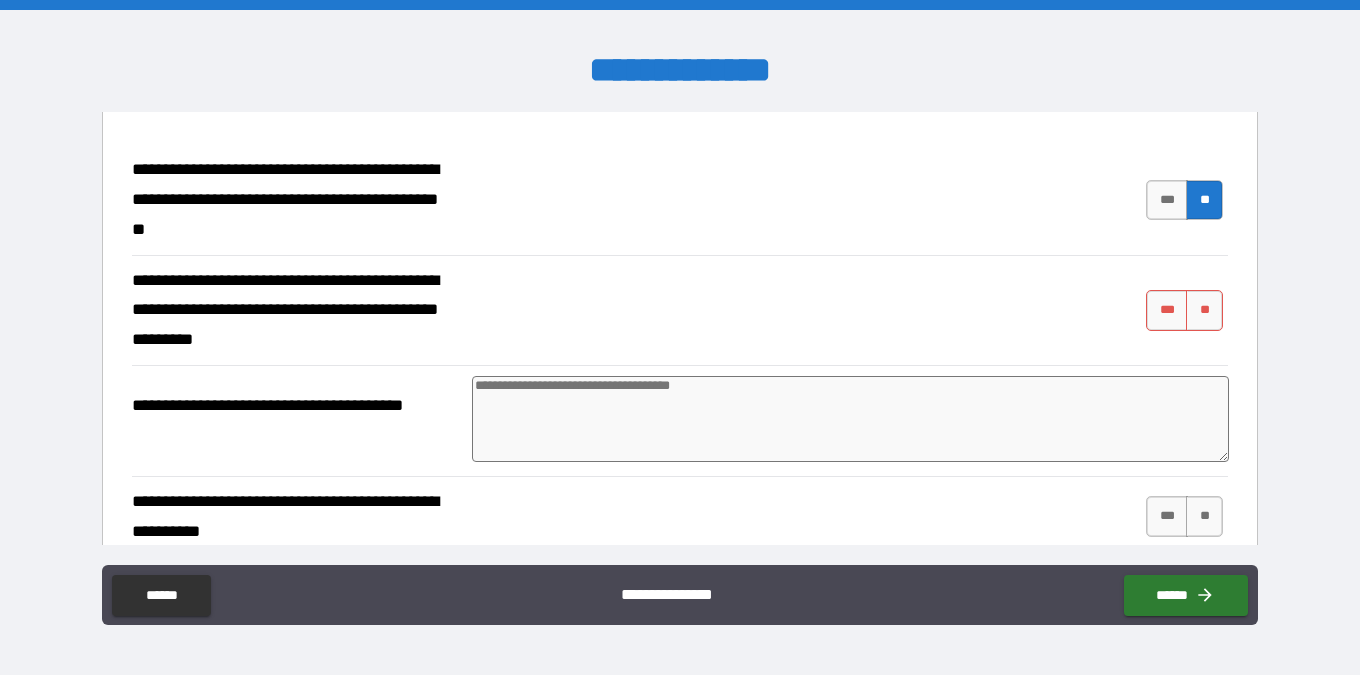 scroll, scrollTop: 4293, scrollLeft: 0, axis: vertical 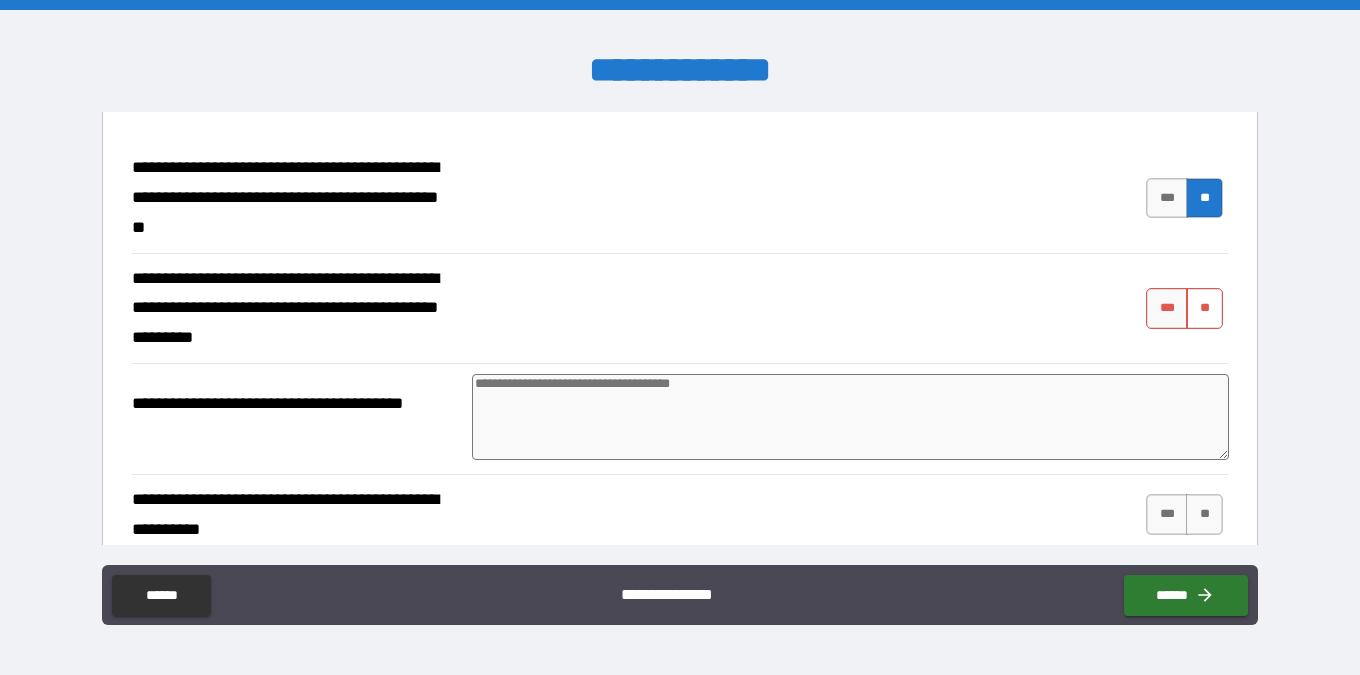 click on "**" at bounding box center [1204, 308] 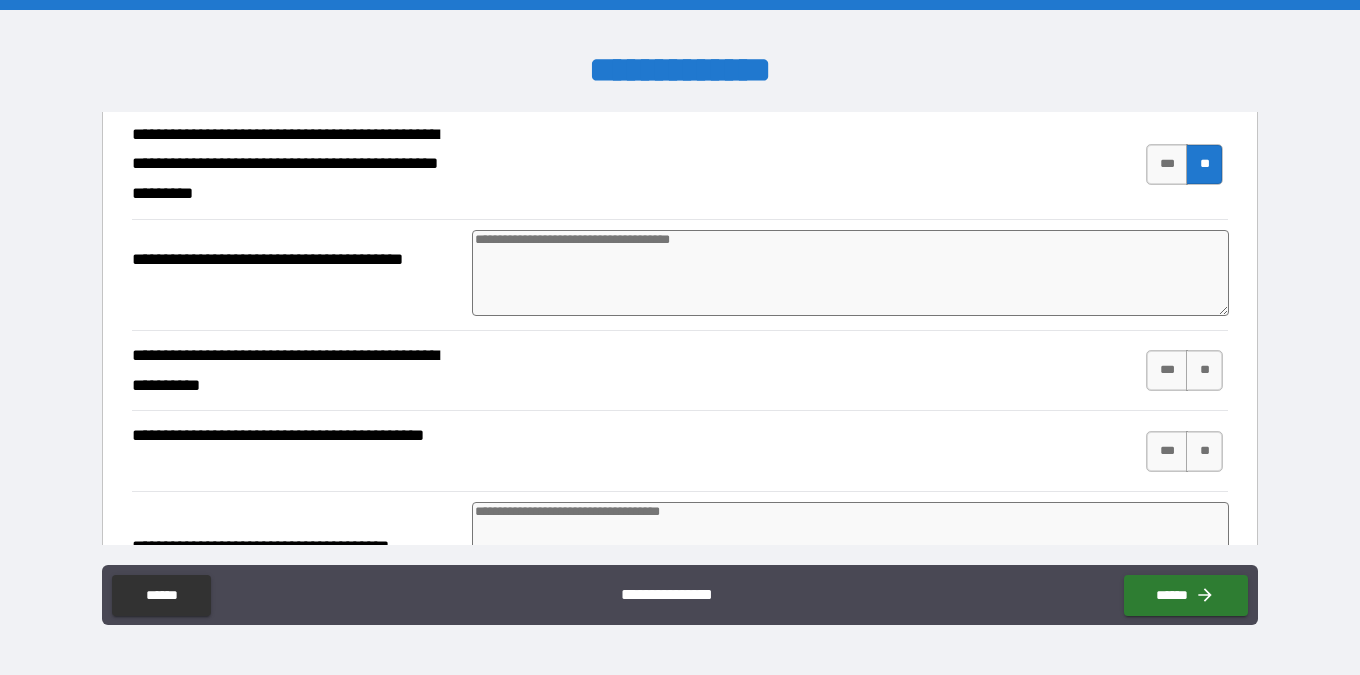 scroll, scrollTop: 4448, scrollLeft: 0, axis: vertical 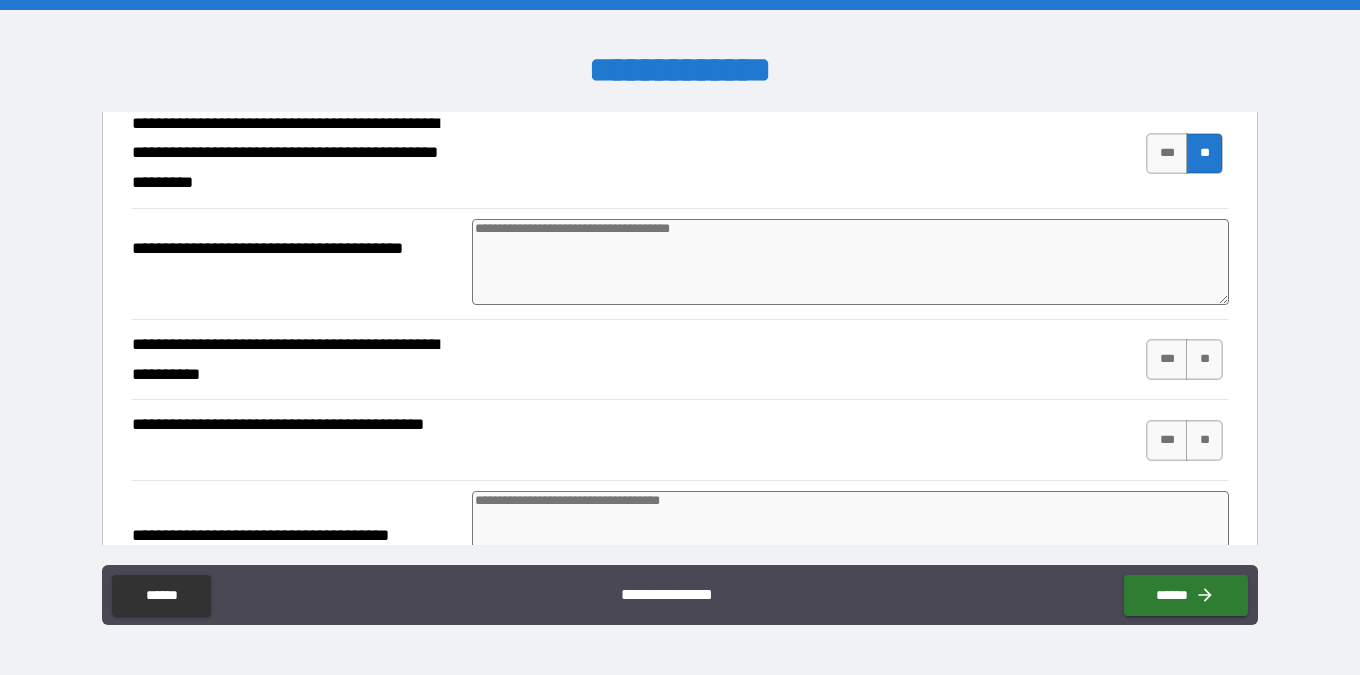 click at bounding box center (850, 262) 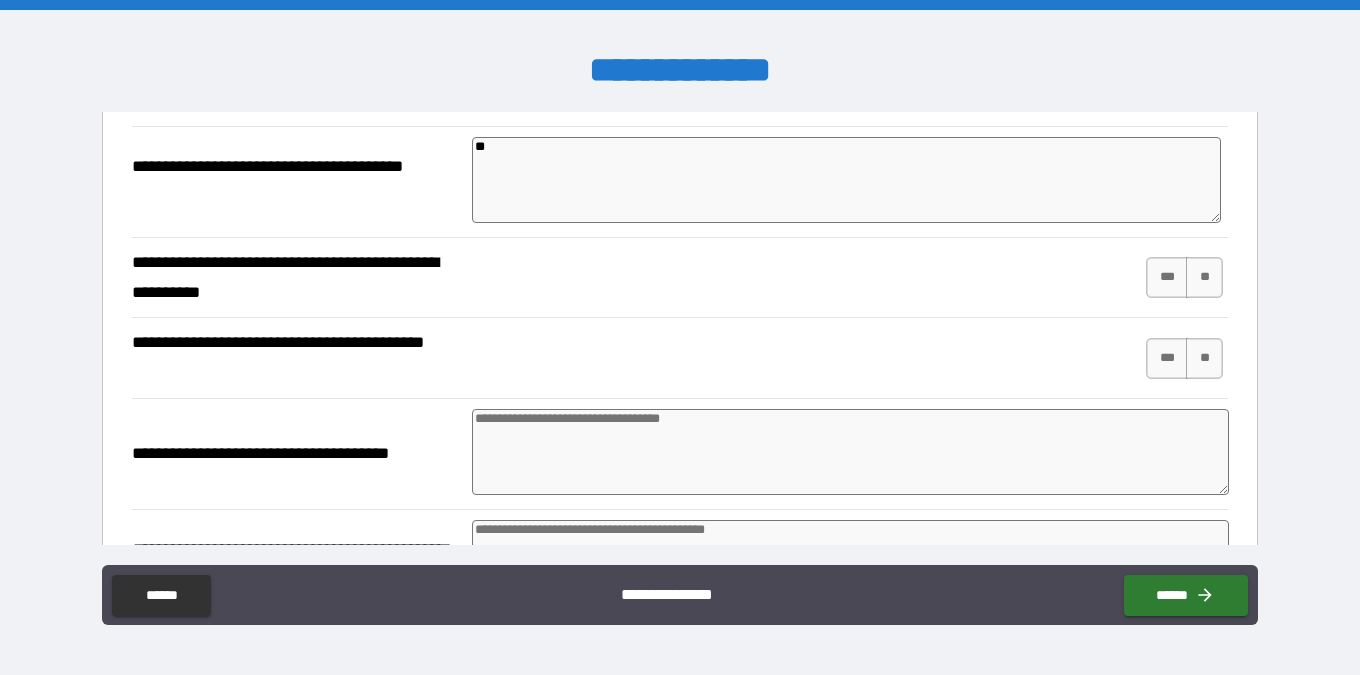 scroll, scrollTop: 4525, scrollLeft: 0, axis: vertical 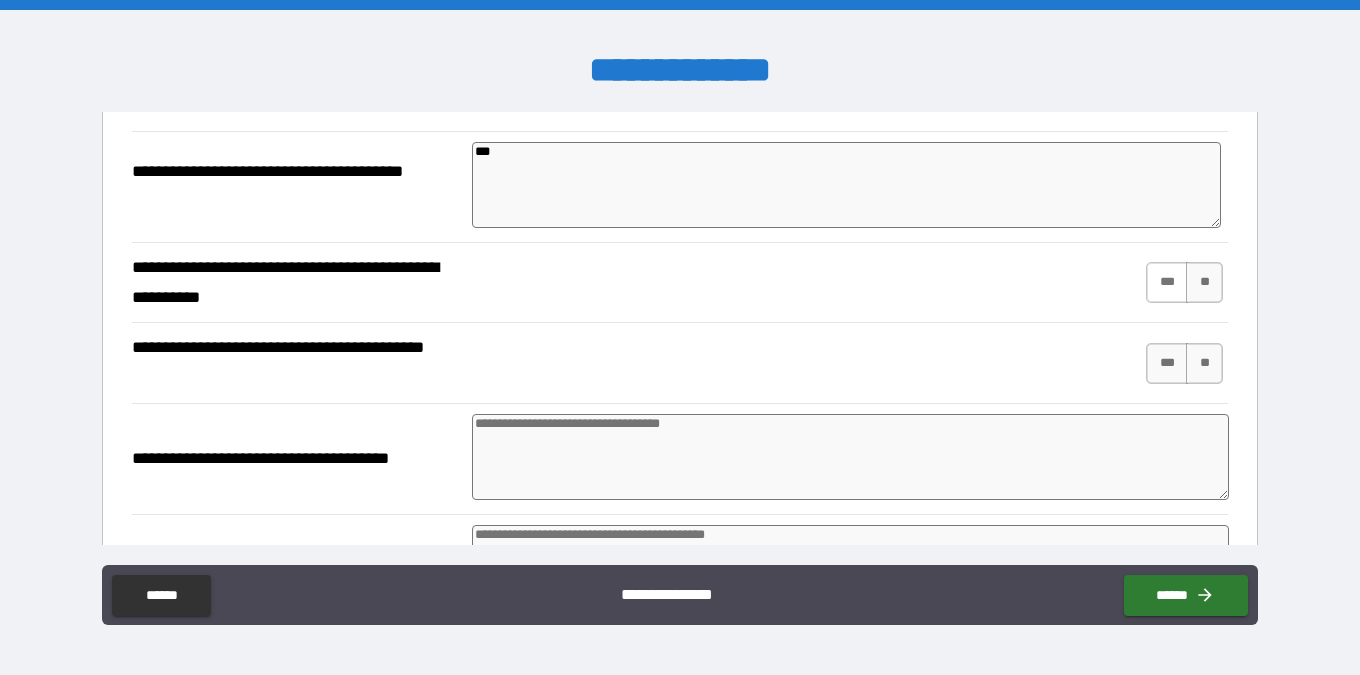 click on "***" at bounding box center [1167, 282] 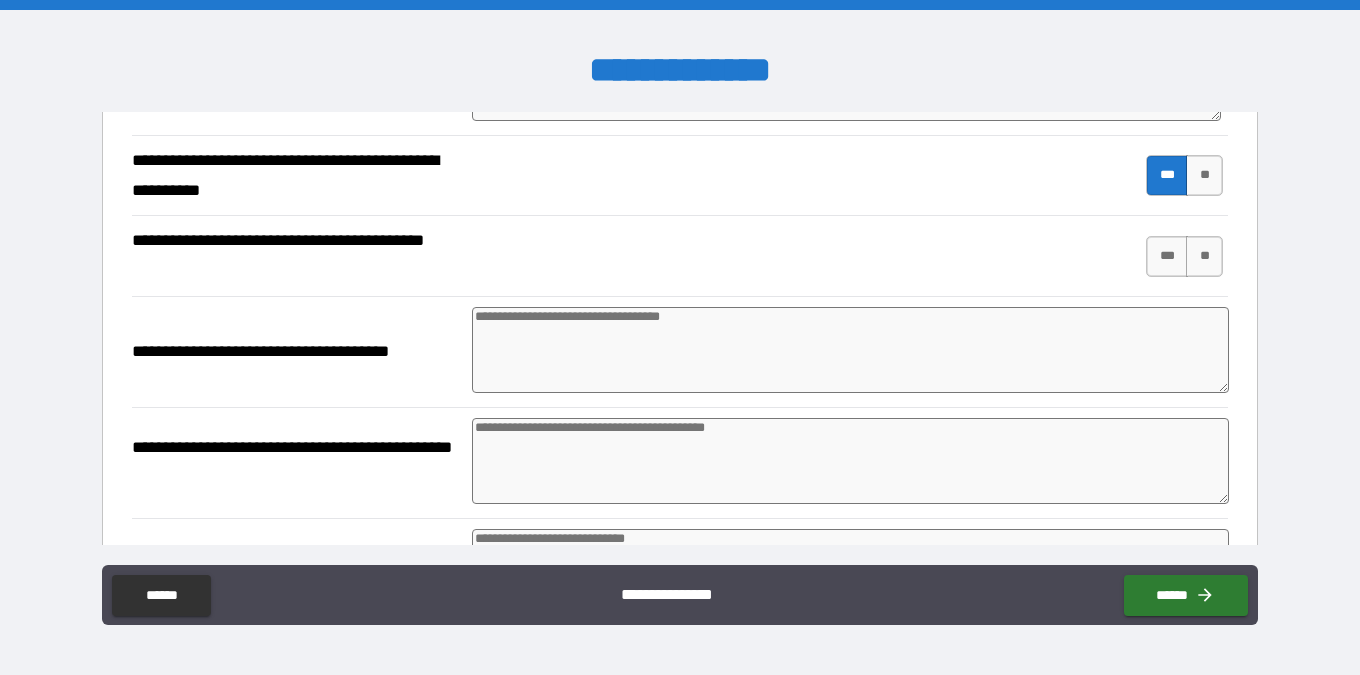 scroll, scrollTop: 4640, scrollLeft: 0, axis: vertical 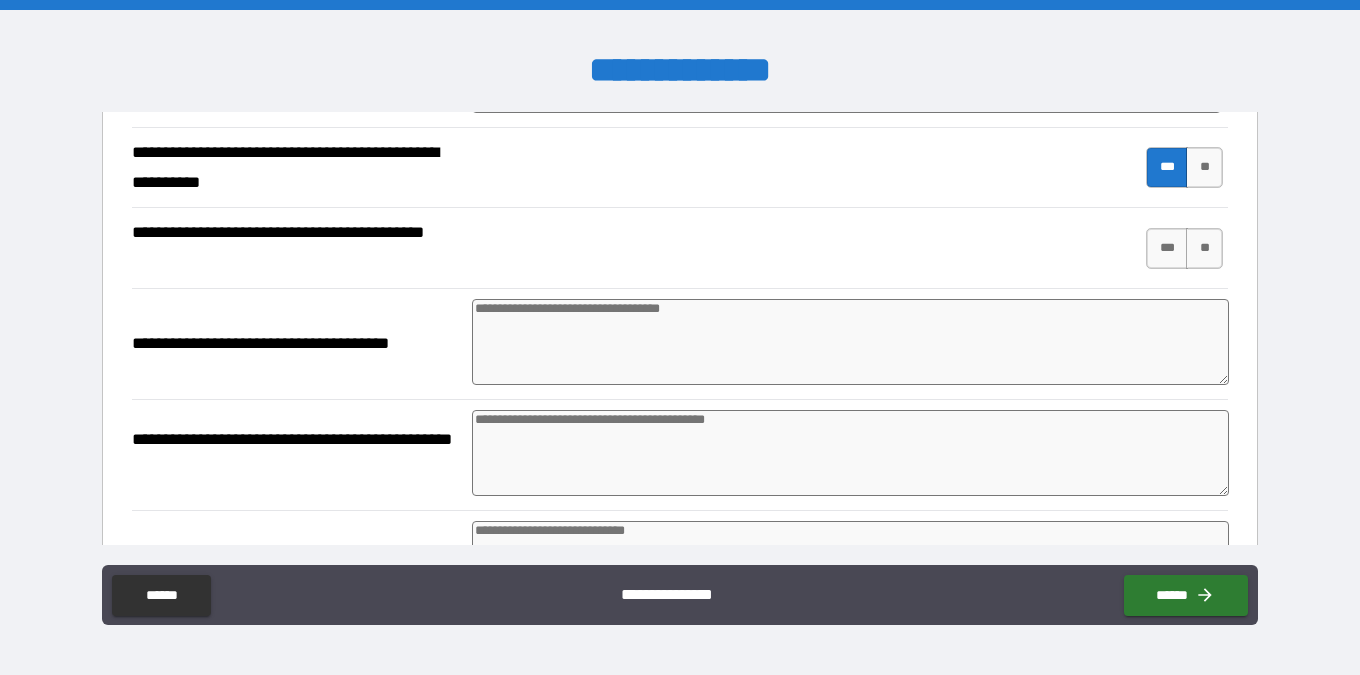 click on "**********" at bounding box center [680, 248] 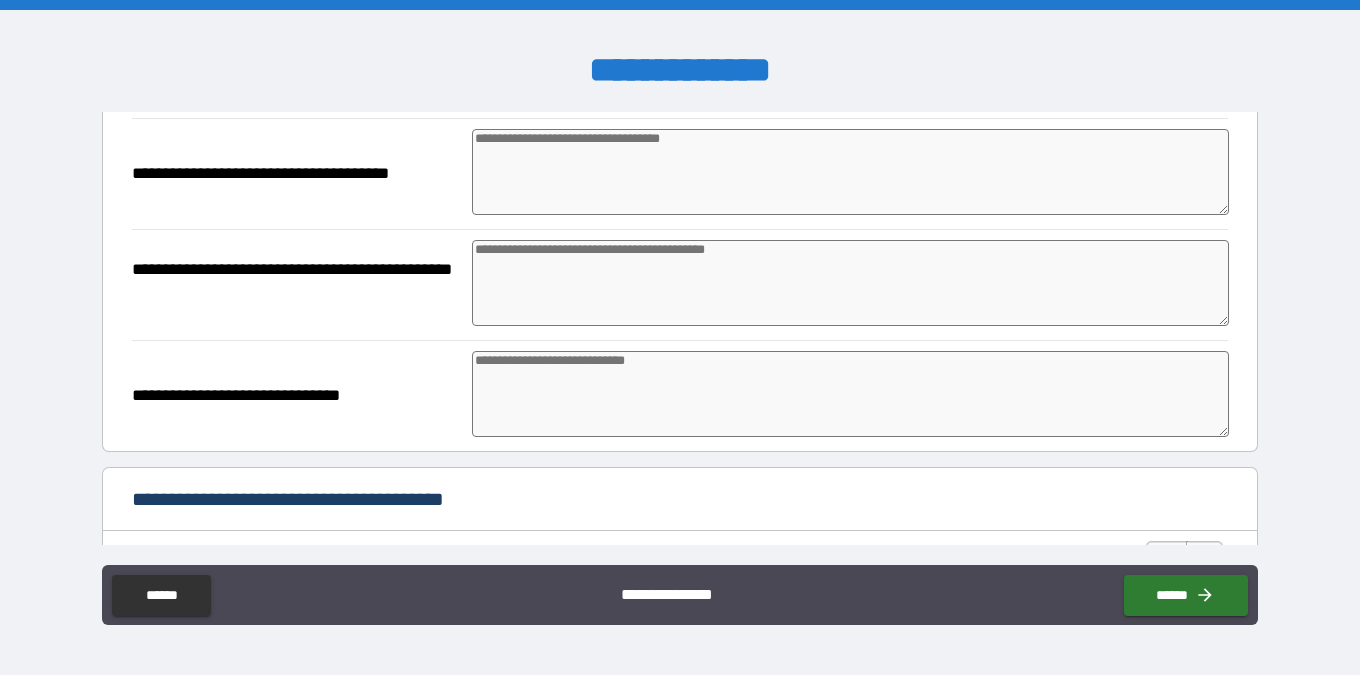 scroll, scrollTop: 4780, scrollLeft: 0, axis: vertical 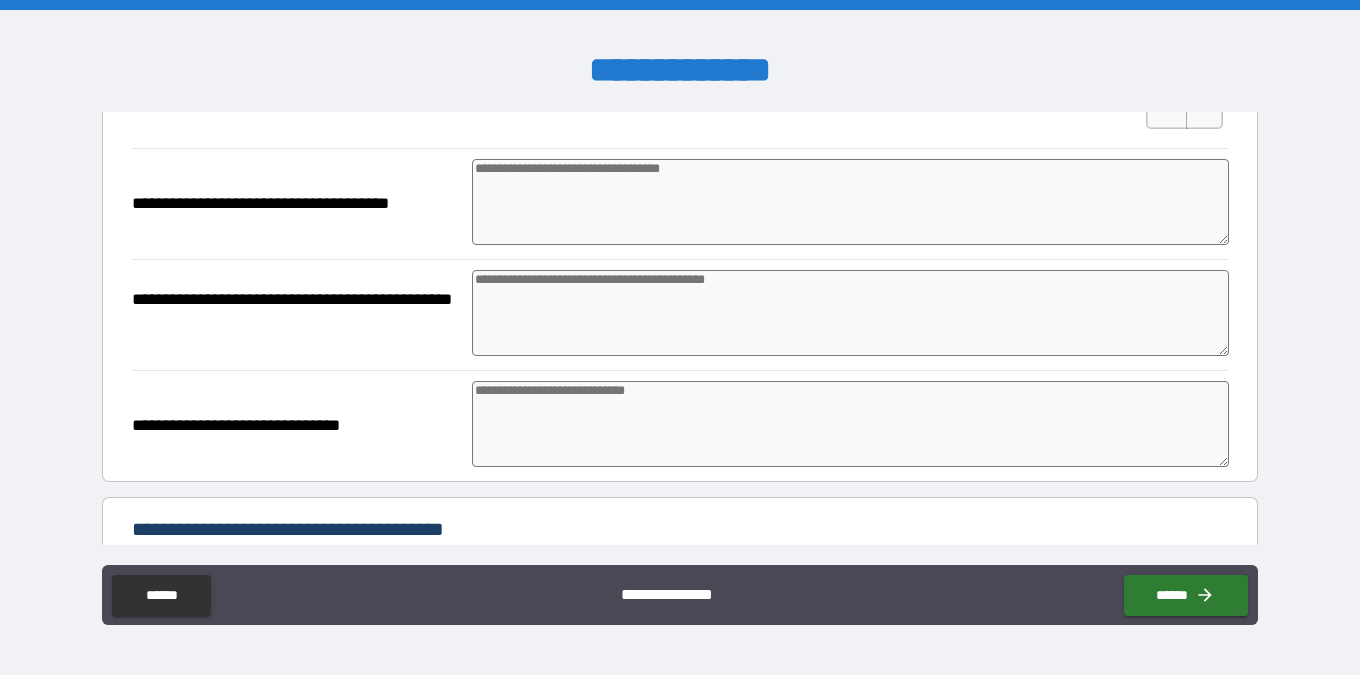 click at bounding box center (850, 202) 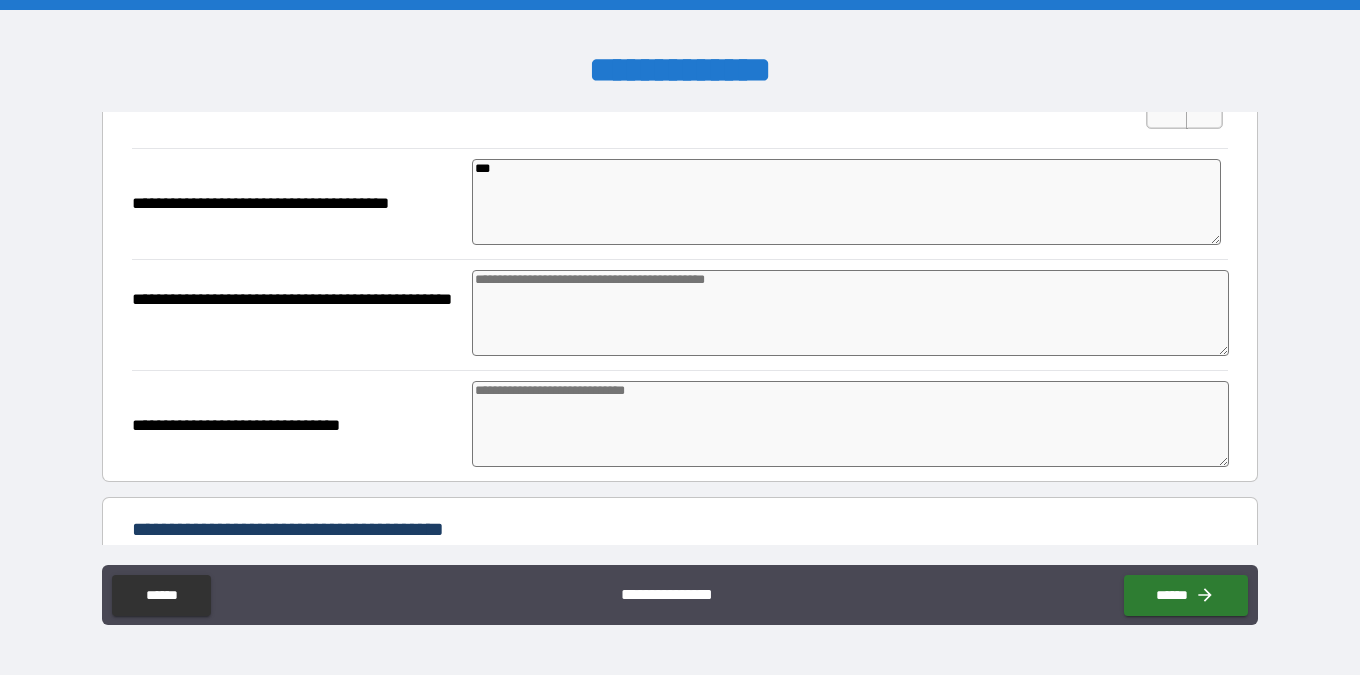 click at bounding box center (850, 313) 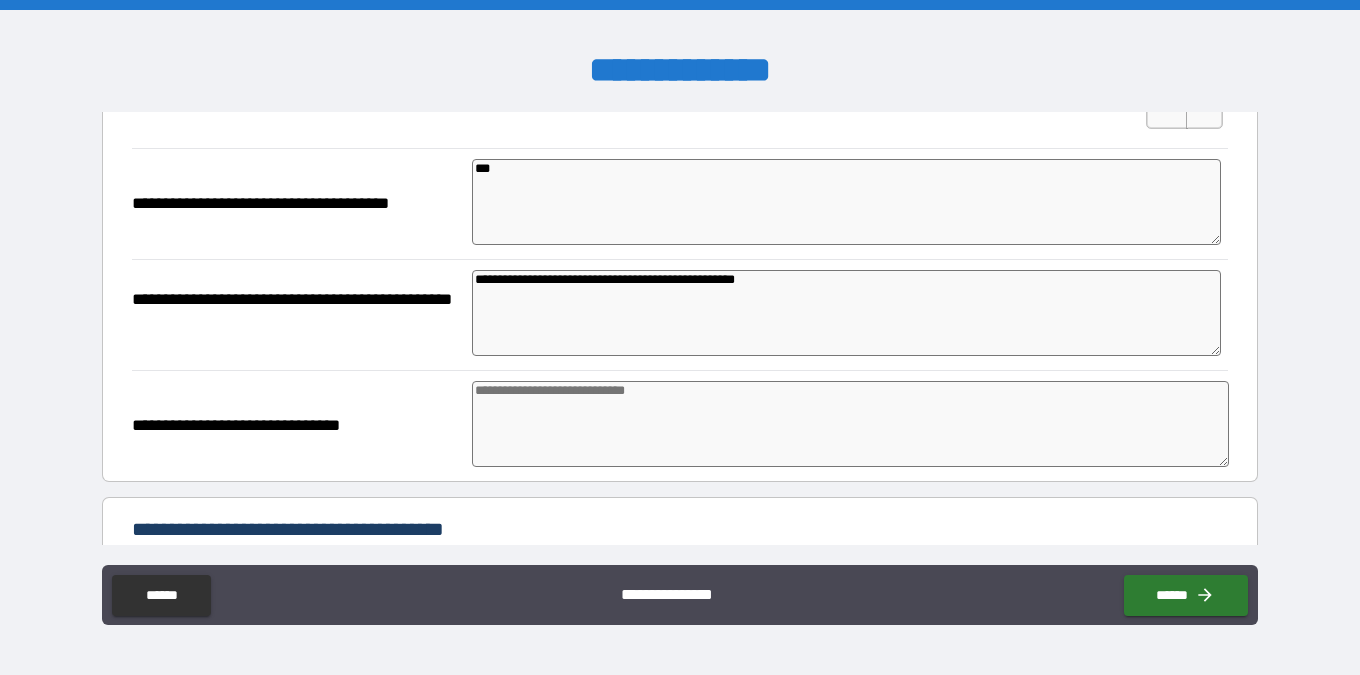 scroll, scrollTop: 4889, scrollLeft: 0, axis: vertical 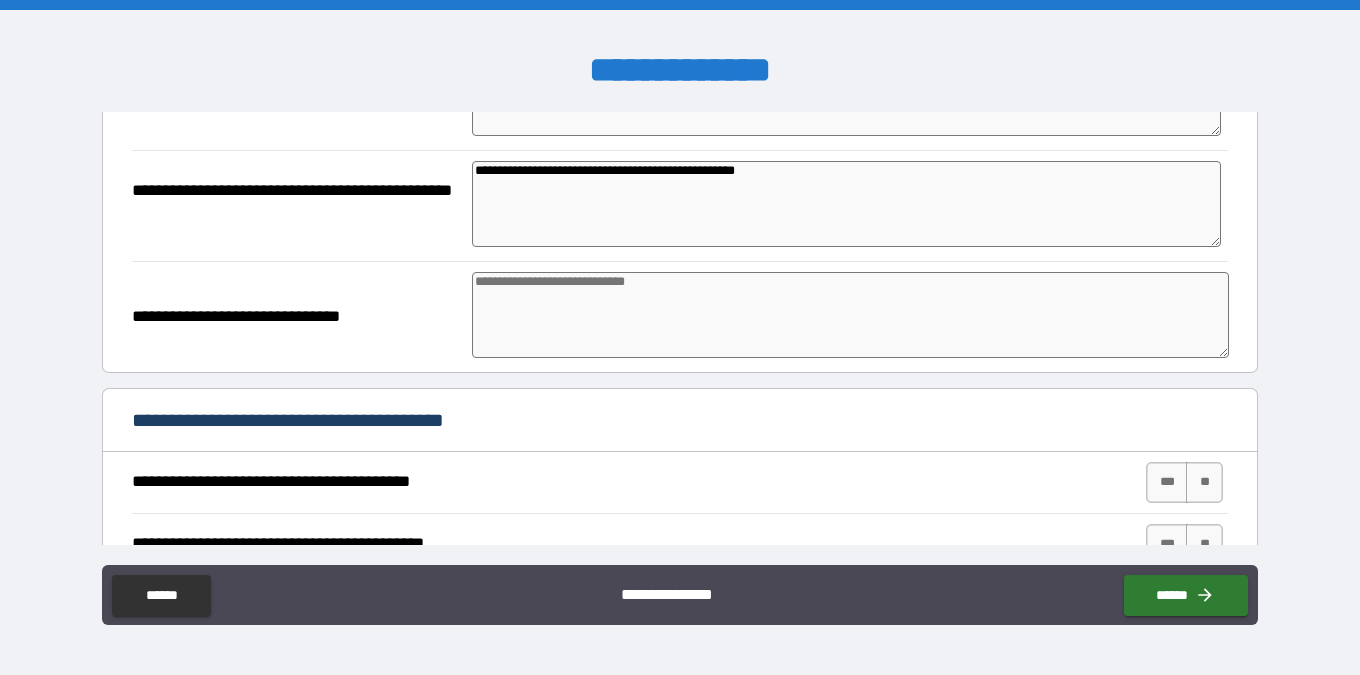 click at bounding box center (850, 315) 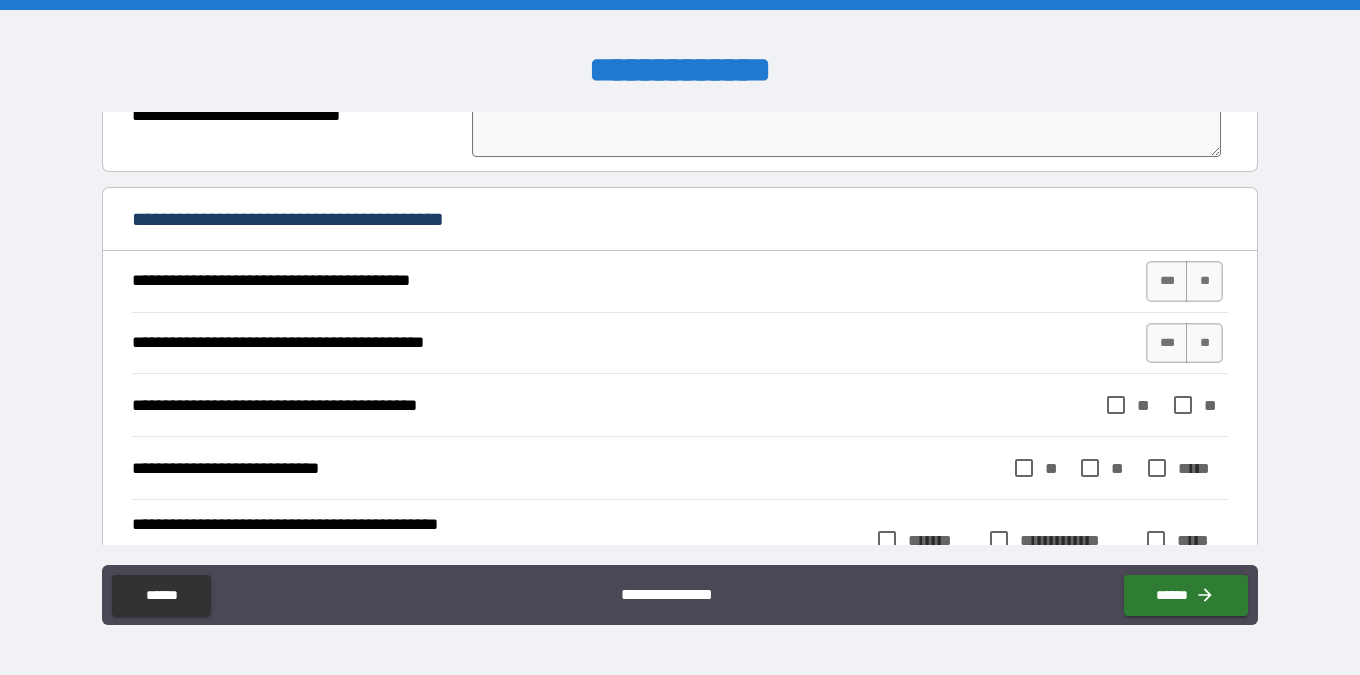 scroll, scrollTop: 5155, scrollLeft: 0, axis: vertical 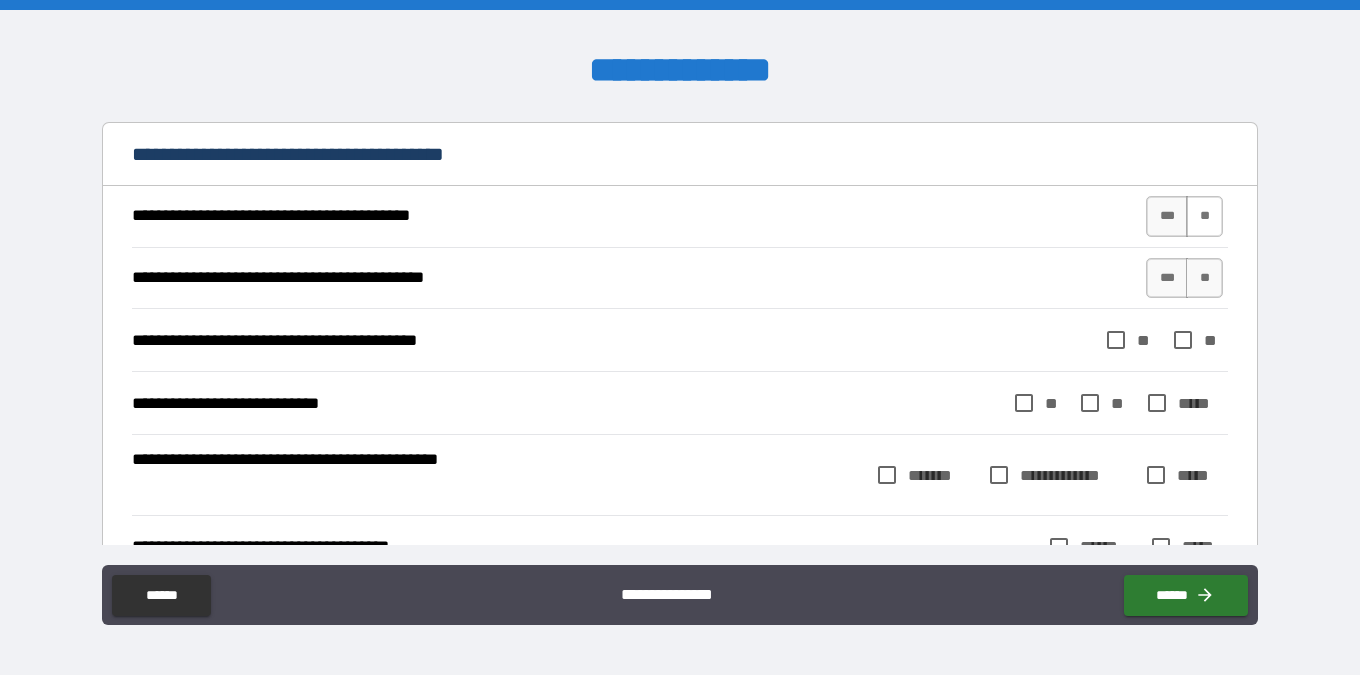 click on "**" at bounding box center [1204, 216] 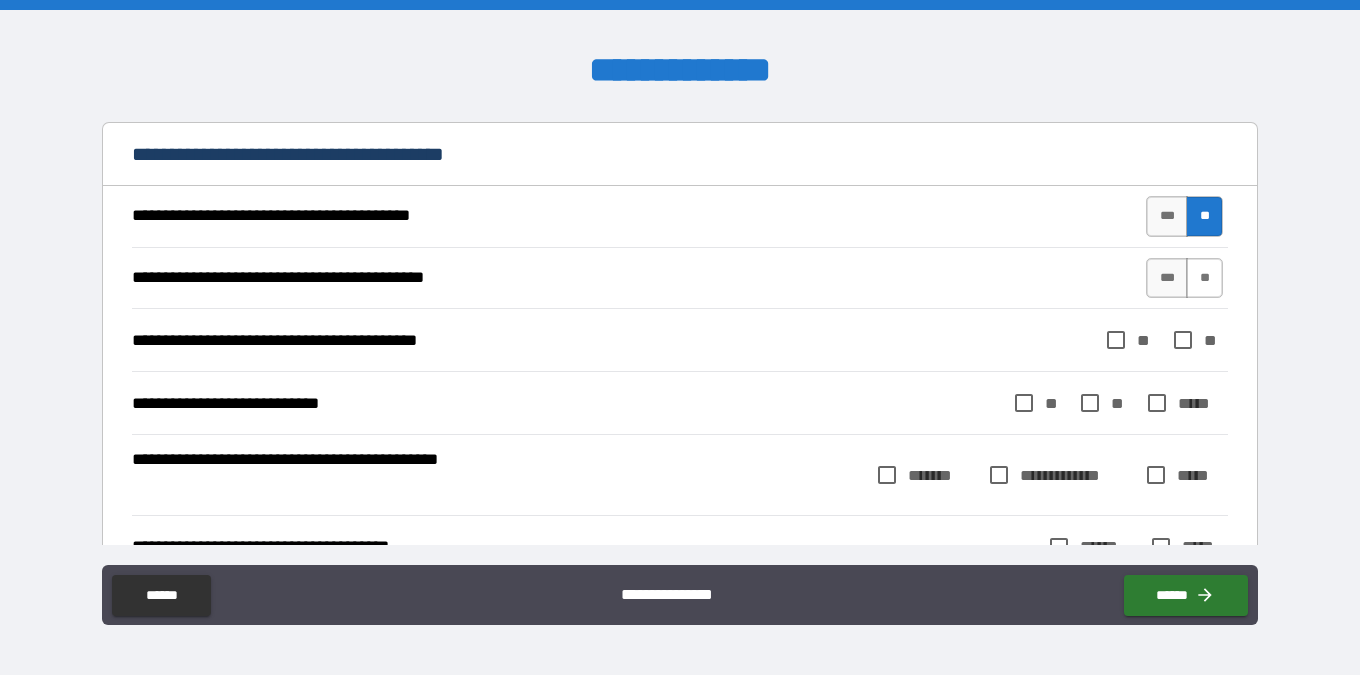 click on "**" at bounding box center (1204, 278) 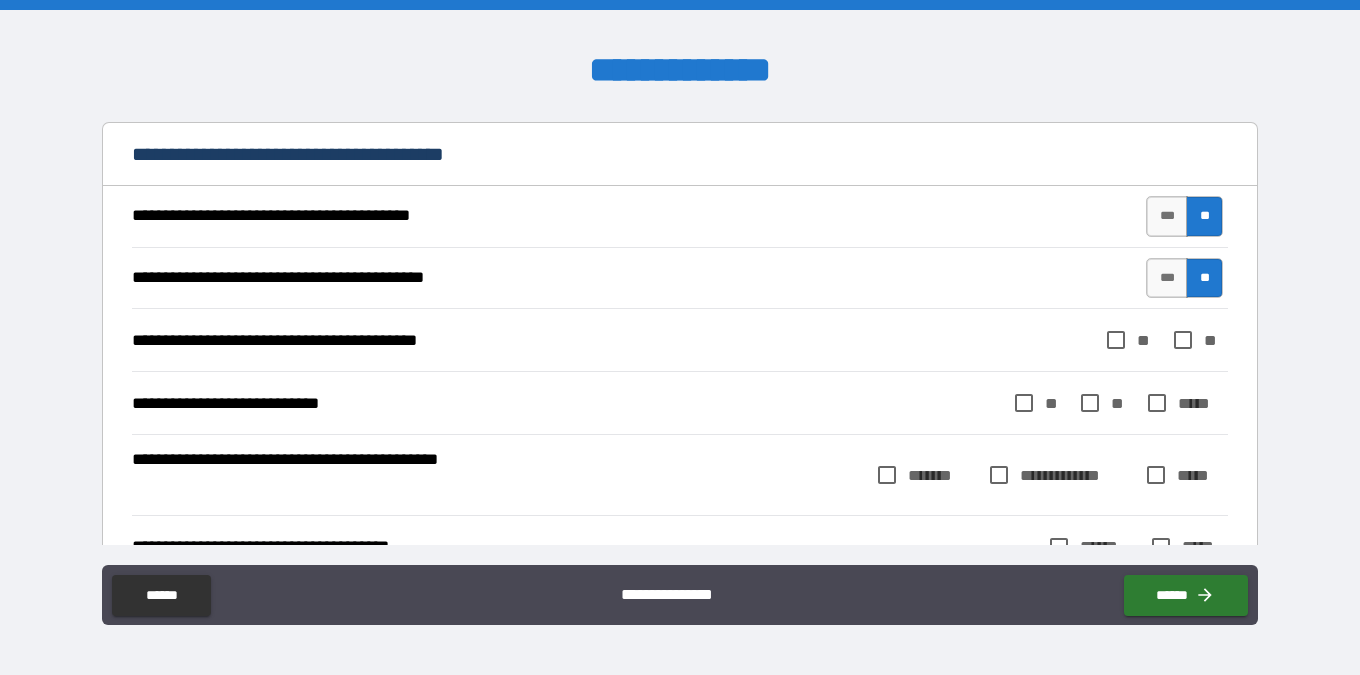 scroll, scrollTop: 5257, scrollLeft: 0, axis: vertical 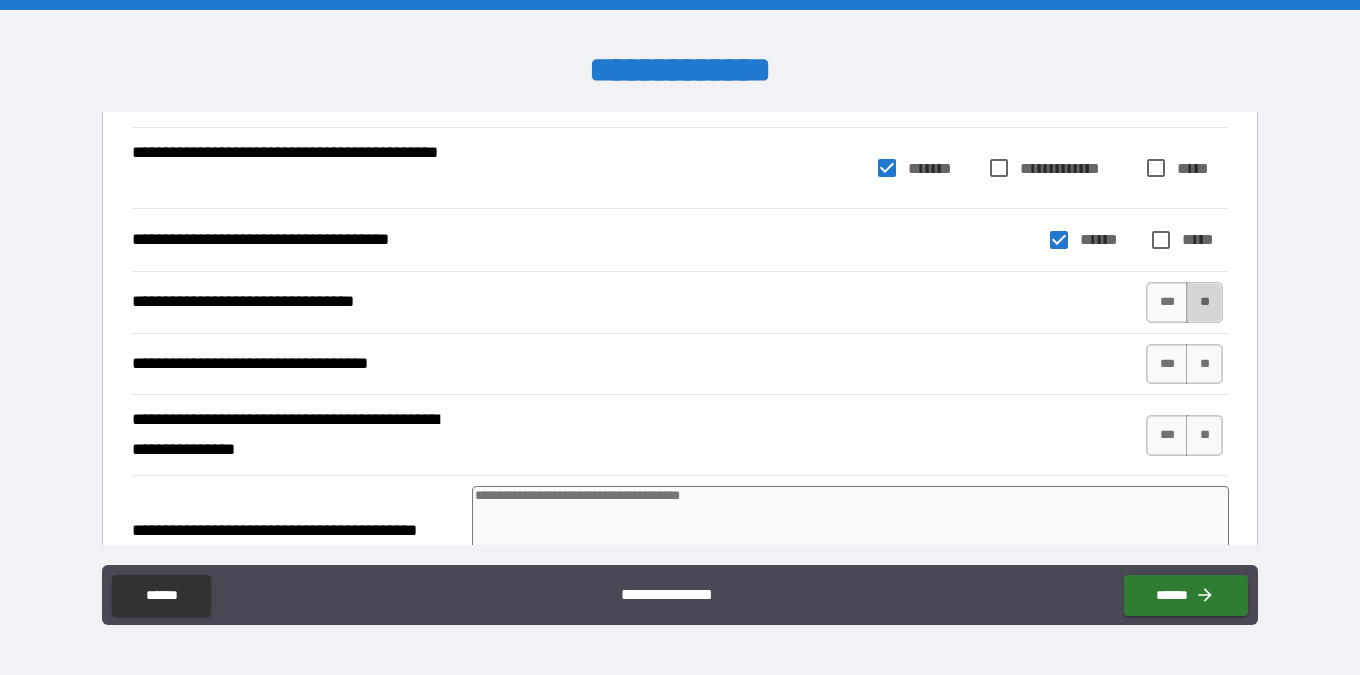 click on "**" at bounding box center [1204, 302] 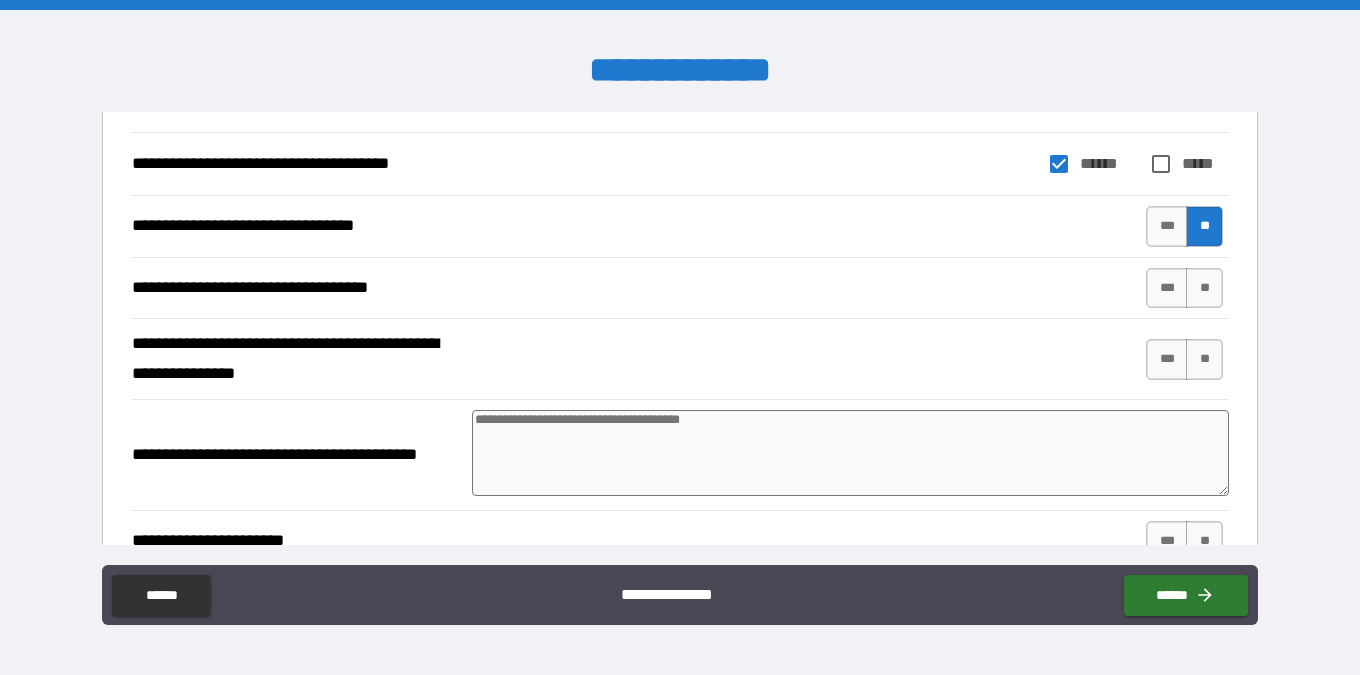 scroll, scrollTop: 5549, scrollLeft: 0, axis: vertical 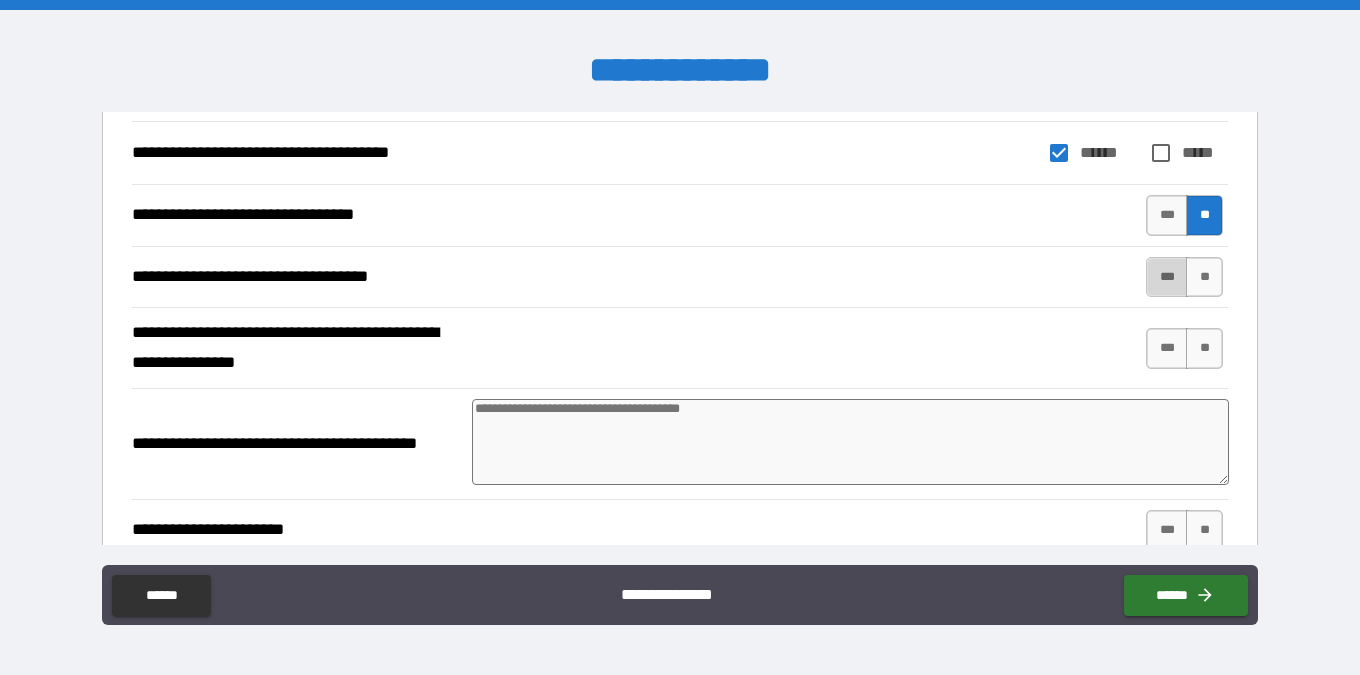 click on "***" at bounding box center (1167, 277) 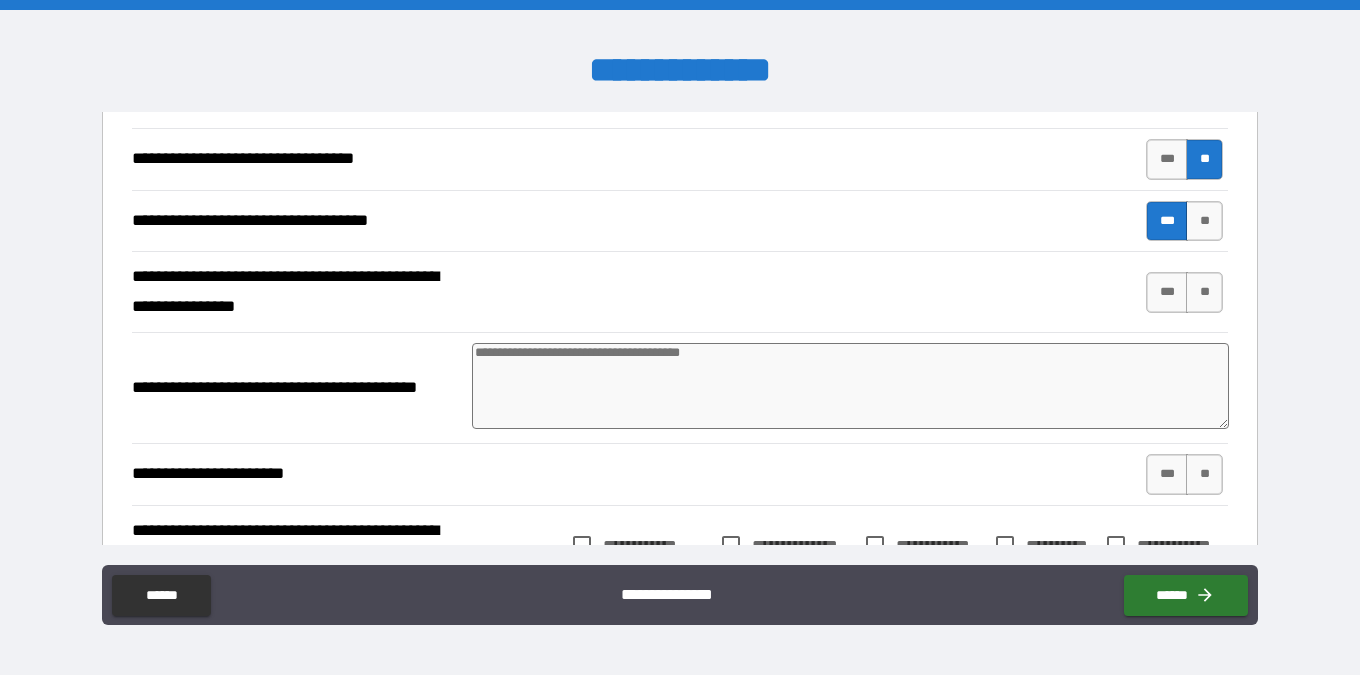 scroll, scrollTop: 5607, scrollLeft: 0, axis: vertical 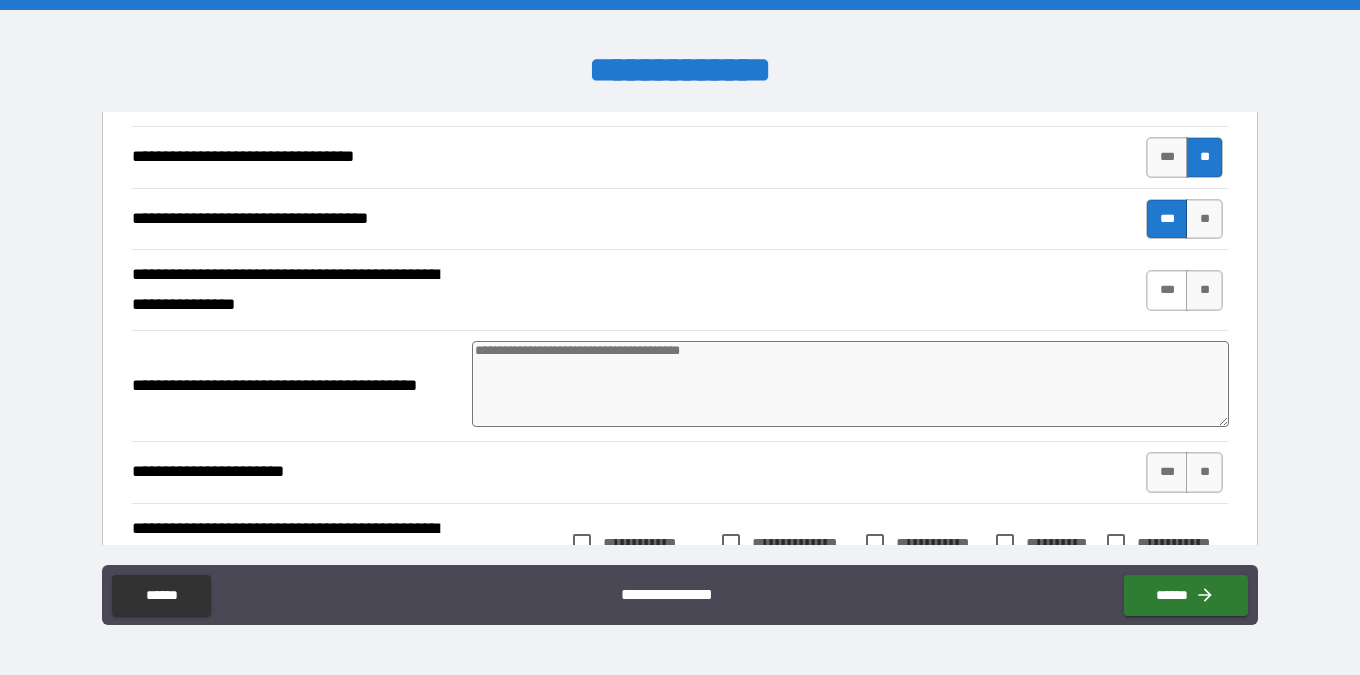click on "***" at bounding box center [1167, 290] 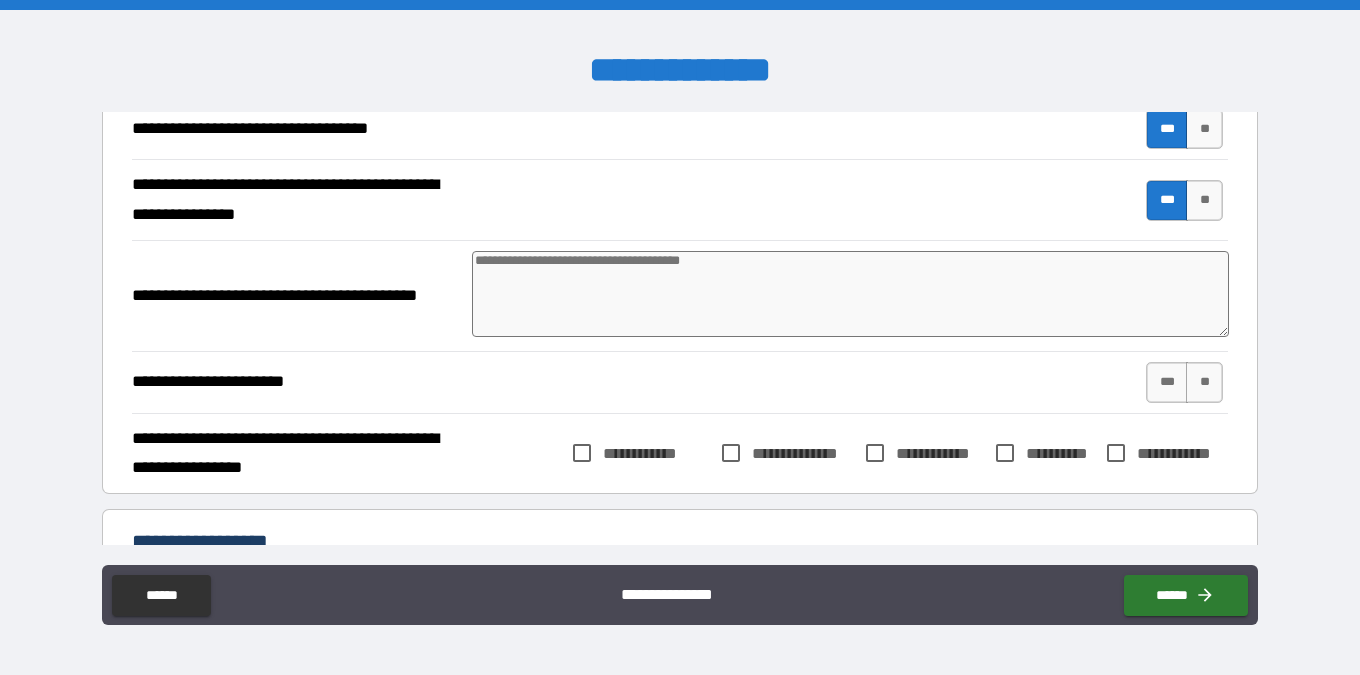 scroll, scrollTop: 5699, scrollLeft: 0, axis: vertical 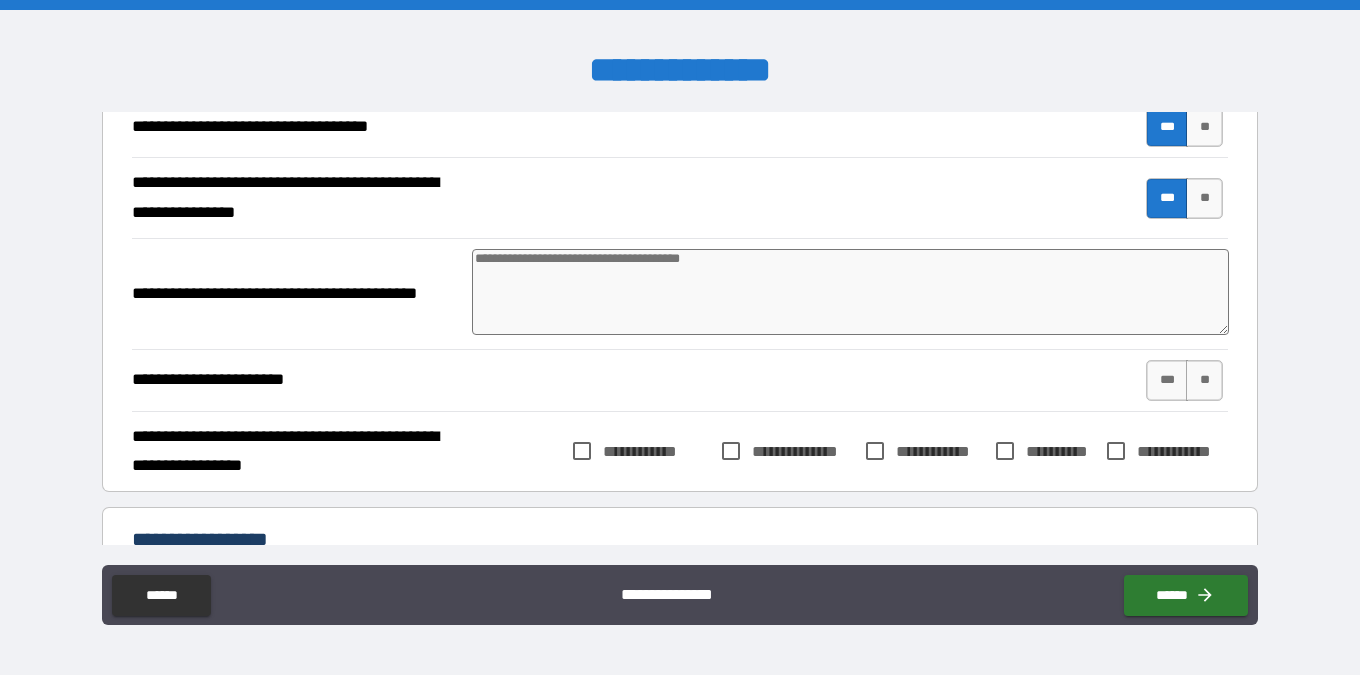 click at bounding box center (850, 292) 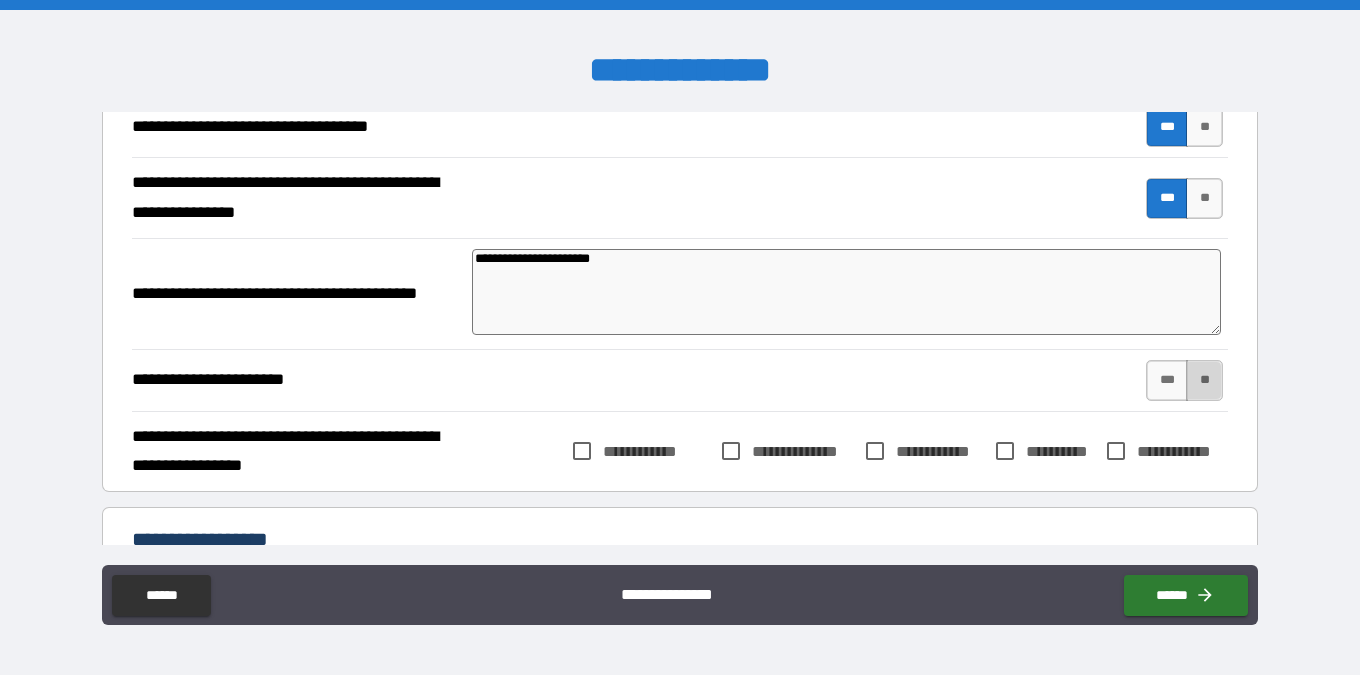 click on "**" at bounding box center (1204, 380) 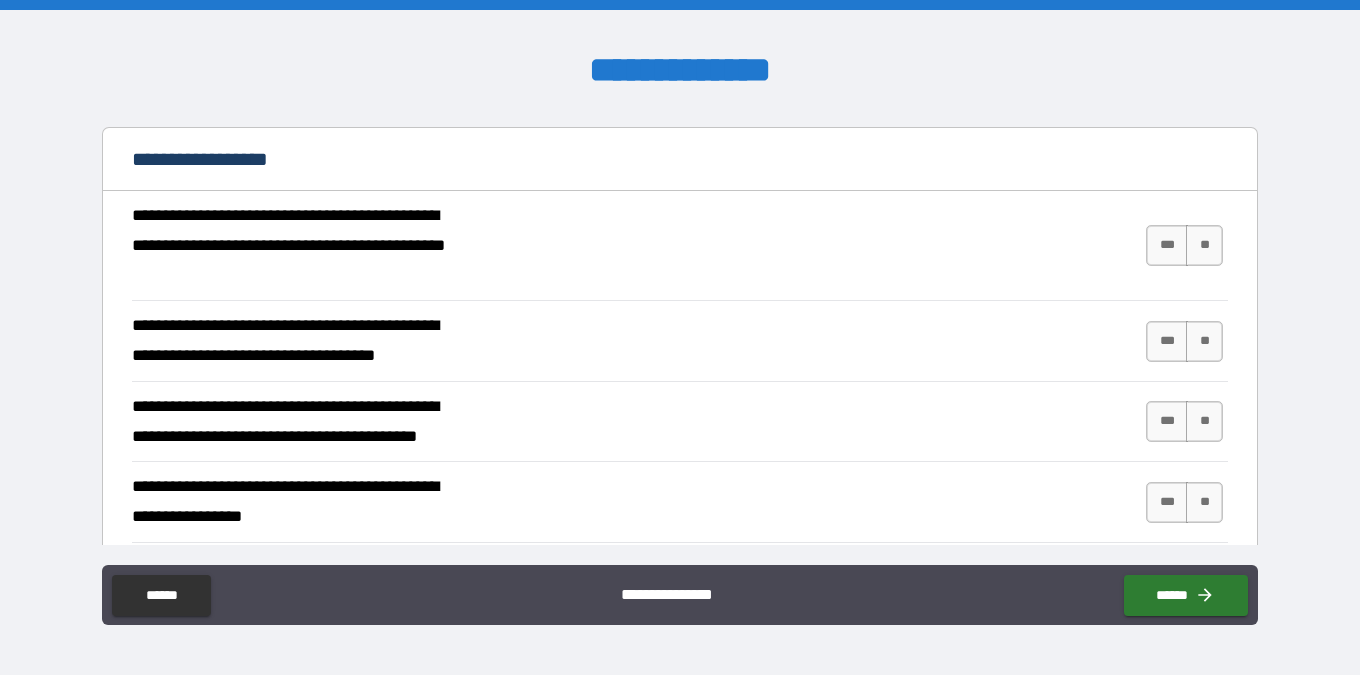 scroll, scrollTop: 6083, scrollLeft: 0, axis: vertical 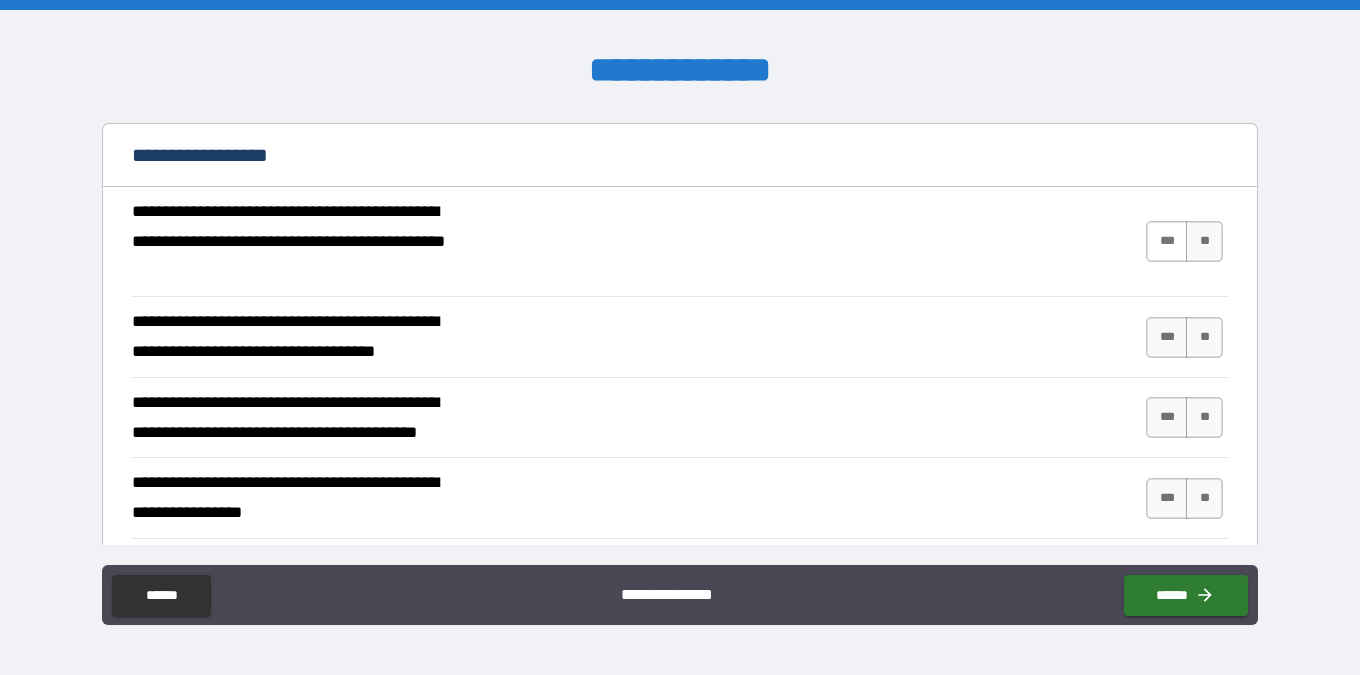 click on "***" at bounding box center (1167, 241) 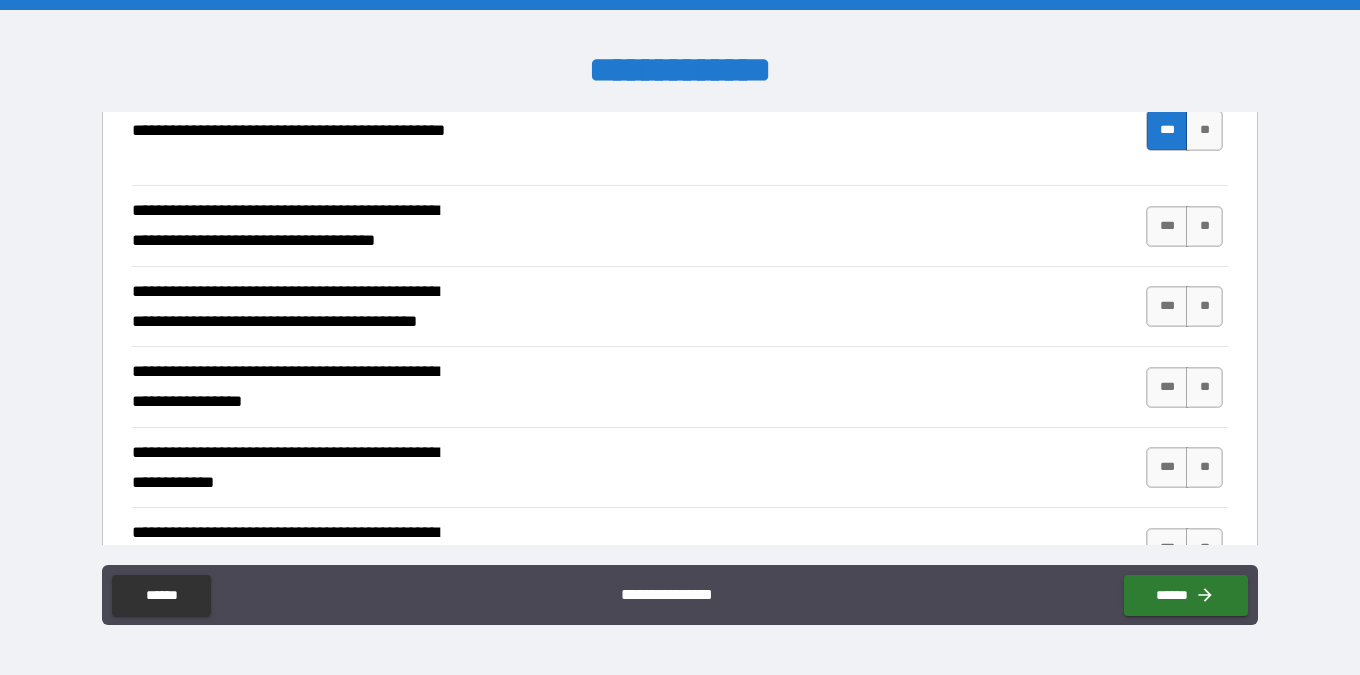 scroll, scrollTop: 6196, scrollLeft: 0, axis: vertical 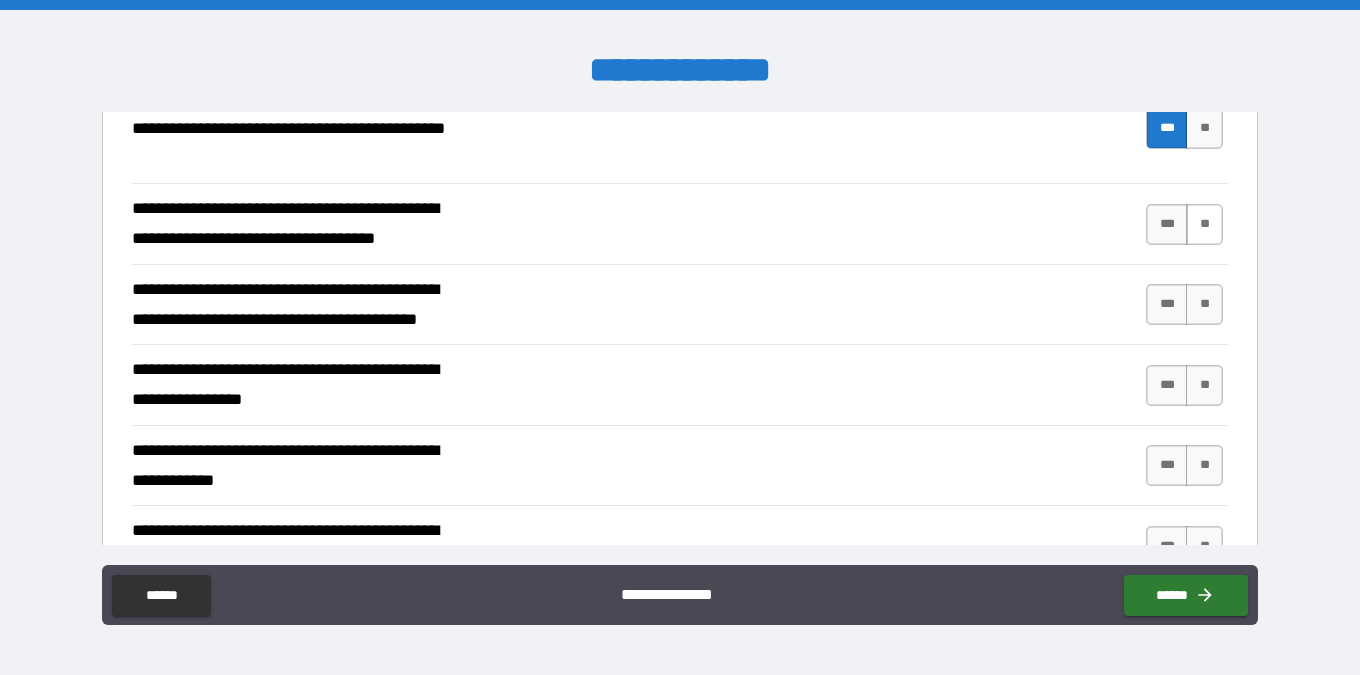 click on "**" at bounding box center (1204, 224) 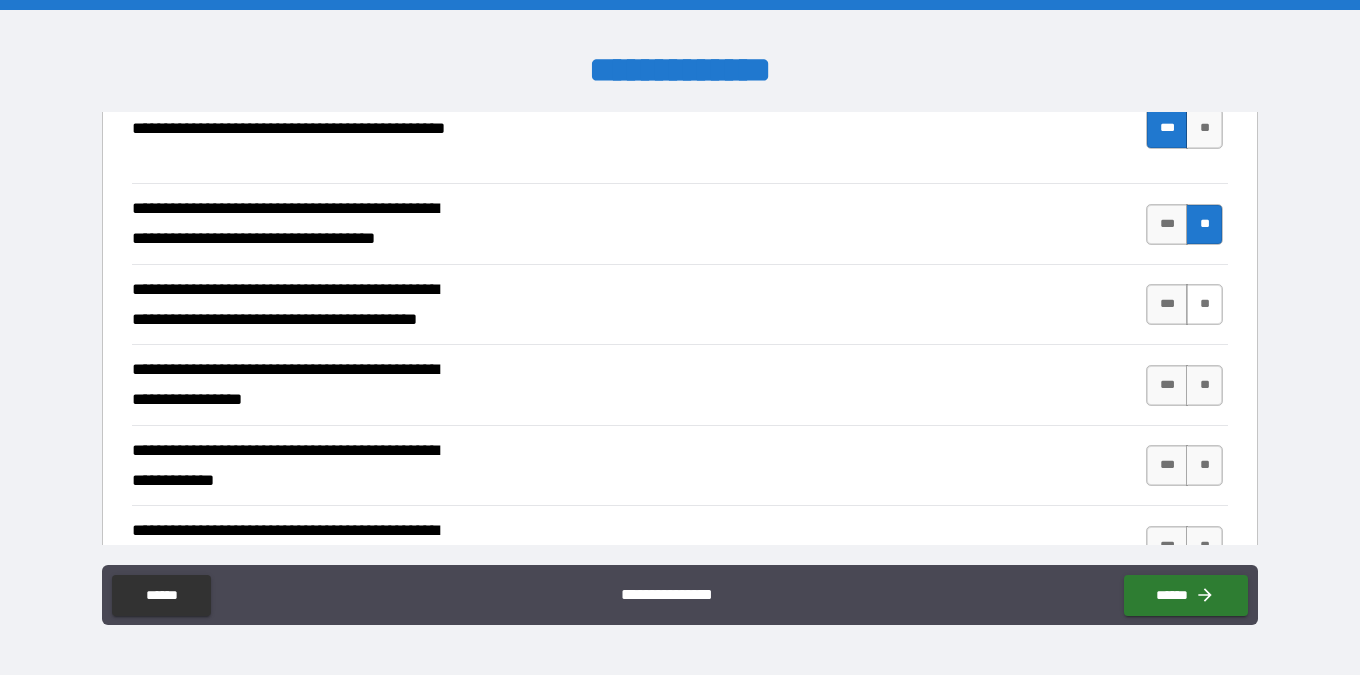 click on "**" at bounding box center [1204, 304] 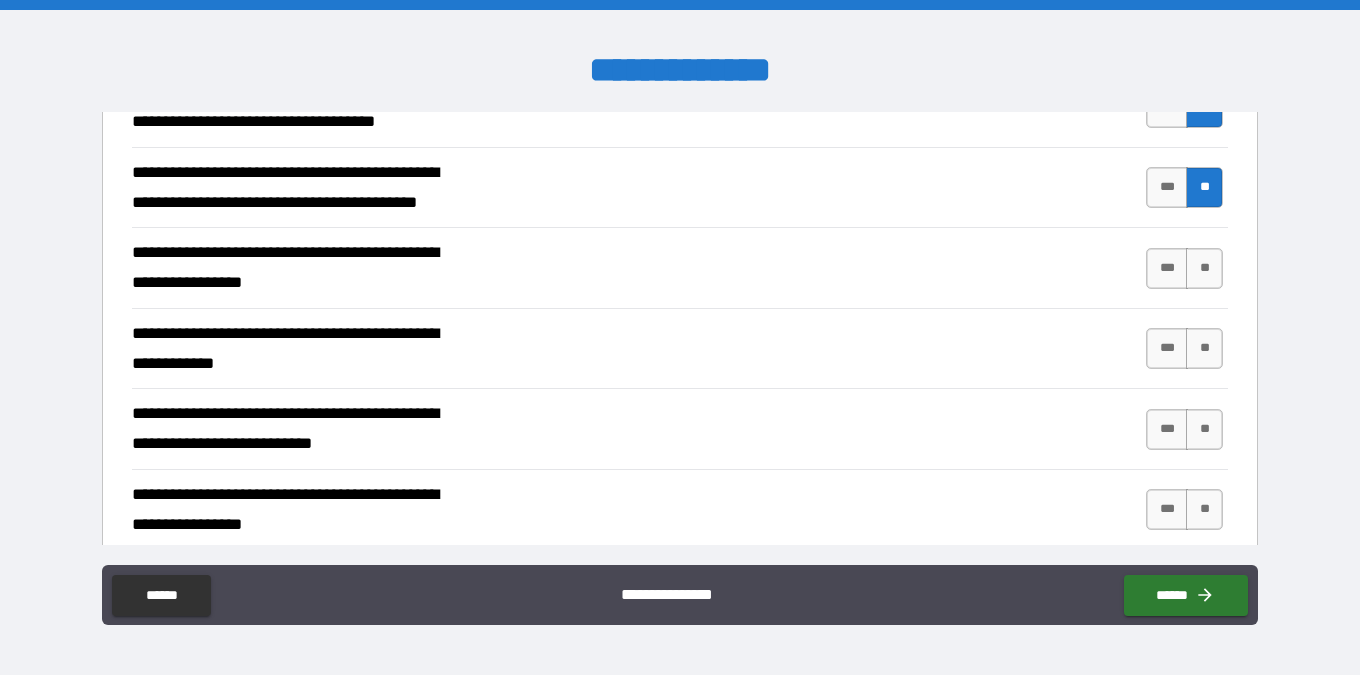 scroll, scrollTop: 6322, scrollLeft: 0, axis: vertical 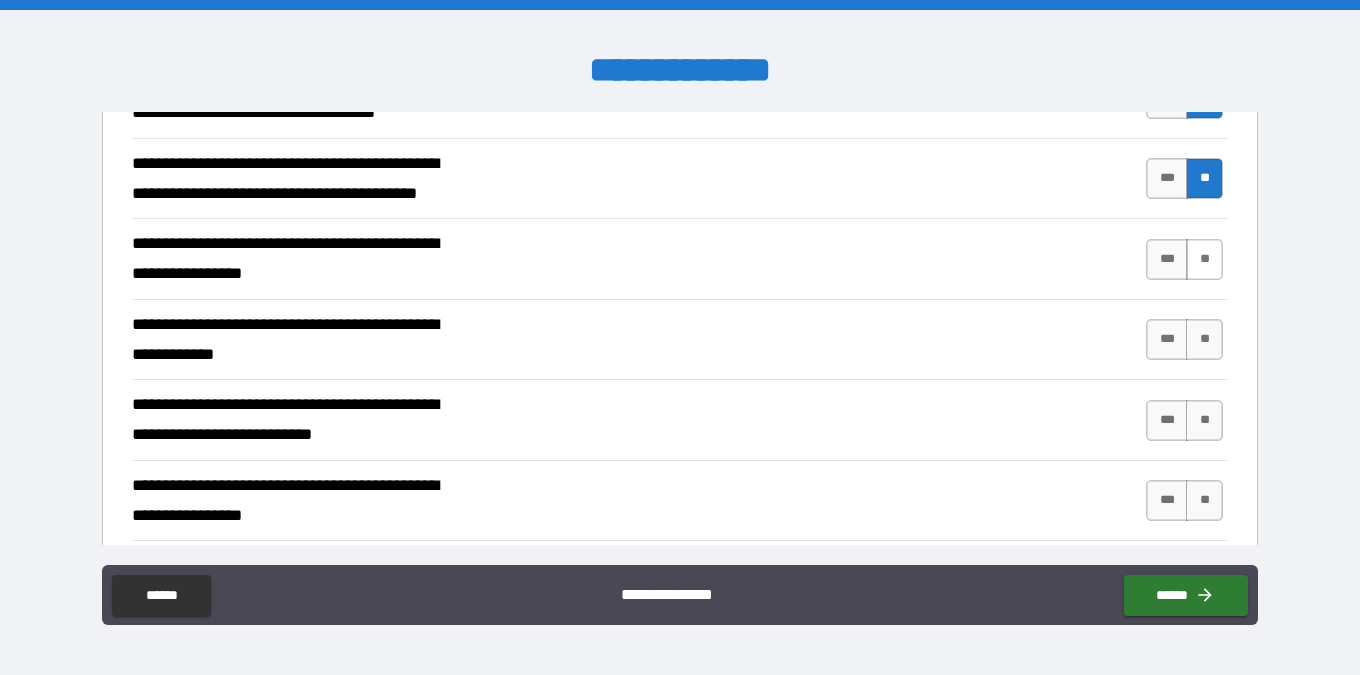 click on "**" at bounding box center [1204, 259] 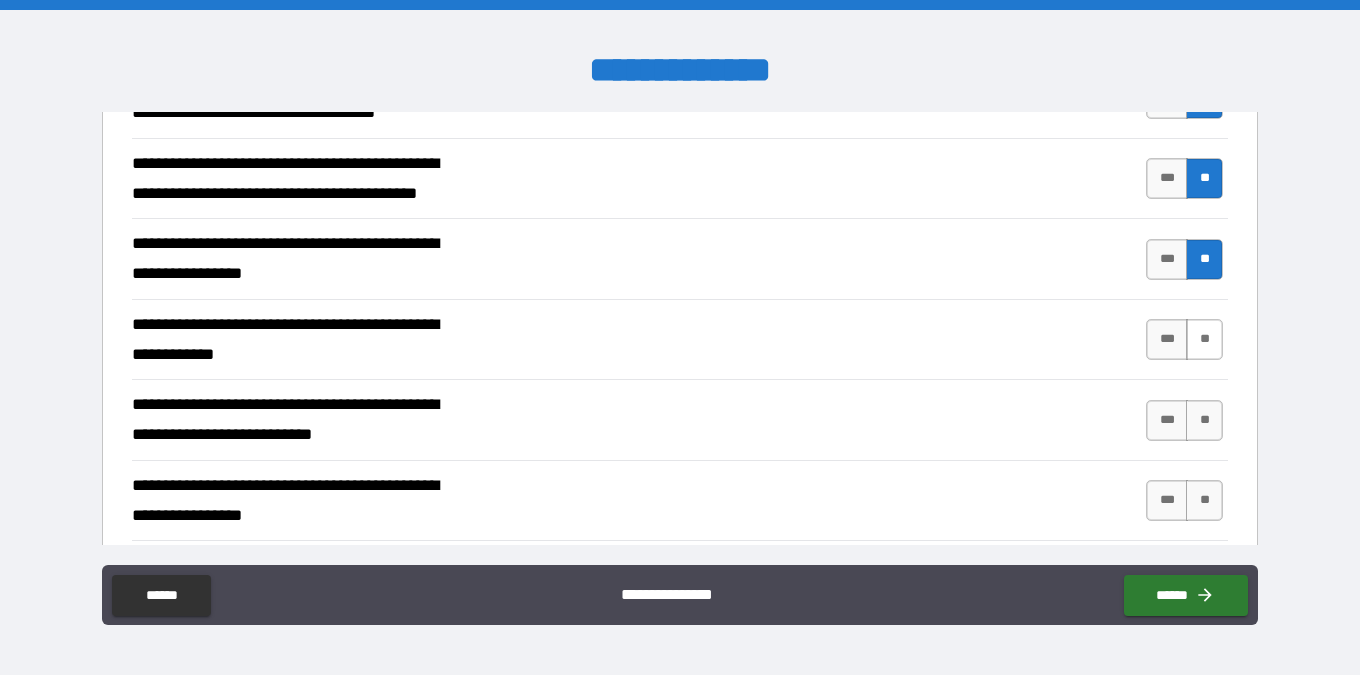 click on "**" at bounding box center [1204, 339] 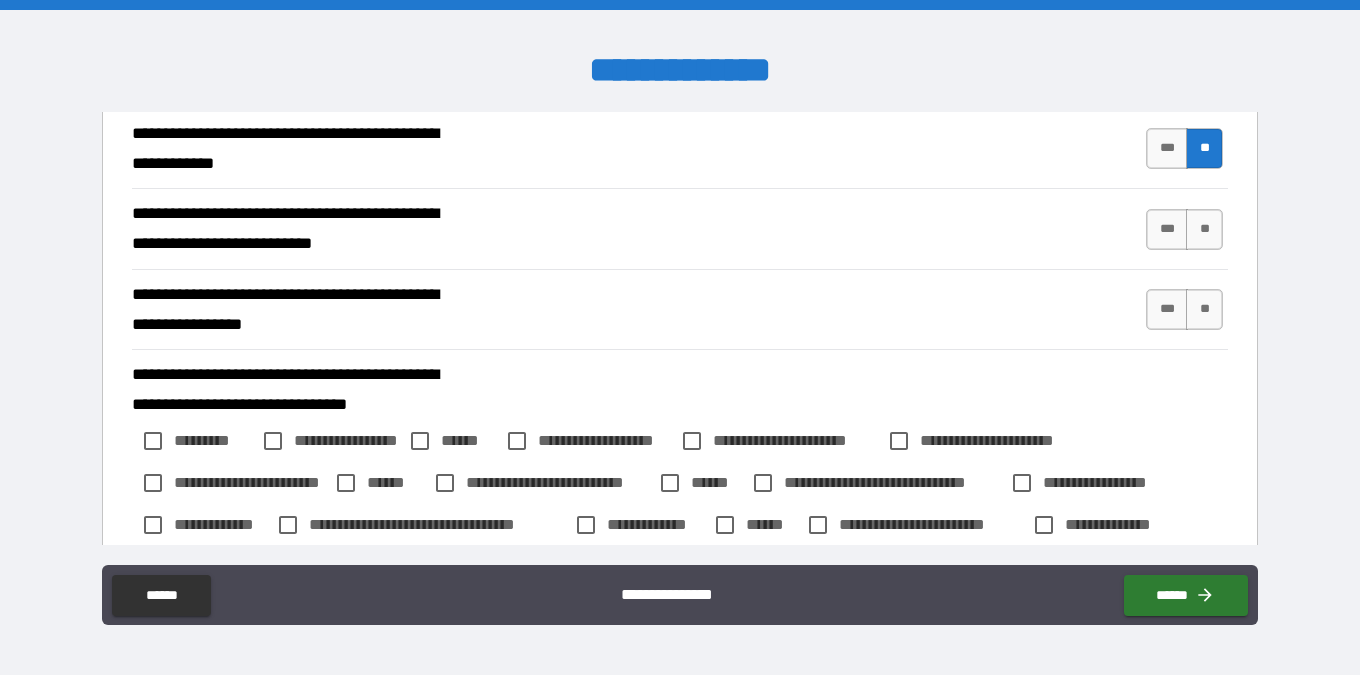 scroll, scrollTop: 6521, scrollLeft: 0, axis: vertical 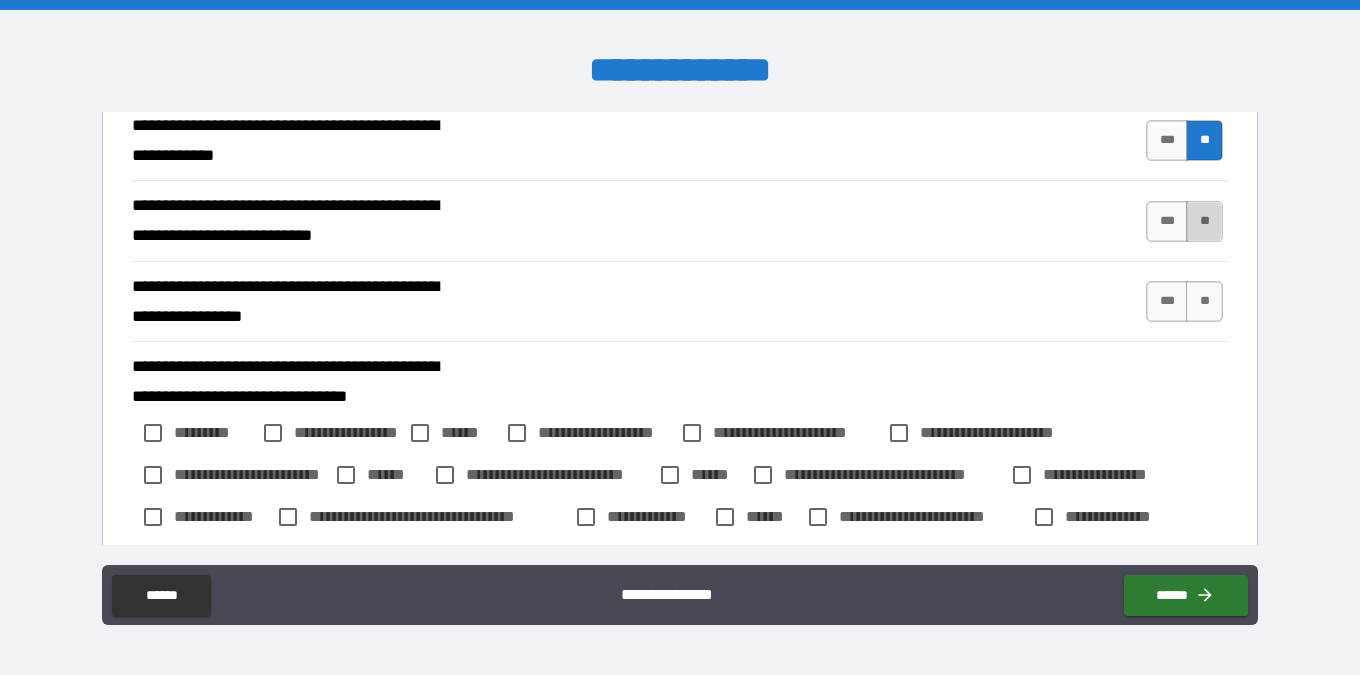click on "**" at bounding box center [1204, 221] 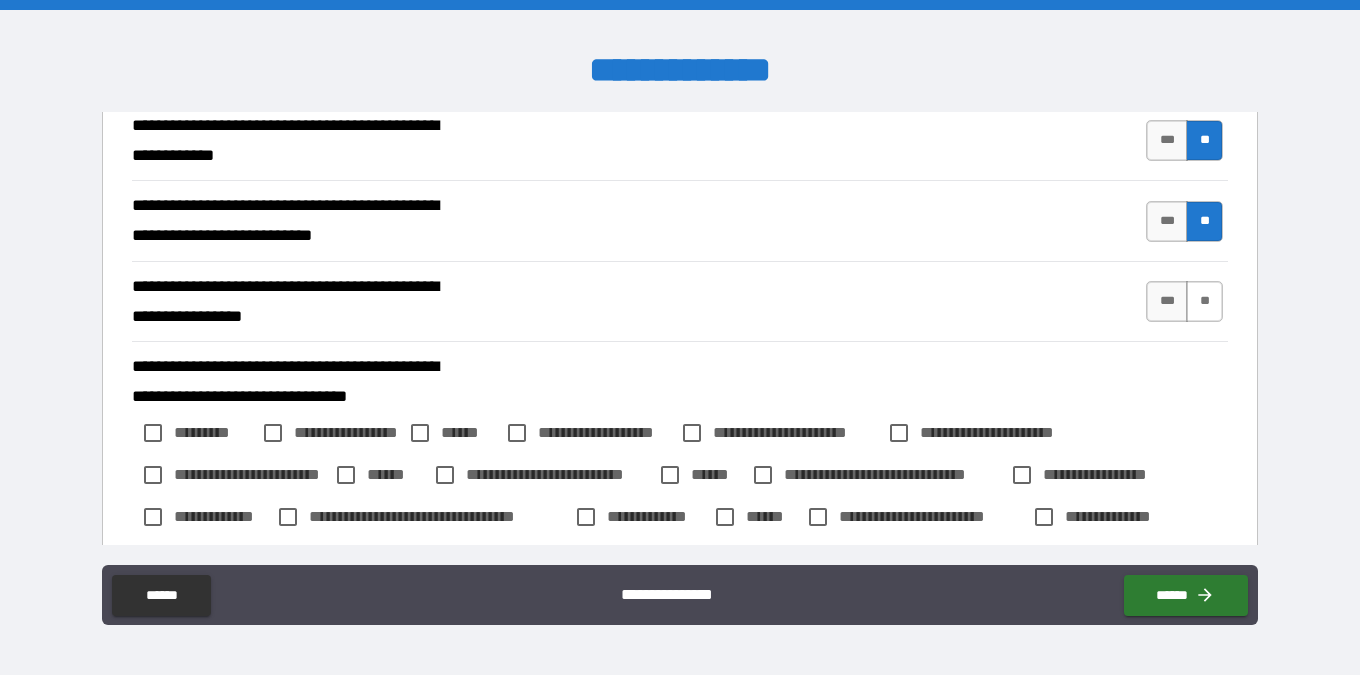 click on "**" at bounding box center [1204, 301] 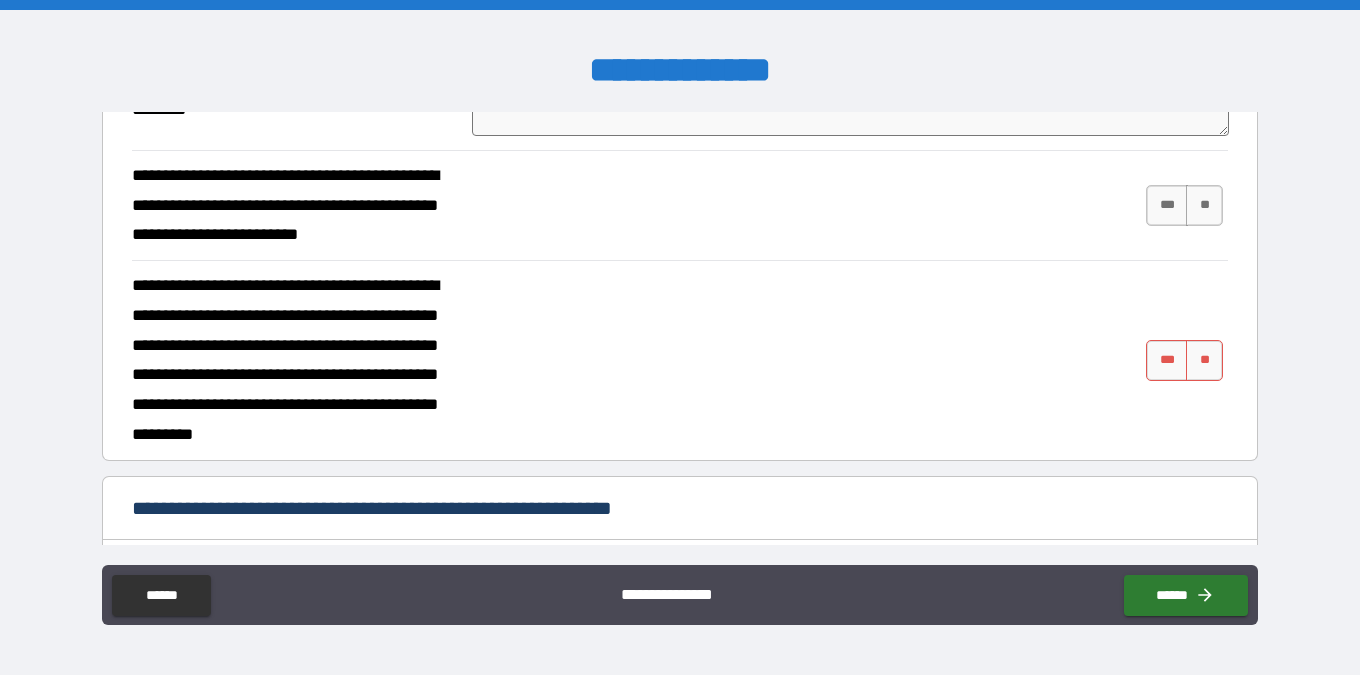 scroll, scrollTop: 7471, scrollLeft: 0, axis: vertical 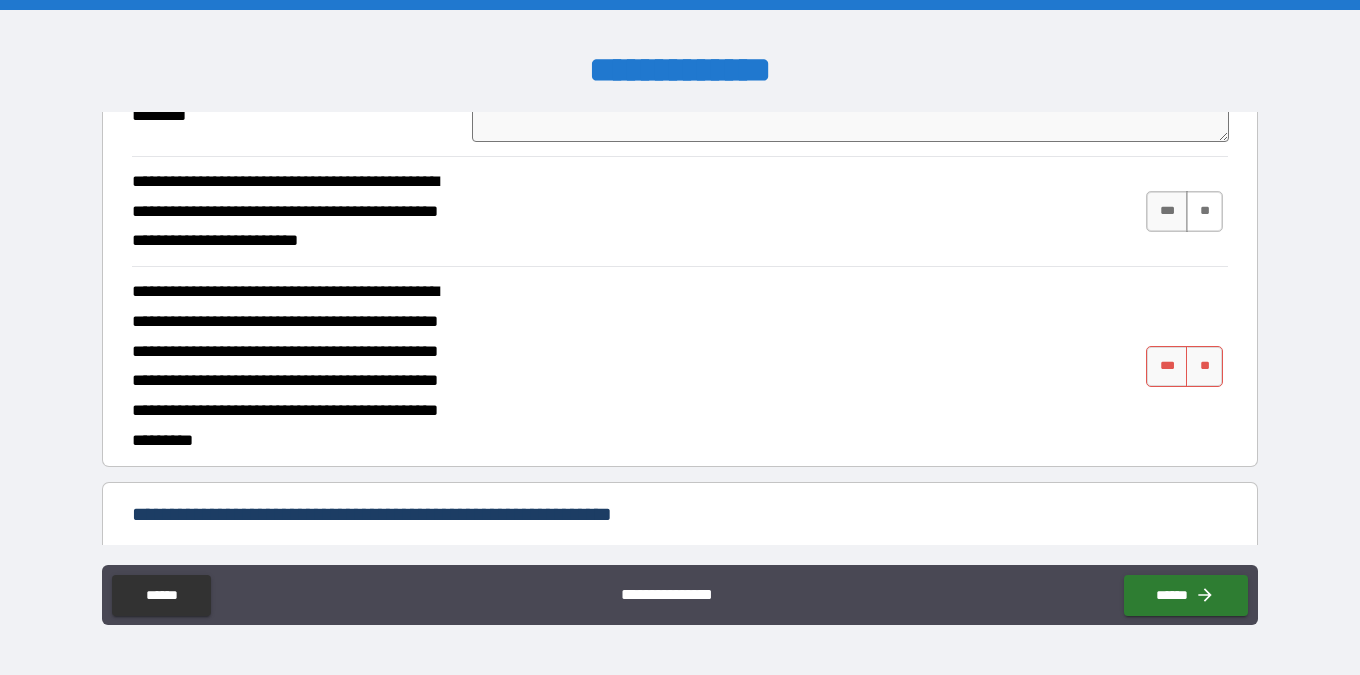 click on "**" at bounding box center (1204, 211) 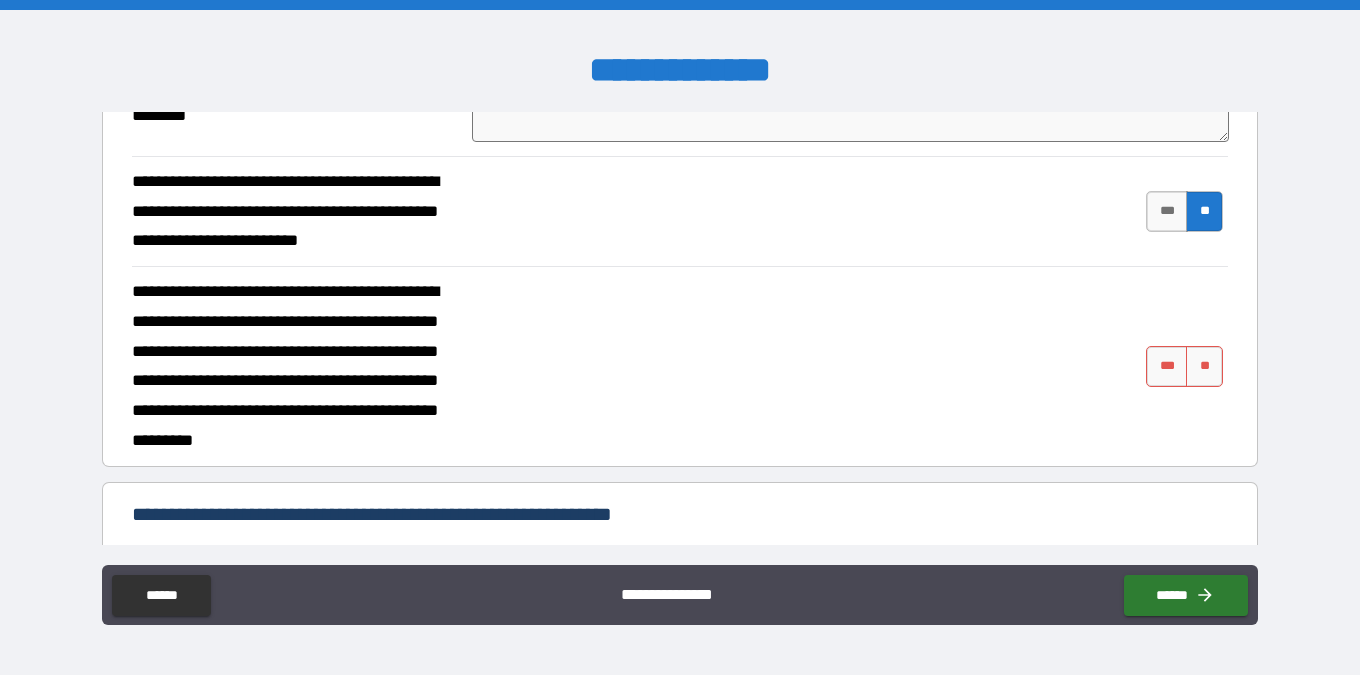 scroll, scrollTop: 7572, scrollLeft: 0, axis: vertical 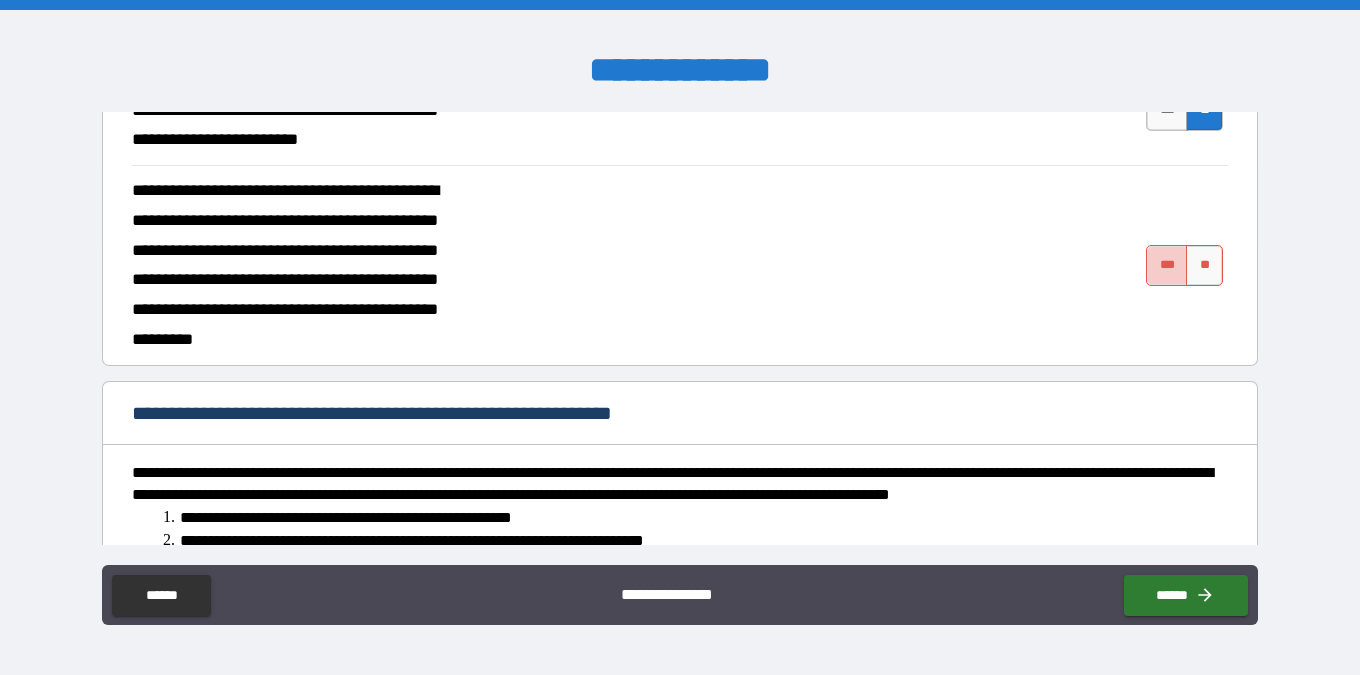 click on "***" at bounding box center (1167, 265) 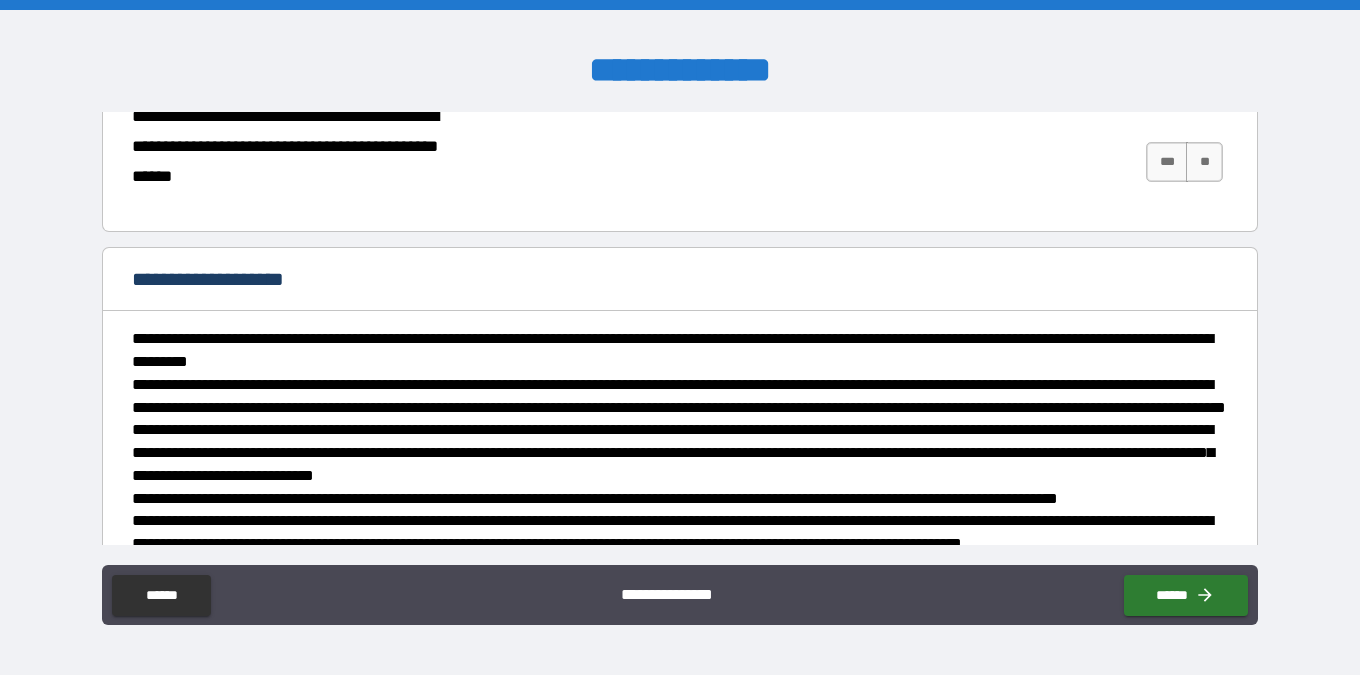 scroll, scrollTop: 10102, scrollLeft: 0, axis: vertical 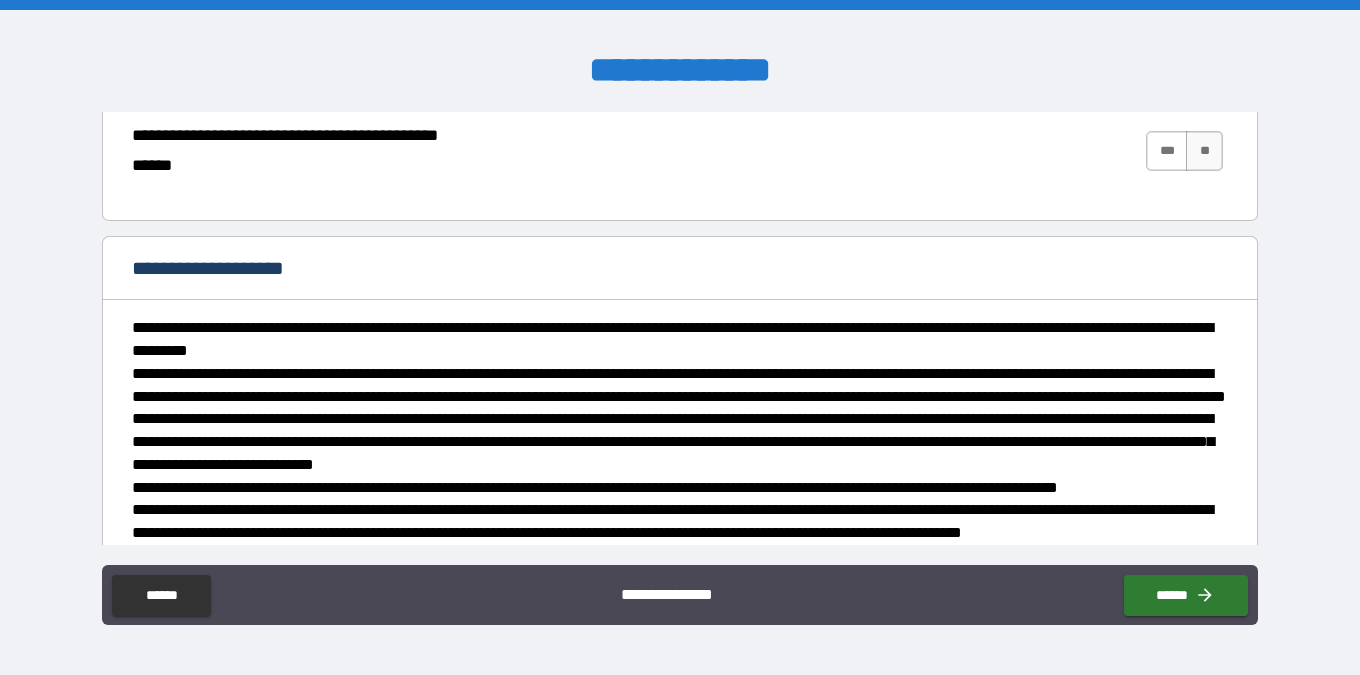 click on "***" at bounding box center (1167, 151) 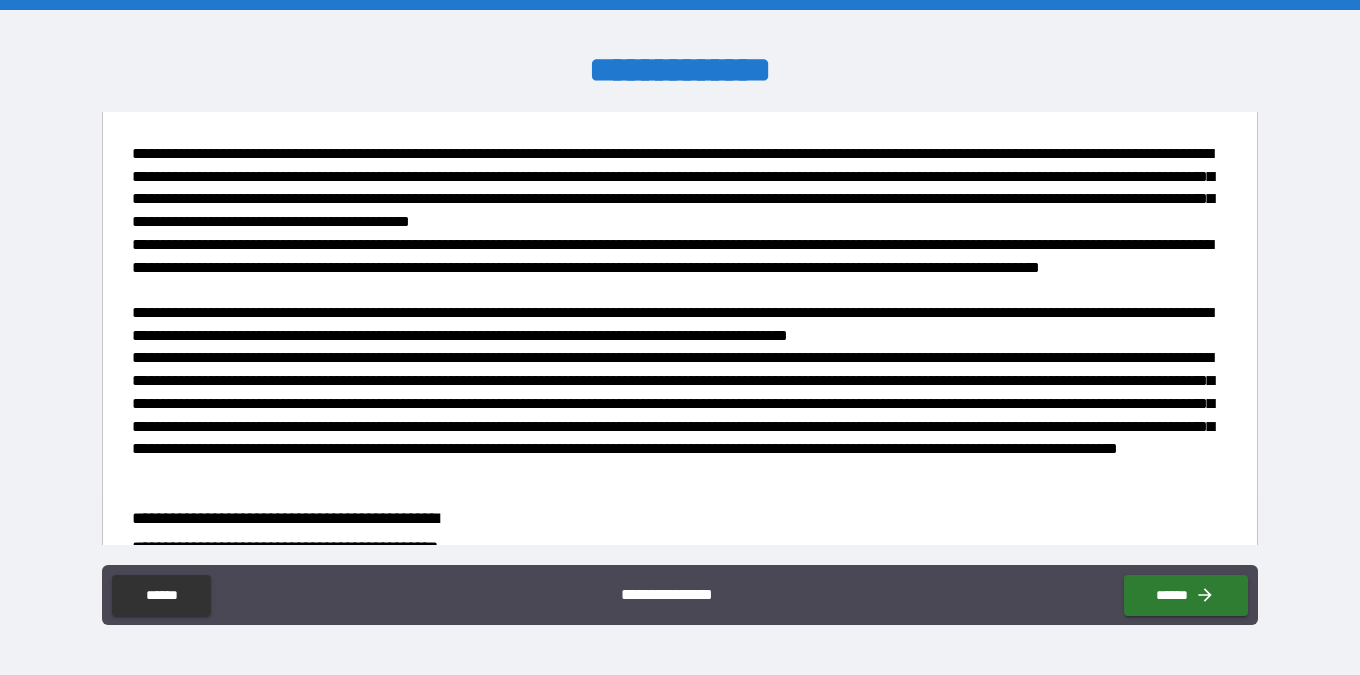 scroll, scrollTop: 10821, scrollLeft: 0, axis: vertical 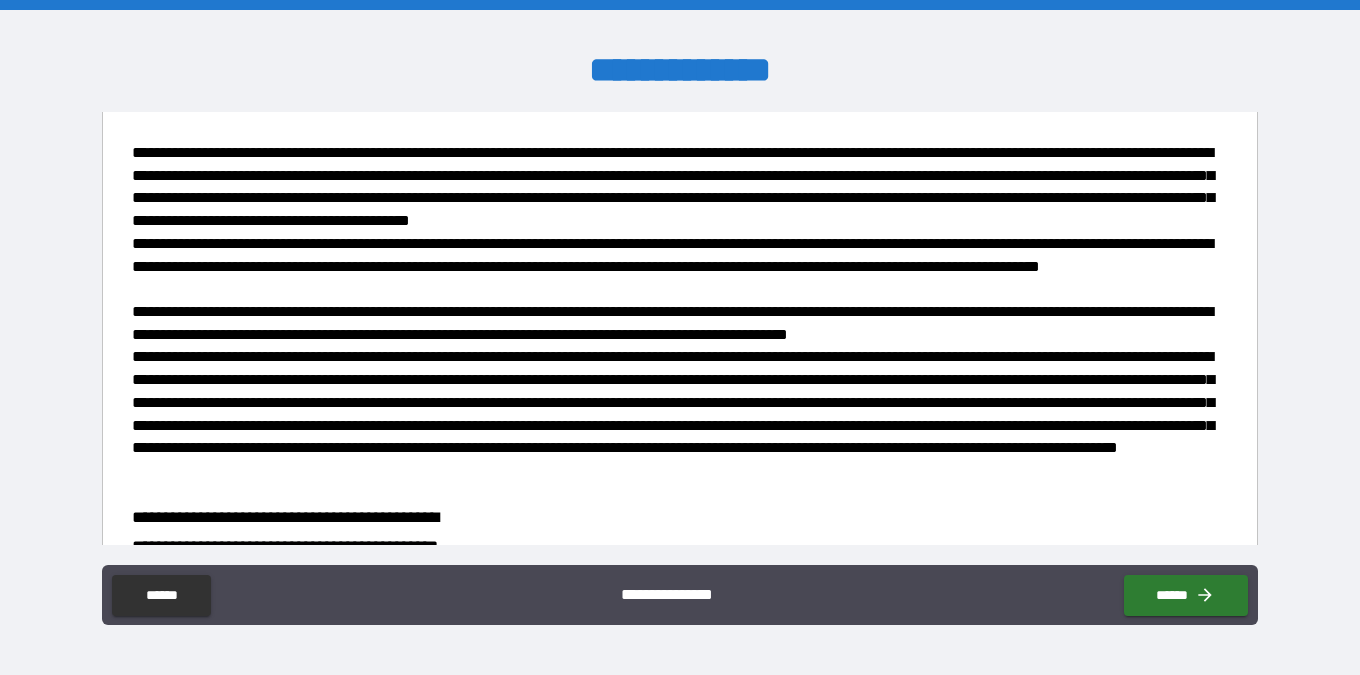 click on "***" at bounding box center (1167, -80) 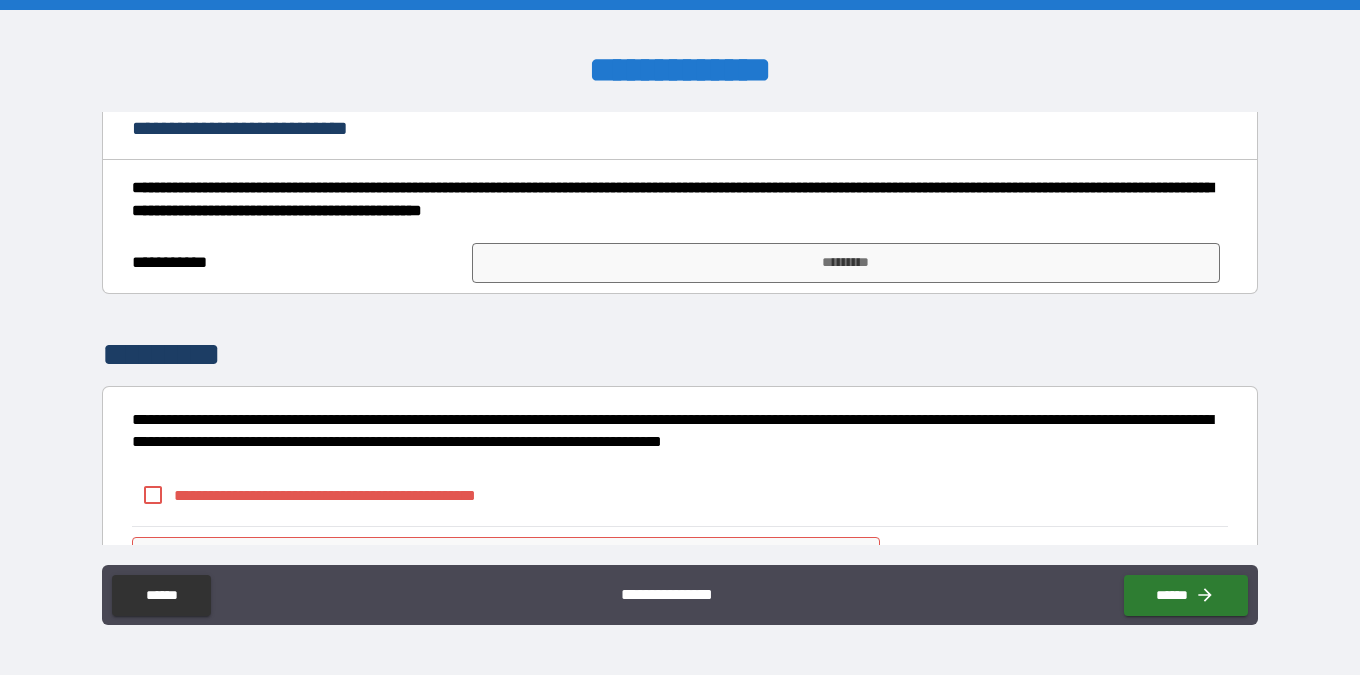 scroll, scrollTop: 11506, scrollLeft: 0, axis: vertical 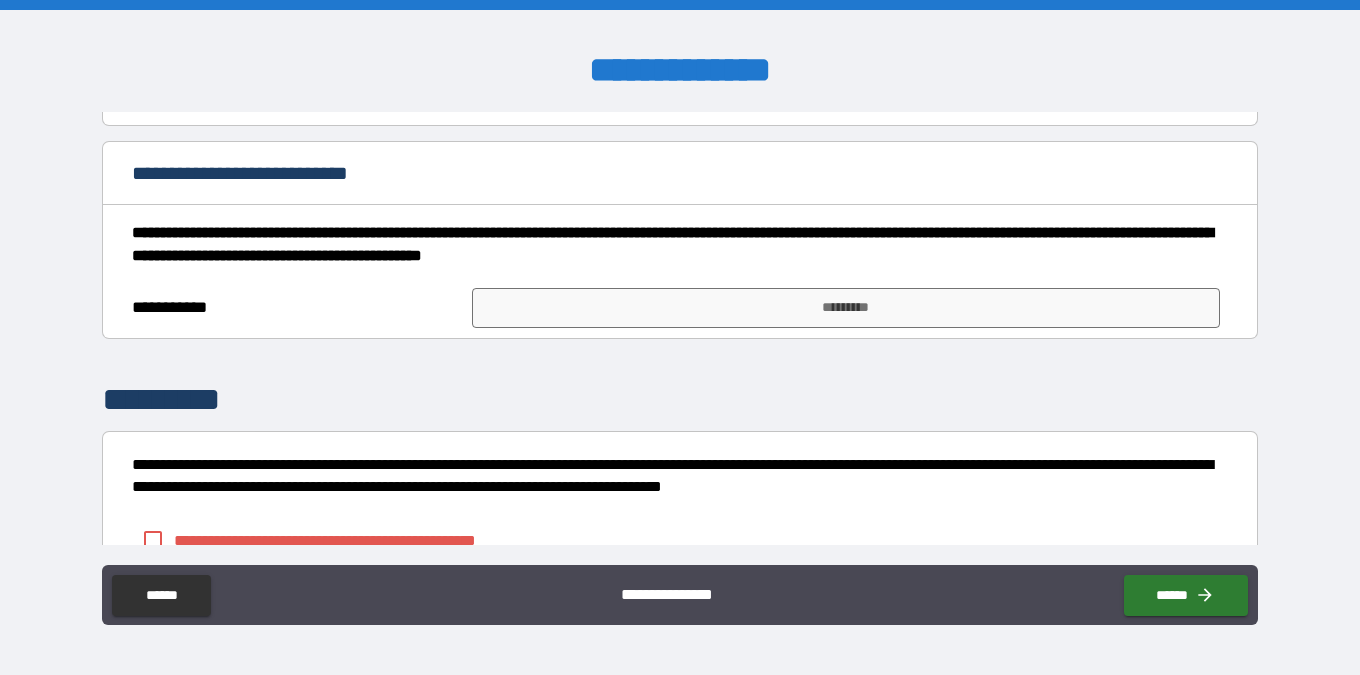click on "***" at bounding box center [1167, -34] 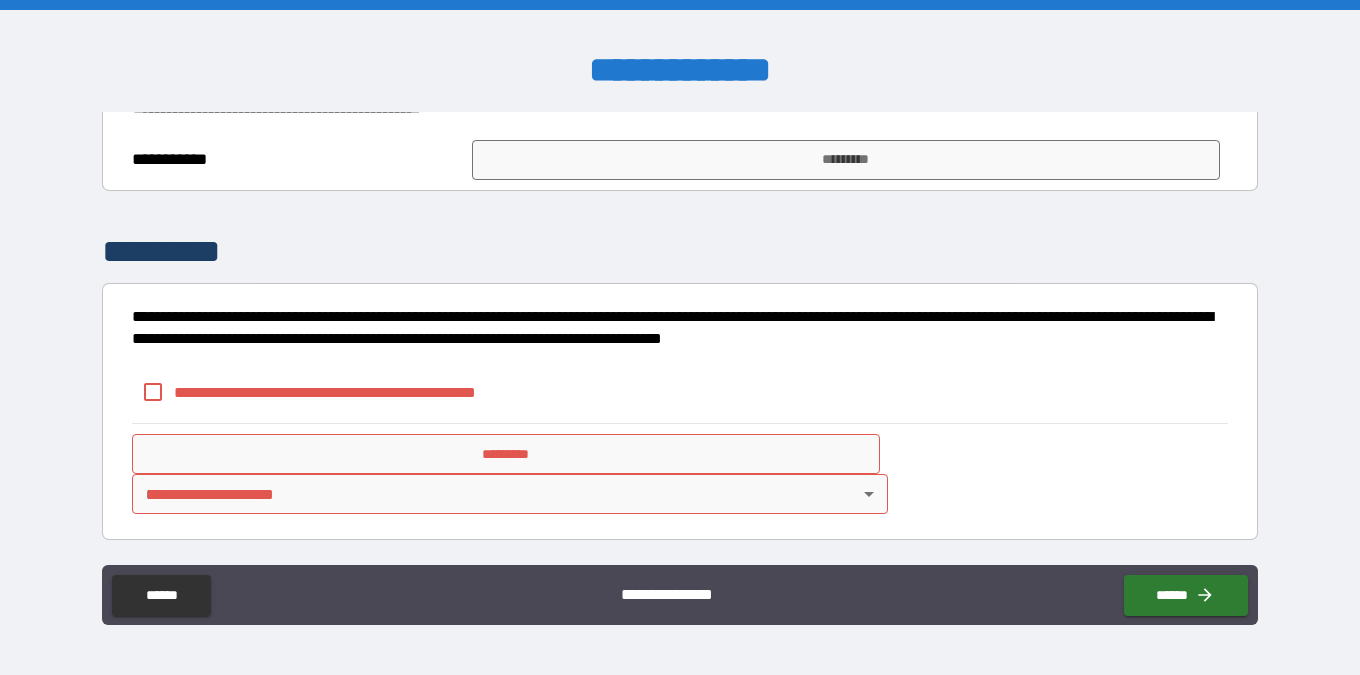 scroll, scrollTop: 11784, scrollLeft: 0, axis: vertical 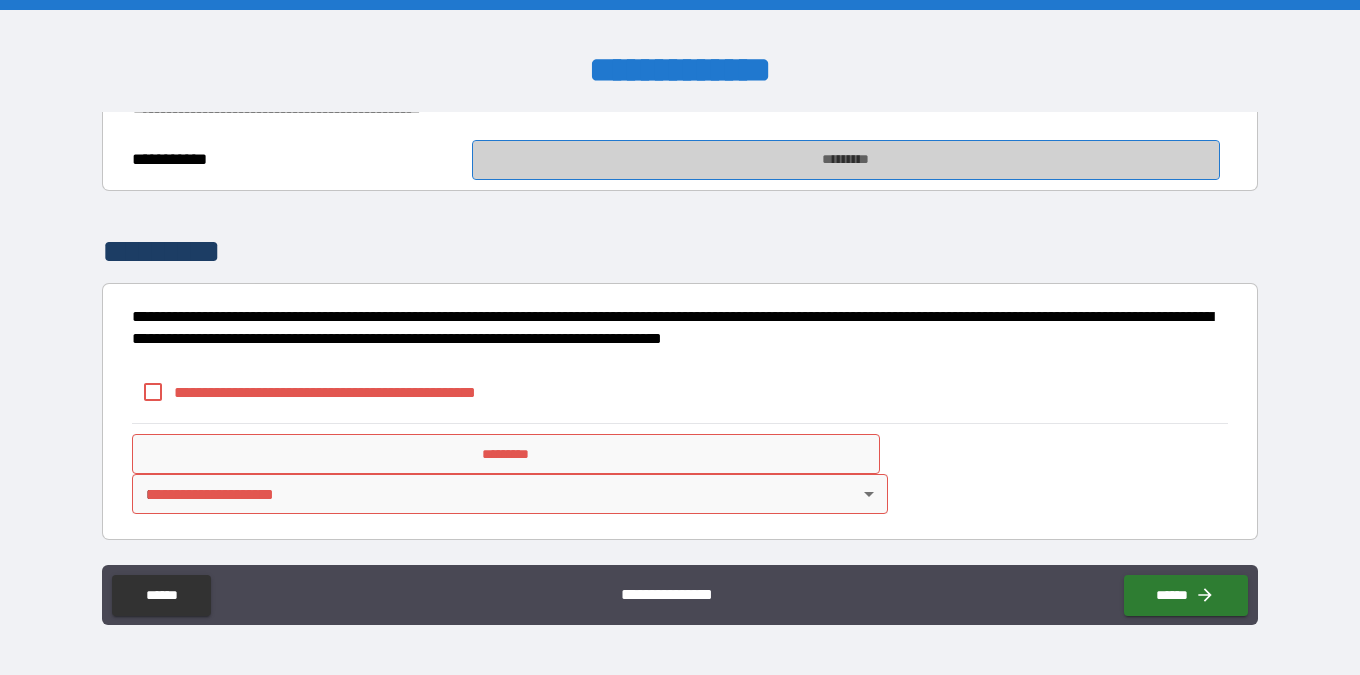 click on "*********" at bounding box center (846, 160) 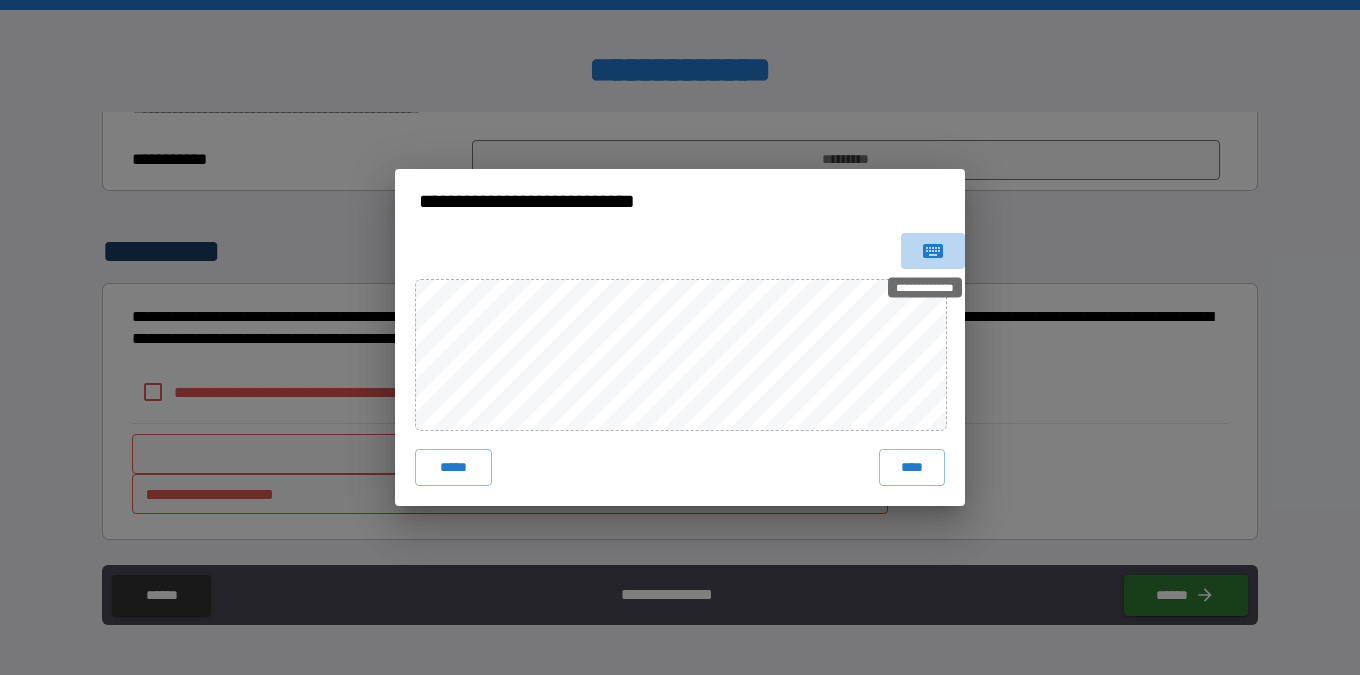 click 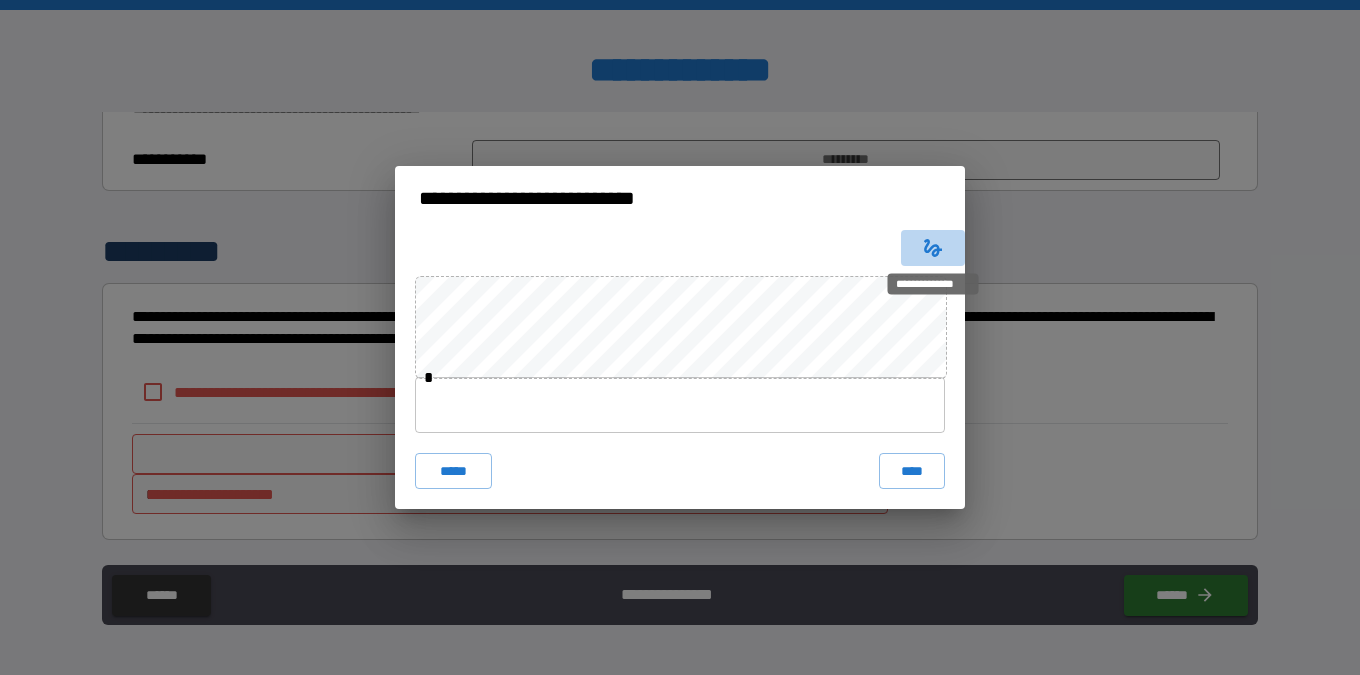 click 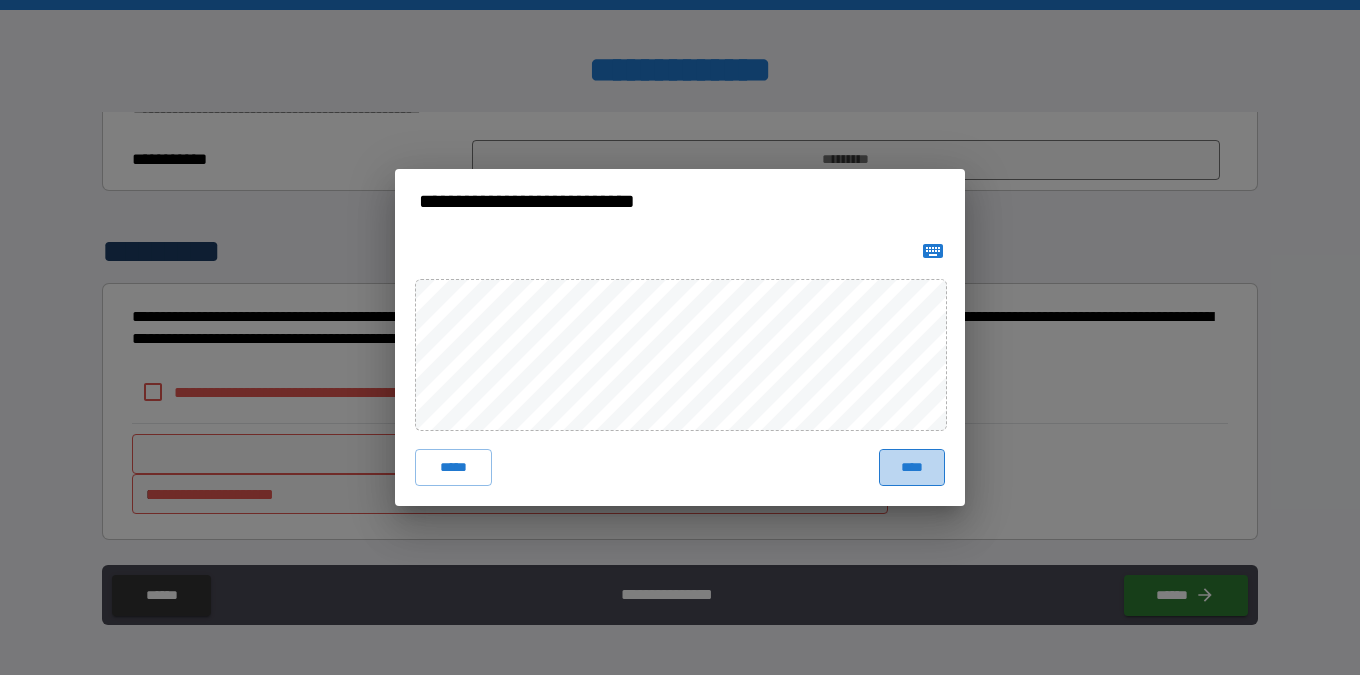 click on "****" at bounding box center [912, 467] 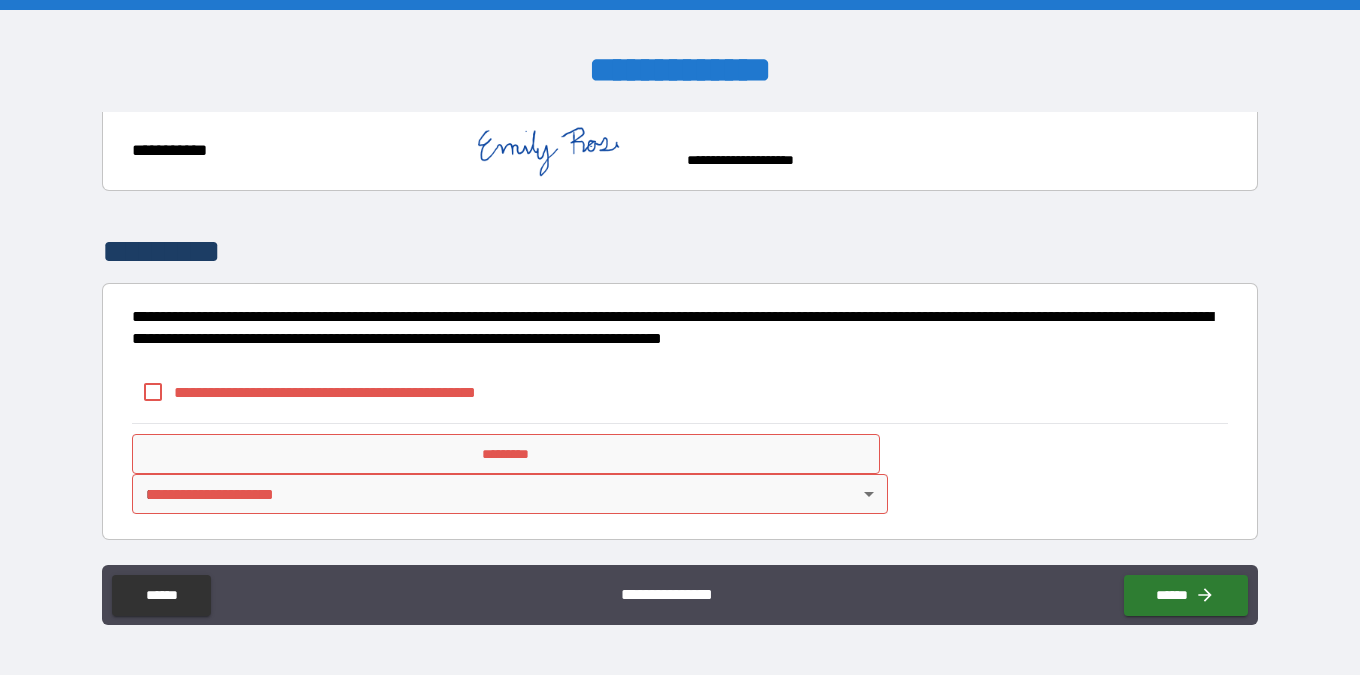 scroll, scrollTop: 12034, scrollLeft: 0, axis: vertical 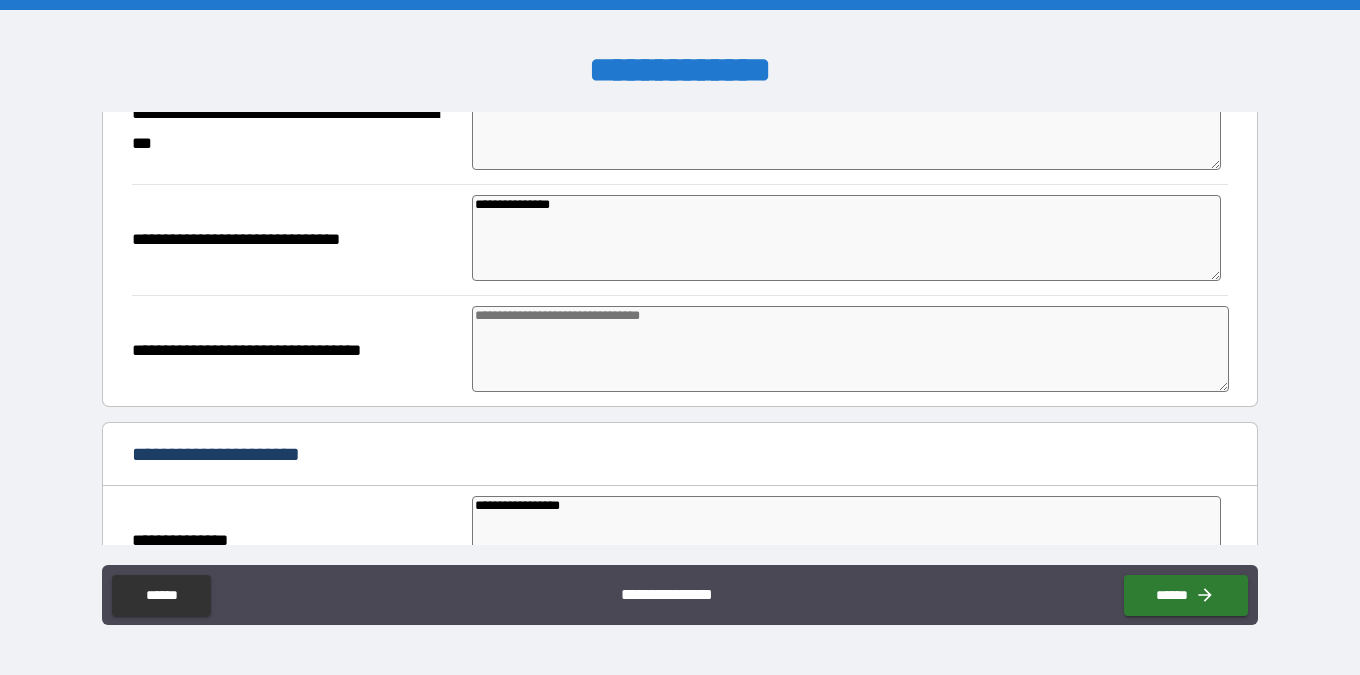click at bounding box center [850, 349] 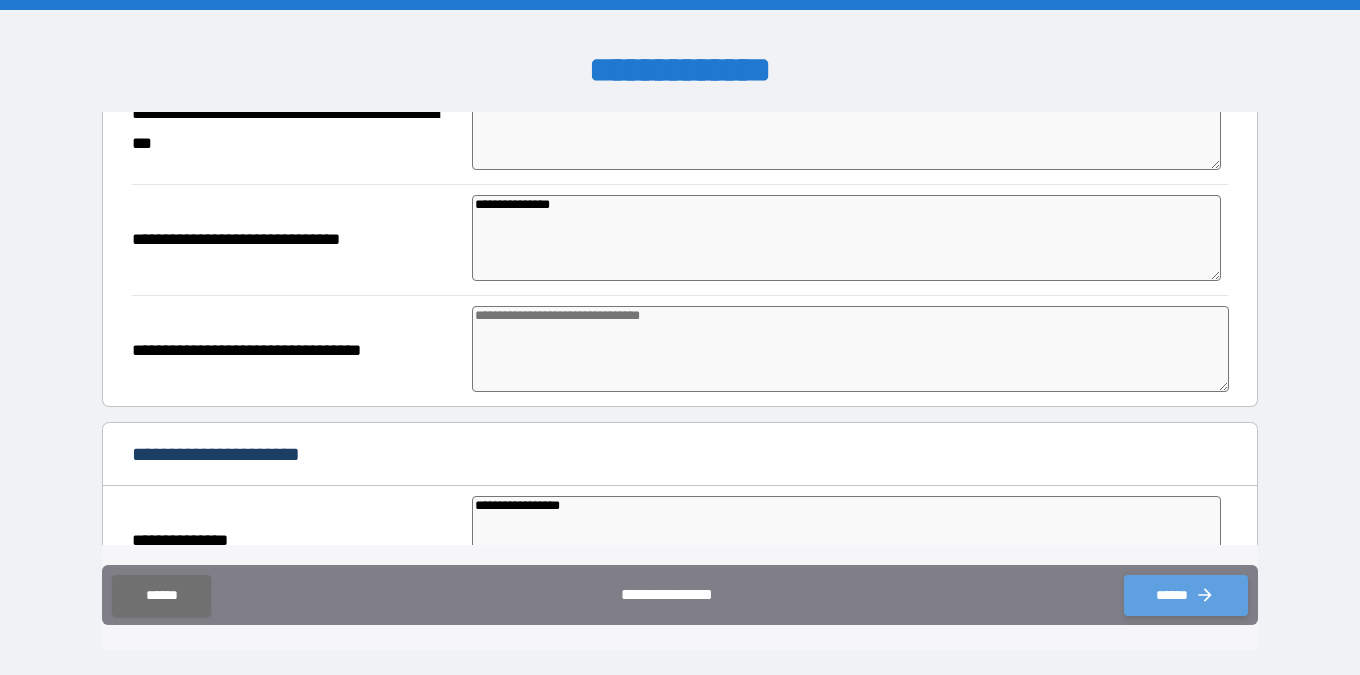 click on "******" at bounding box center (1186, 595) 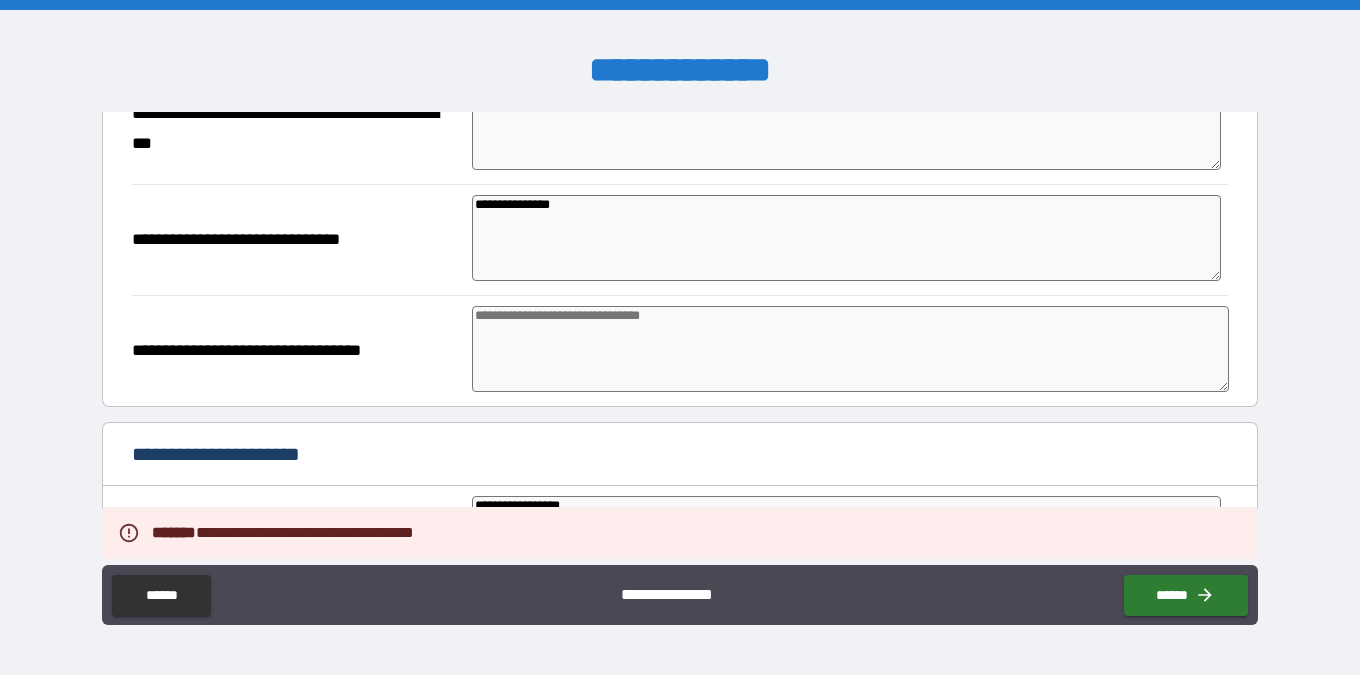 click at bounding box center [850, 349] 